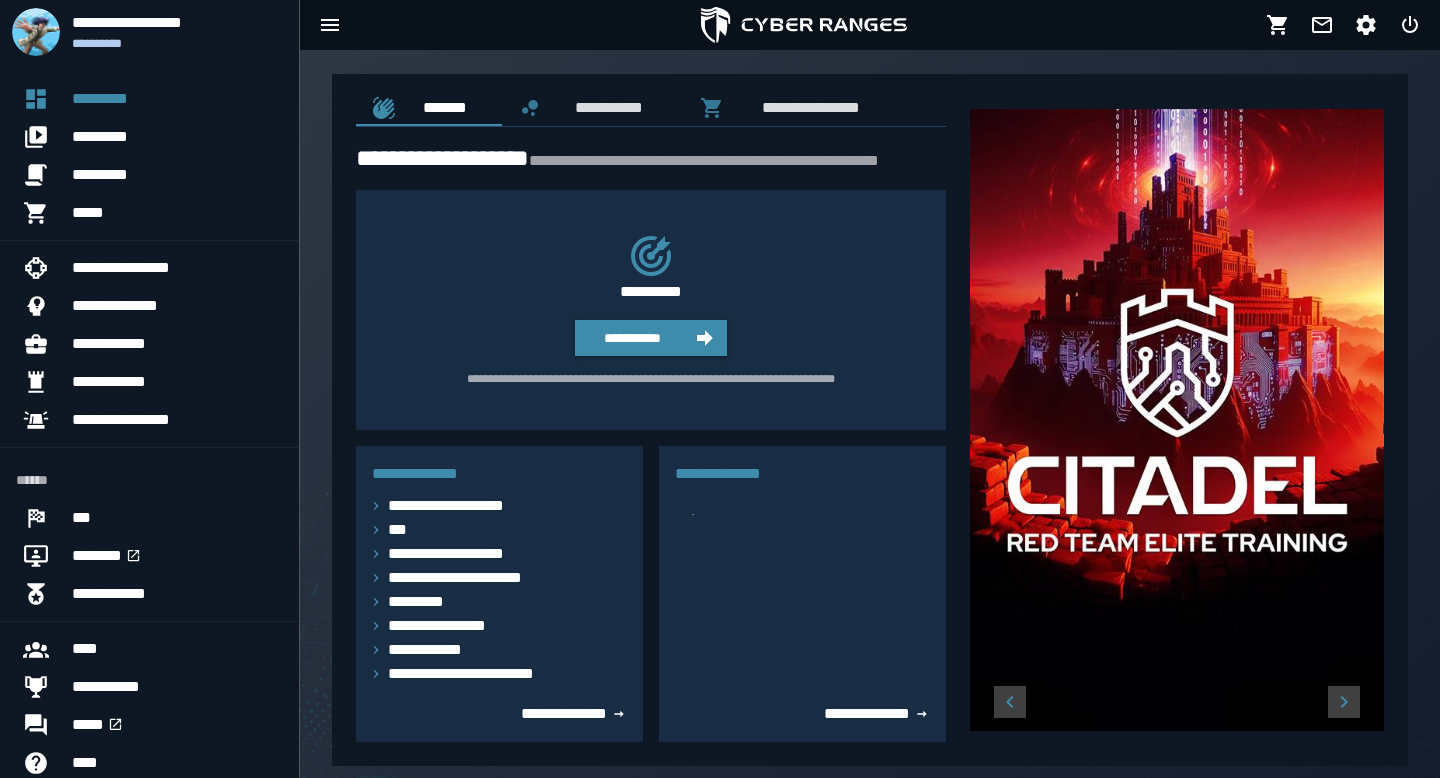scroll, scrollTop: 0, scrollLeft: 0, axis: both 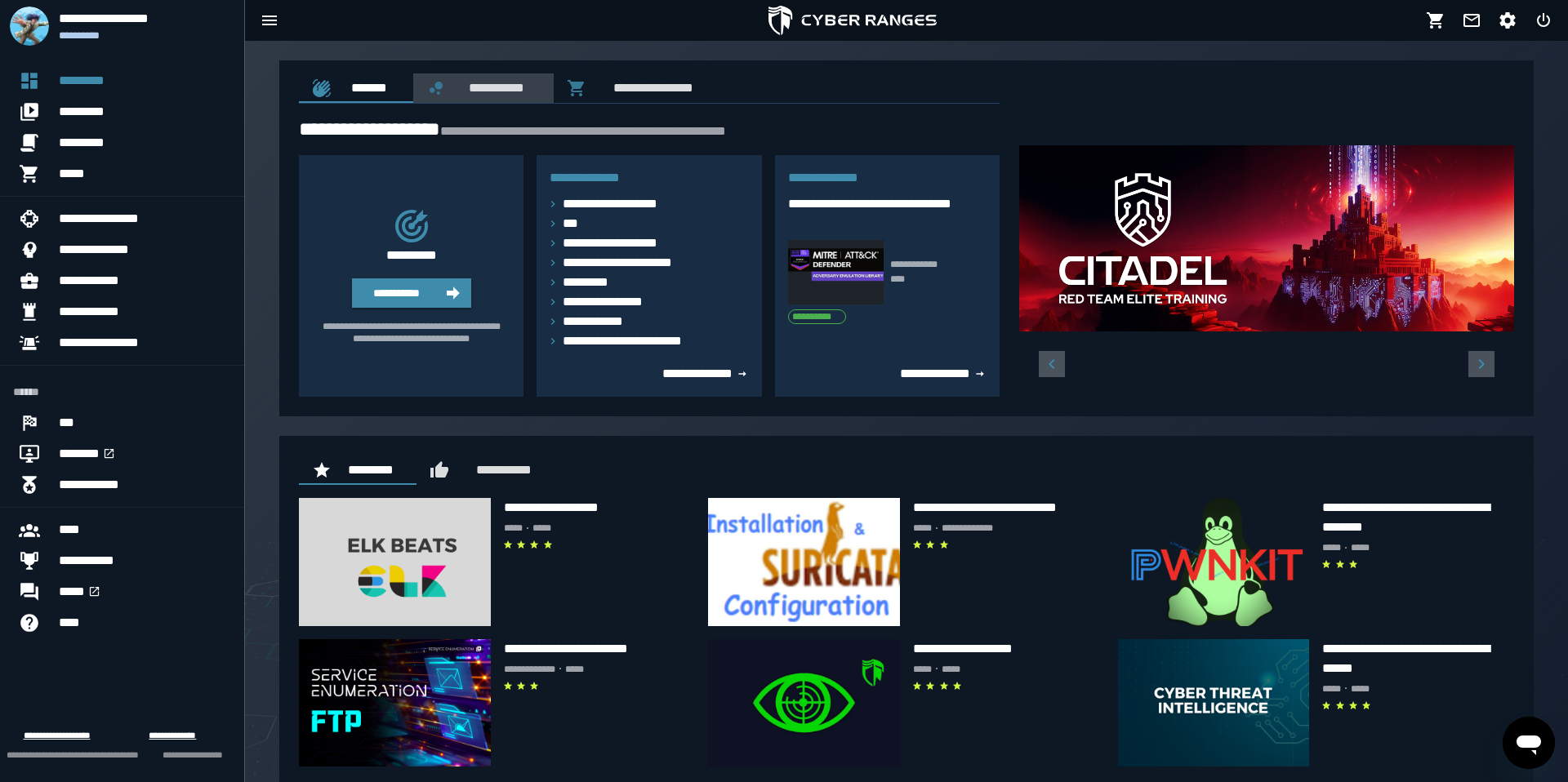 click on "**********" at bounding box center (493, 87) 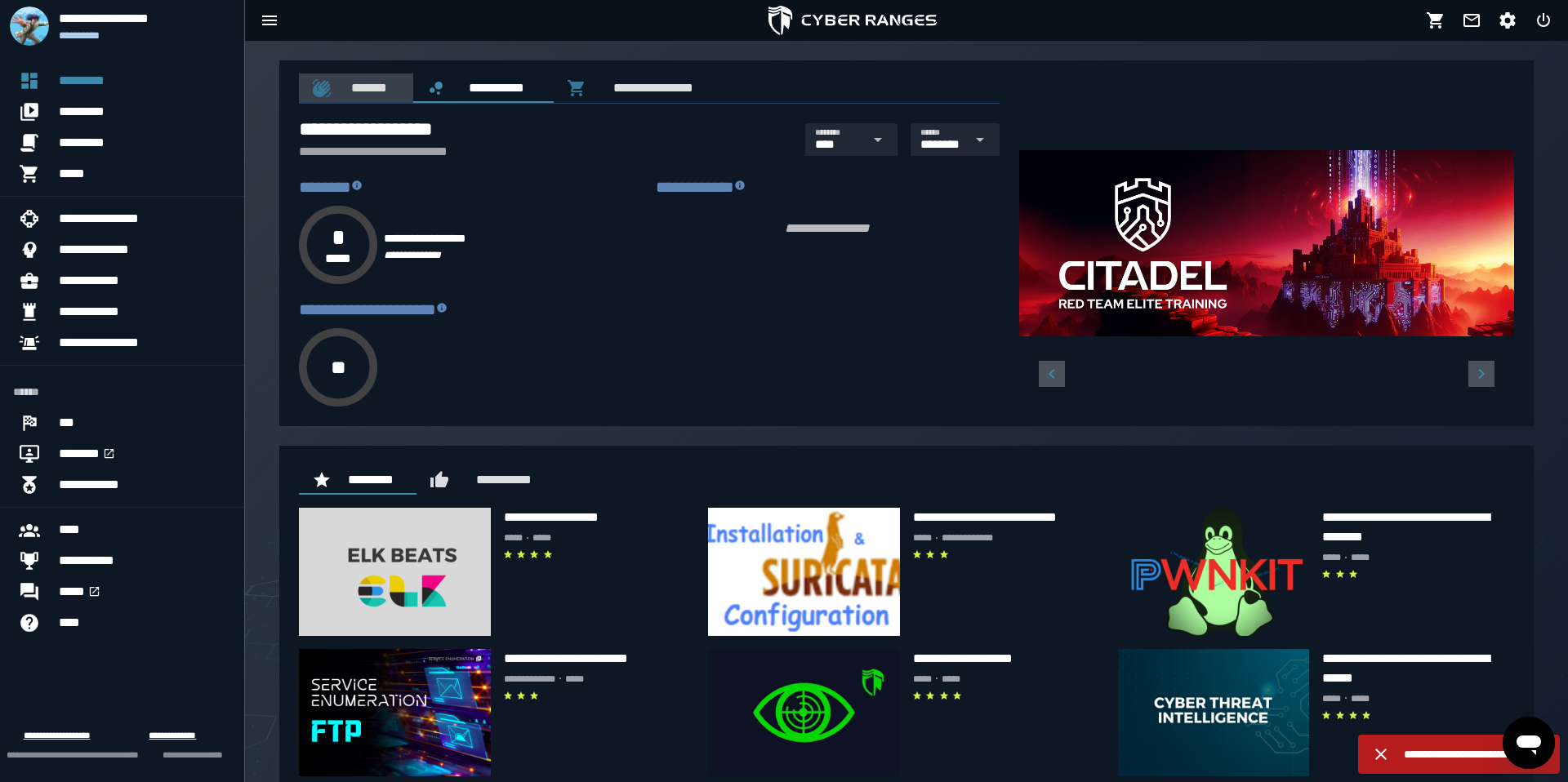 click on "*******" at bounding box center [356, 88] 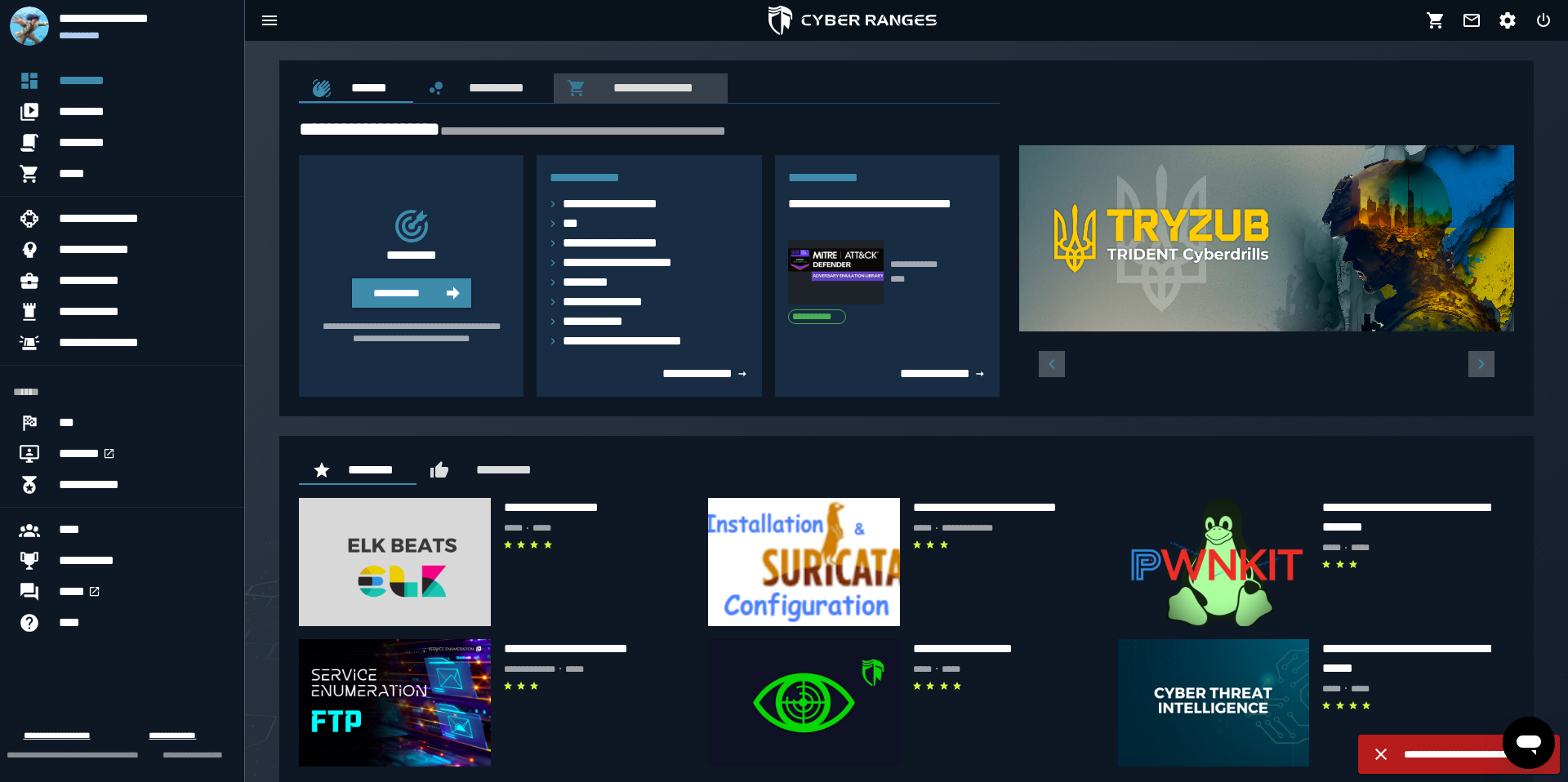 click 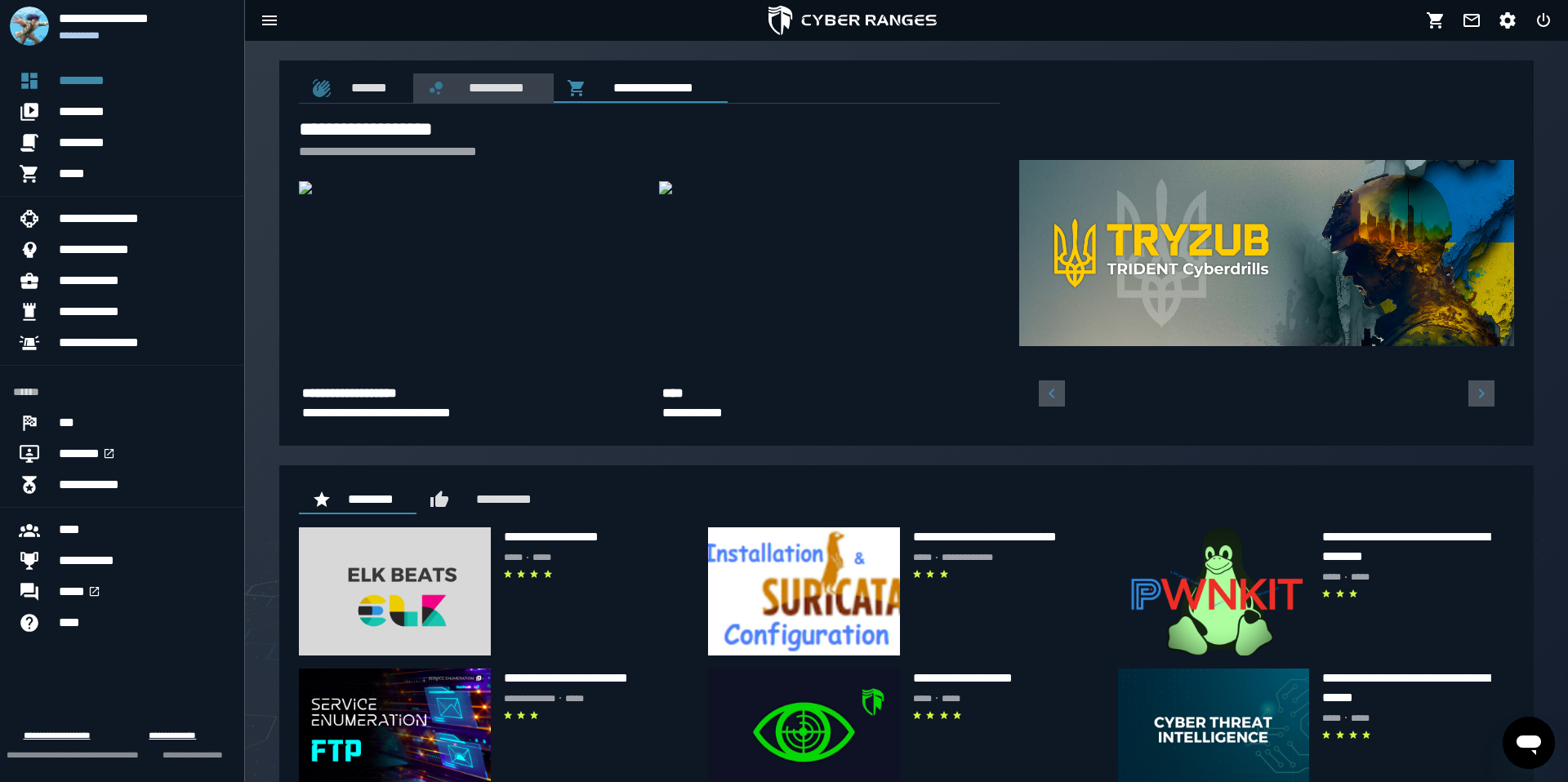 click on "**********" at bounding box center [493, 87] 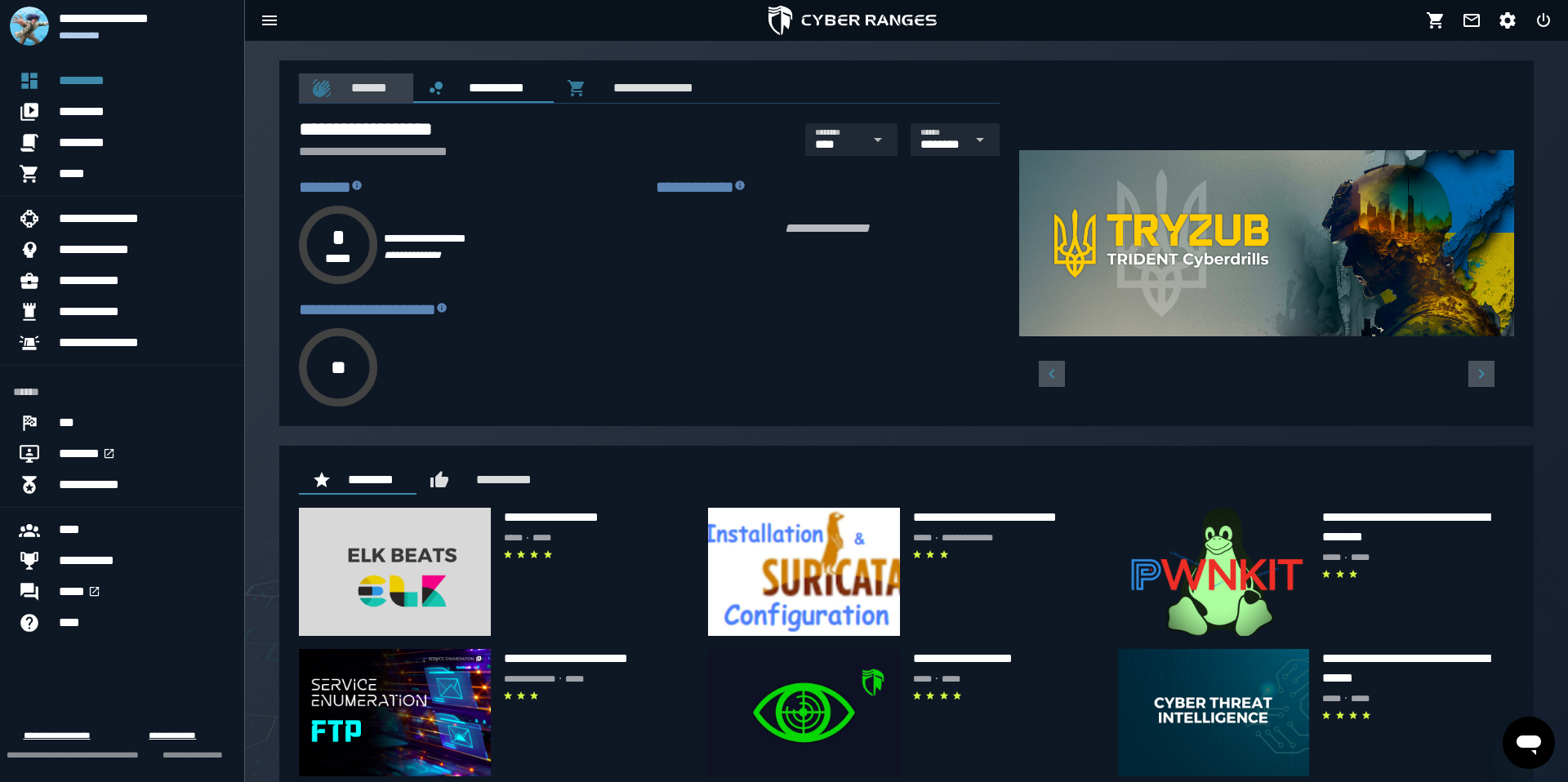 click on "*******" at bounding box center [356, 88] 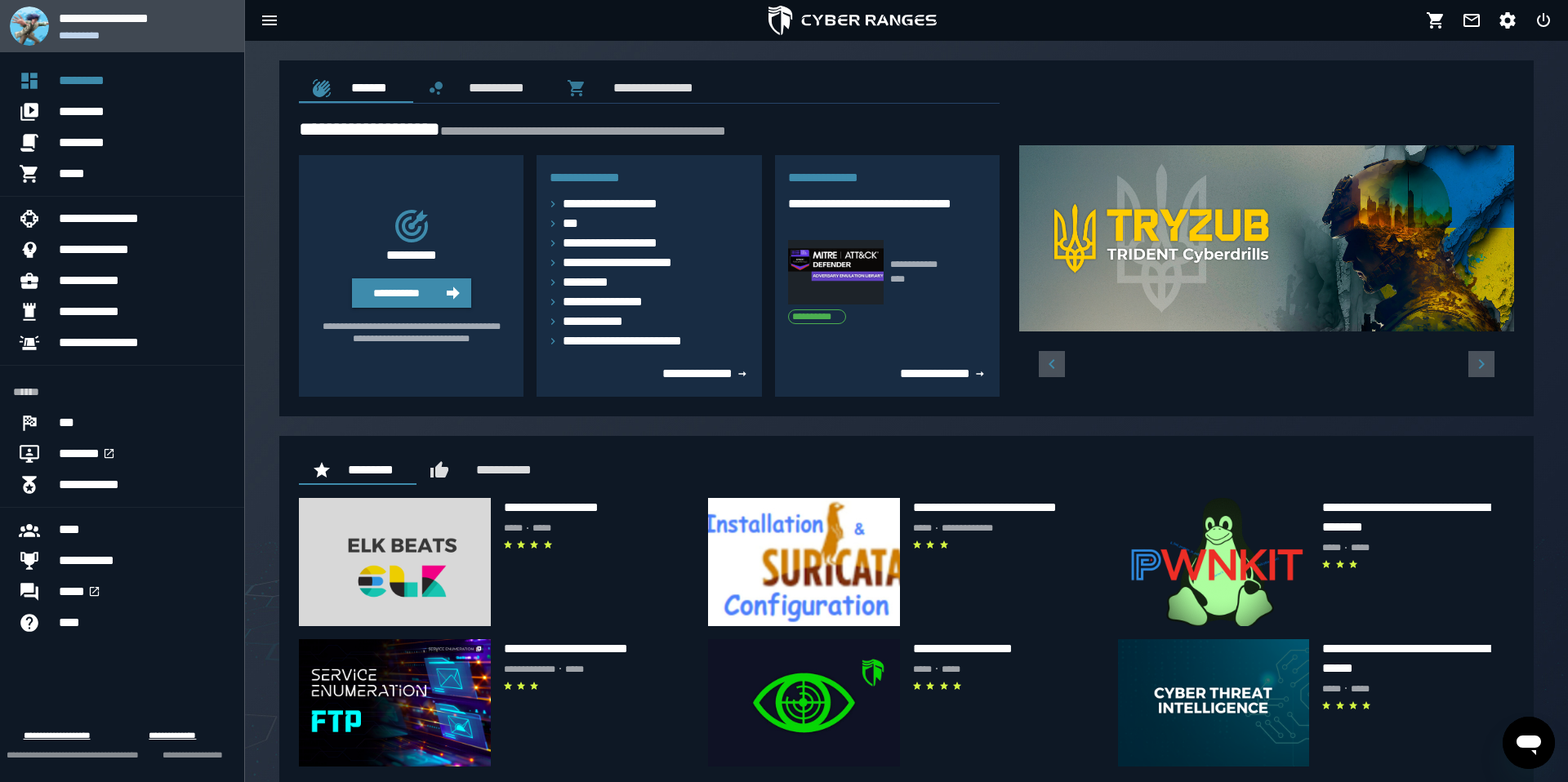 click on "**********" at bounding box center (145, 35) 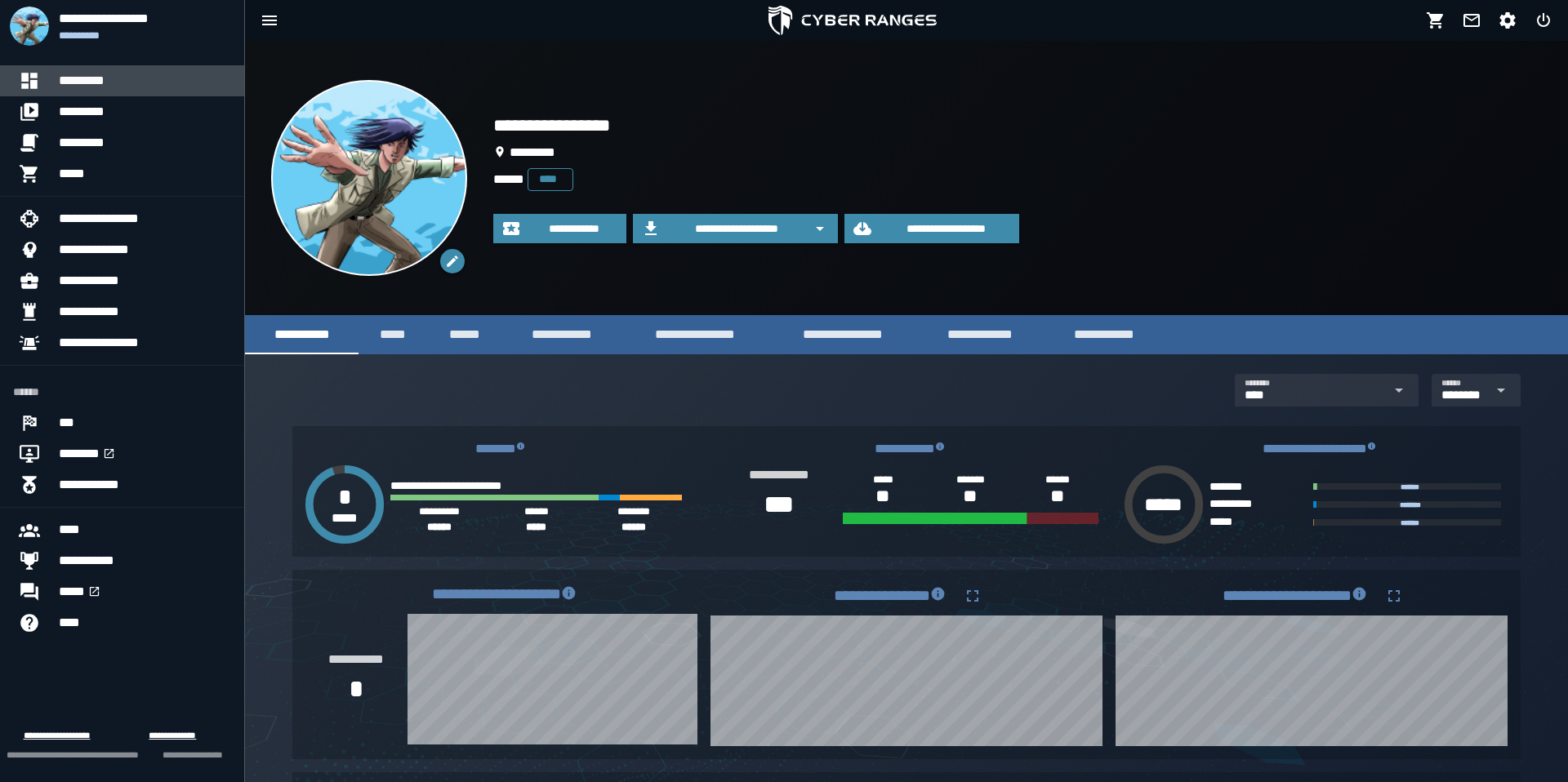 click on "*********" at bounding box center (145, 81) 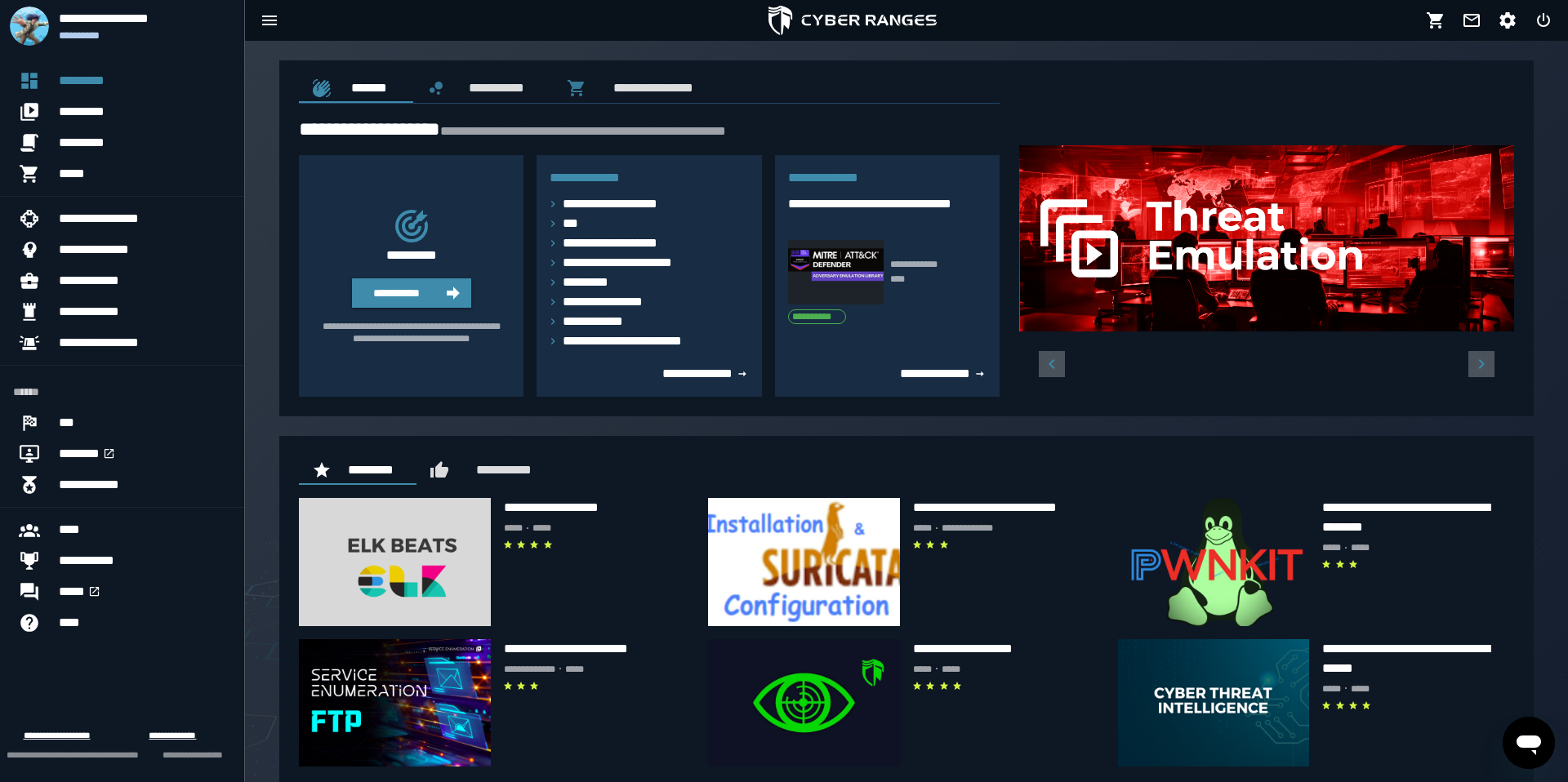 scroll, scrollTop: 24, scrollLeft: 0, axis: vertical 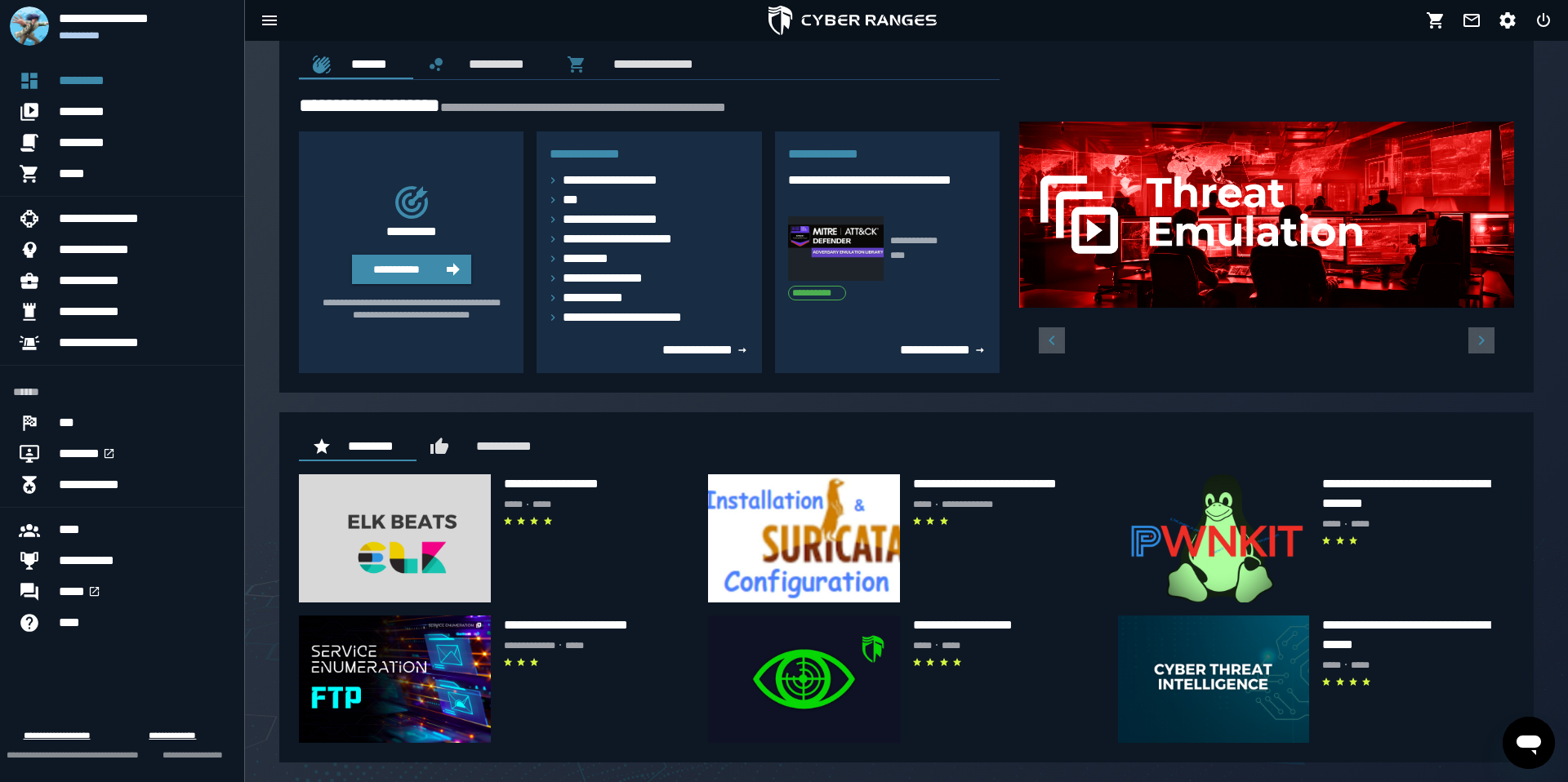 click on "**********" at bounding box center [648, 252] 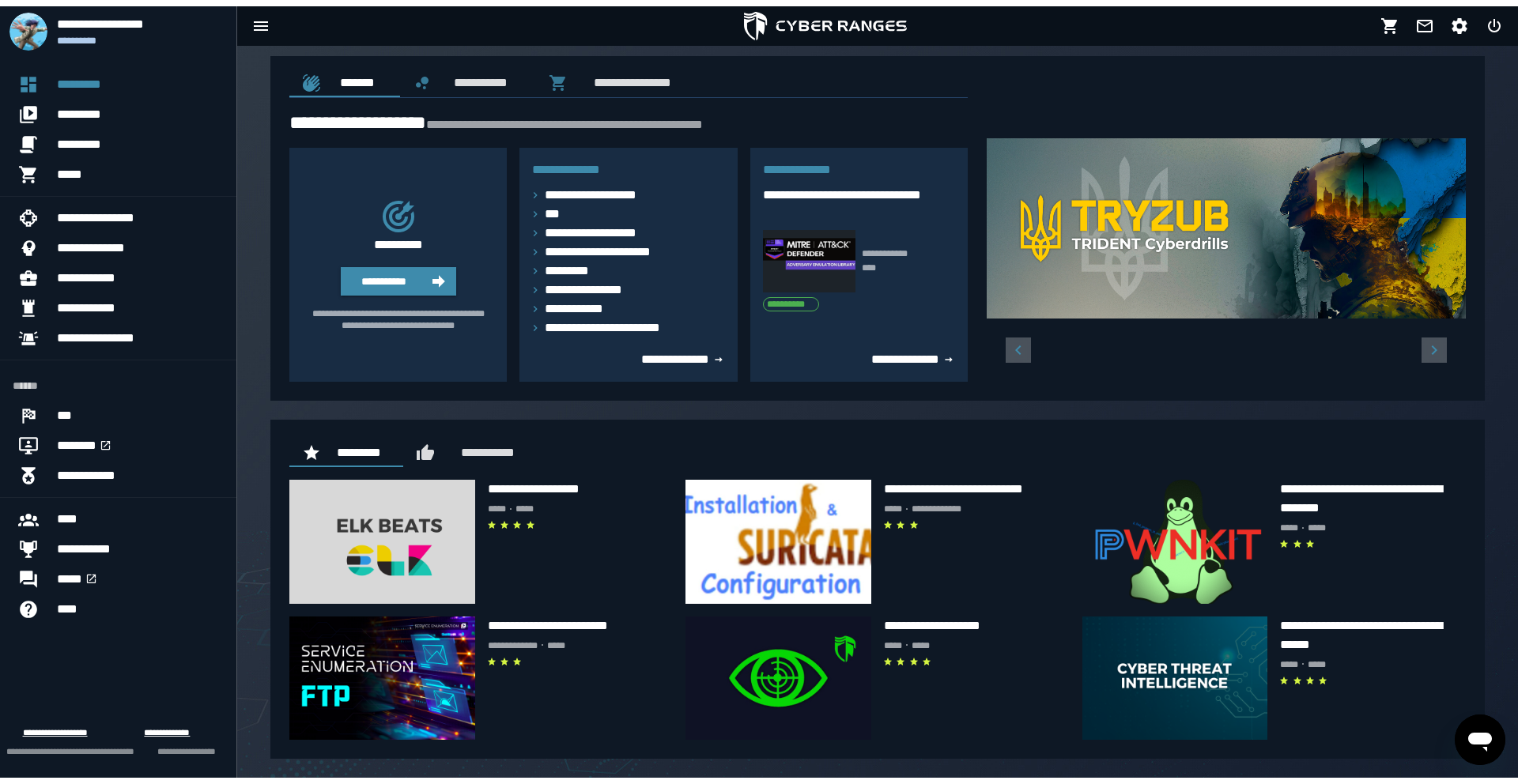 scroll, scrollTop: 0, scrollLeft: 0, axis: both 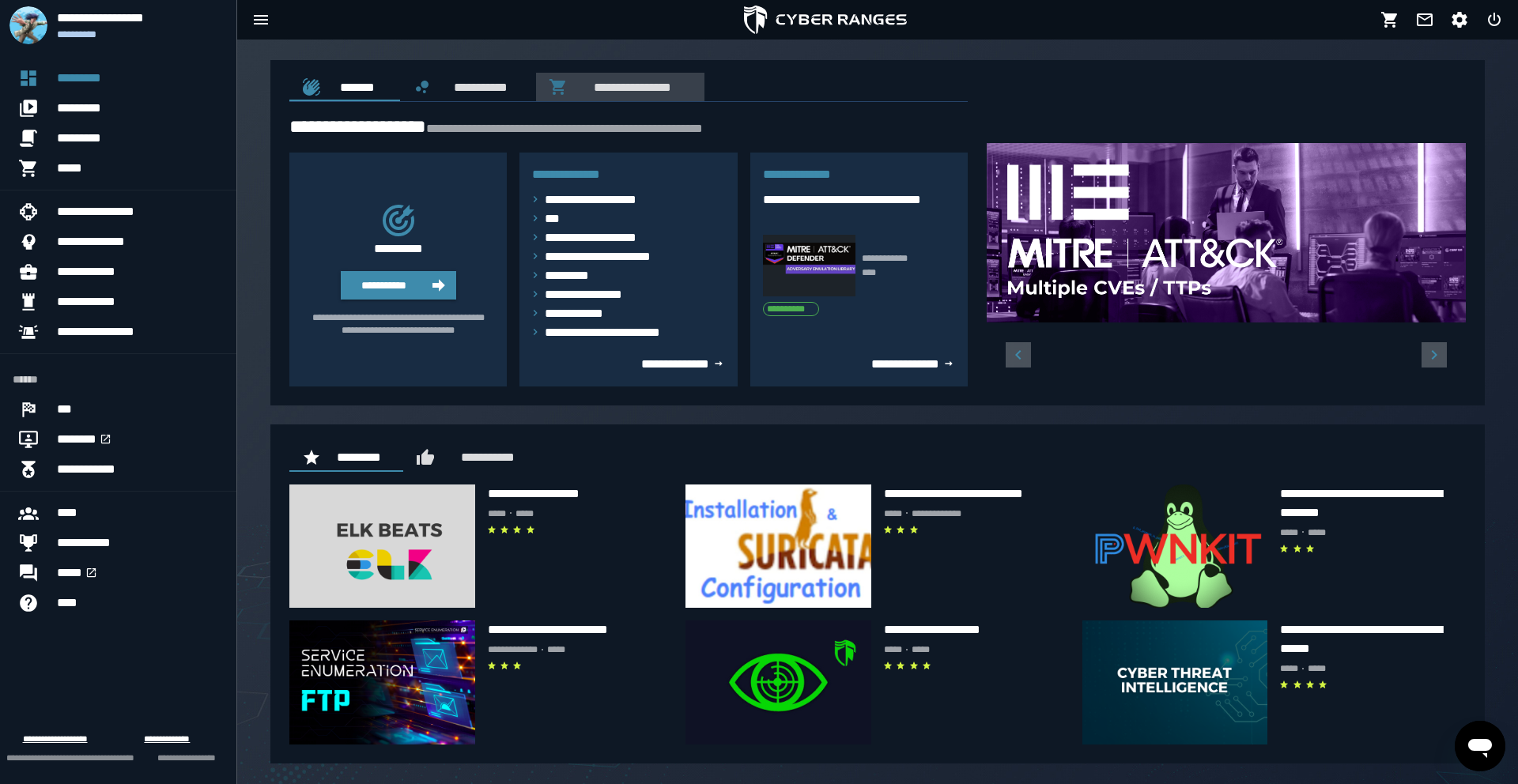 click on "**********" at bounding box center (629, 87) 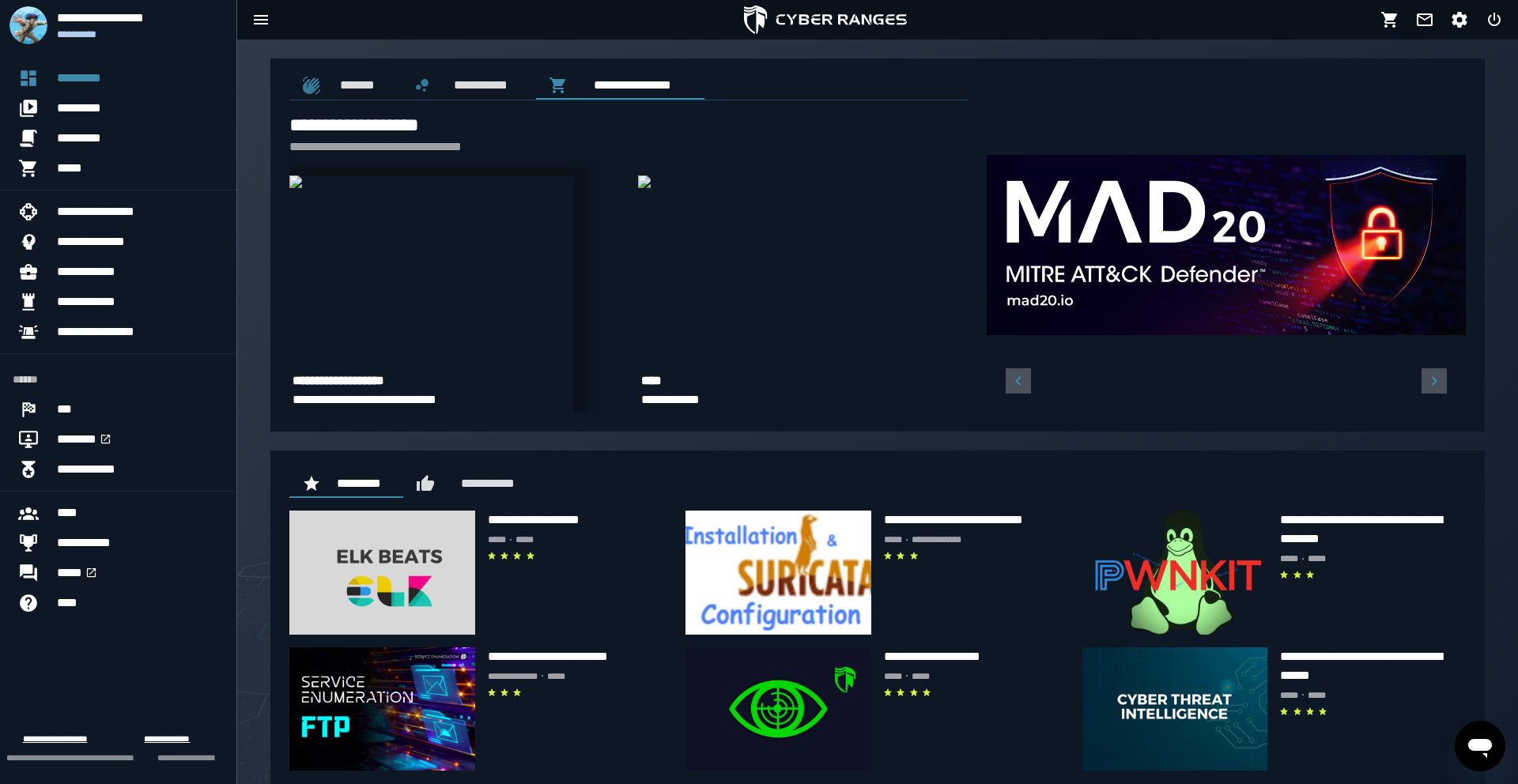 click at bounding box center [296, 182] 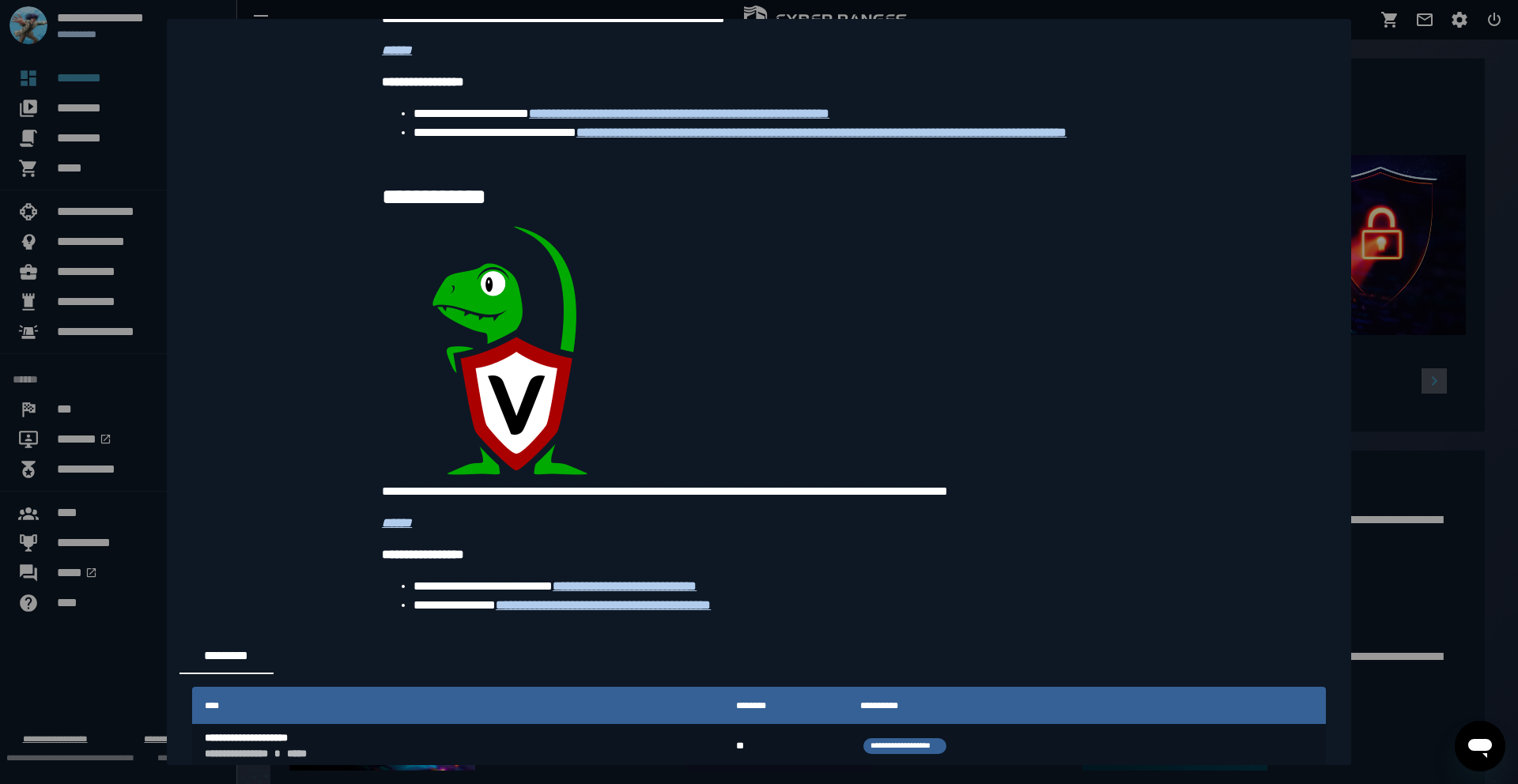 scroll, scrollTop: 2247, scrollLeft: 0, axis: vertical 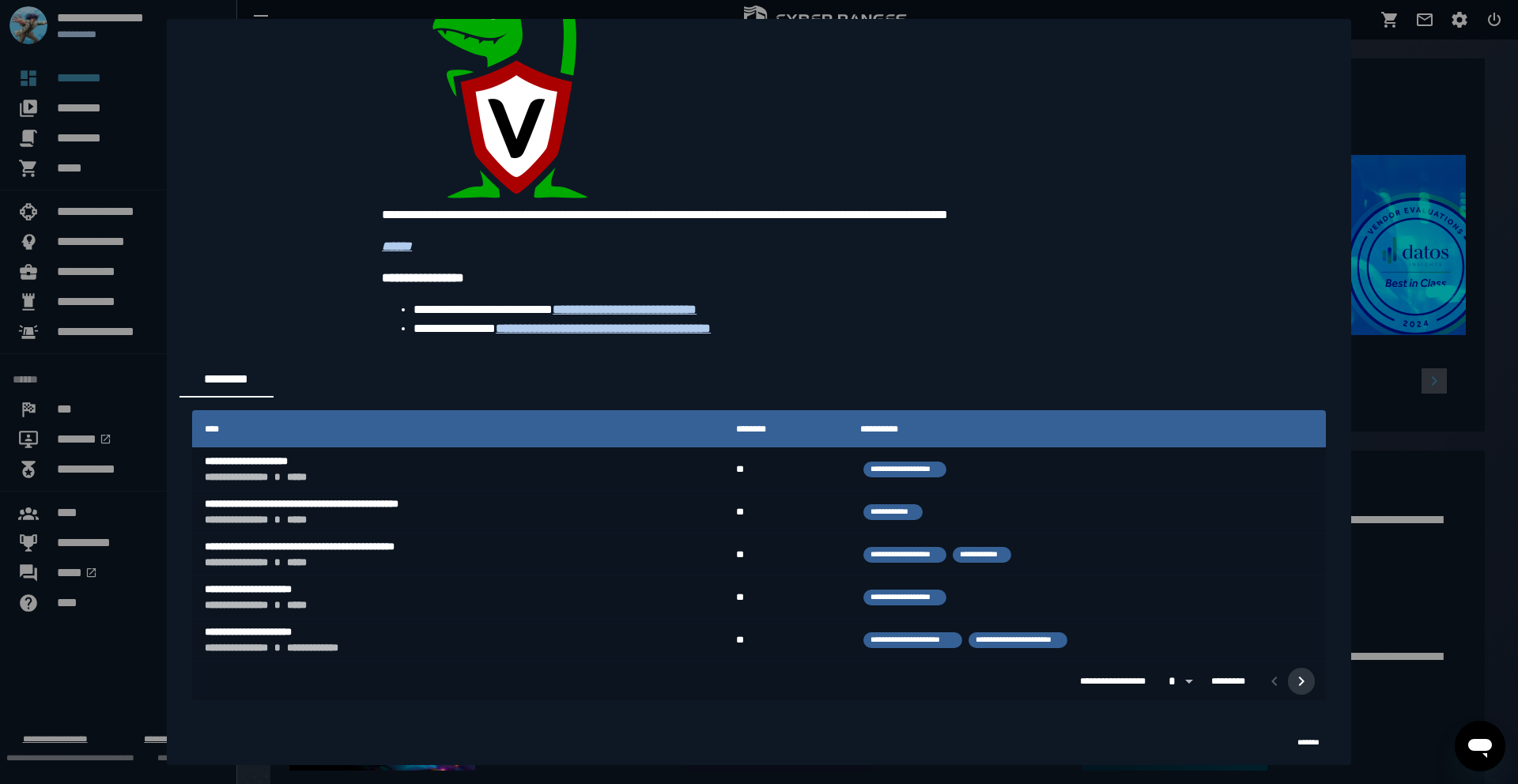 click 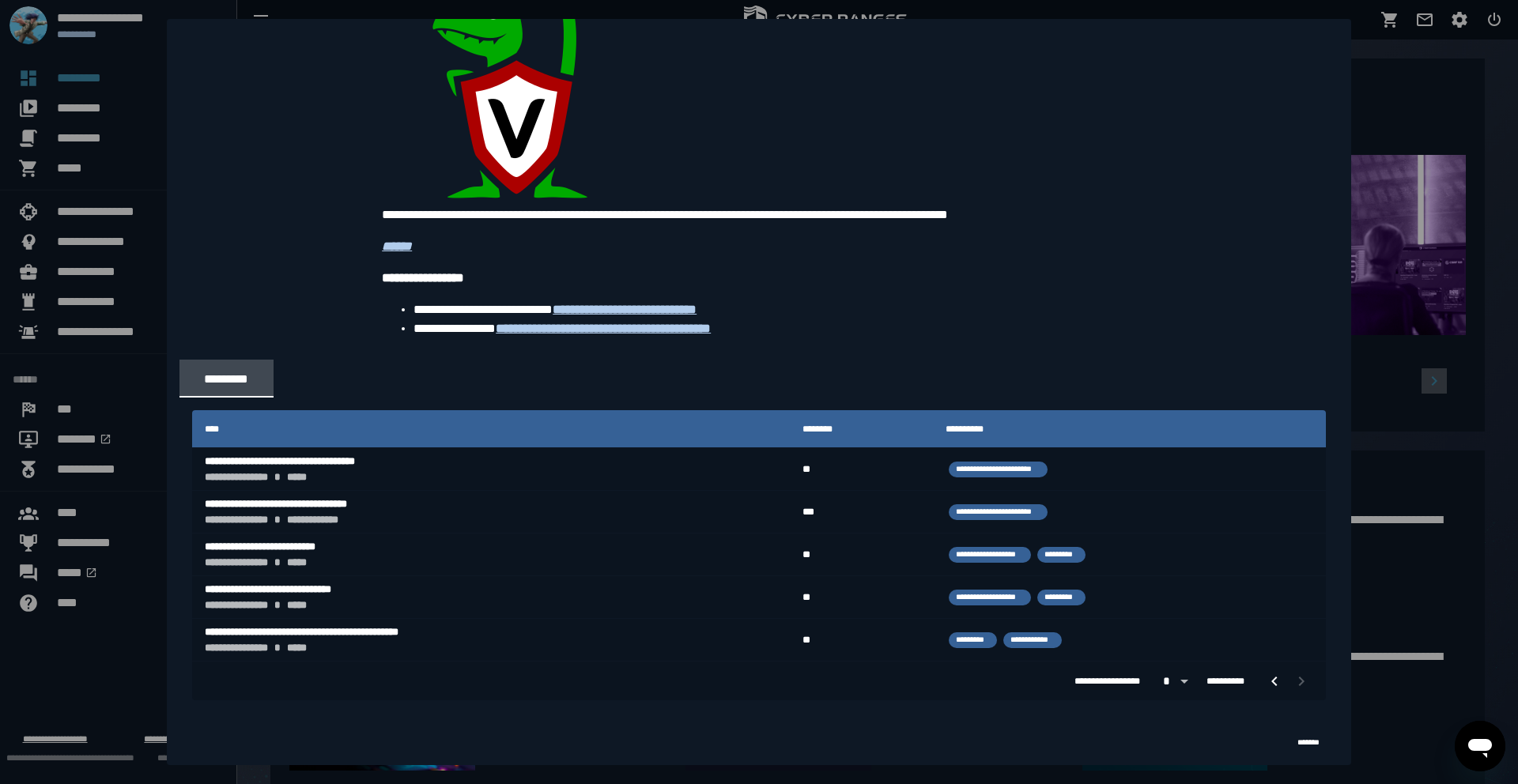 click at bounding box center (759, 392) 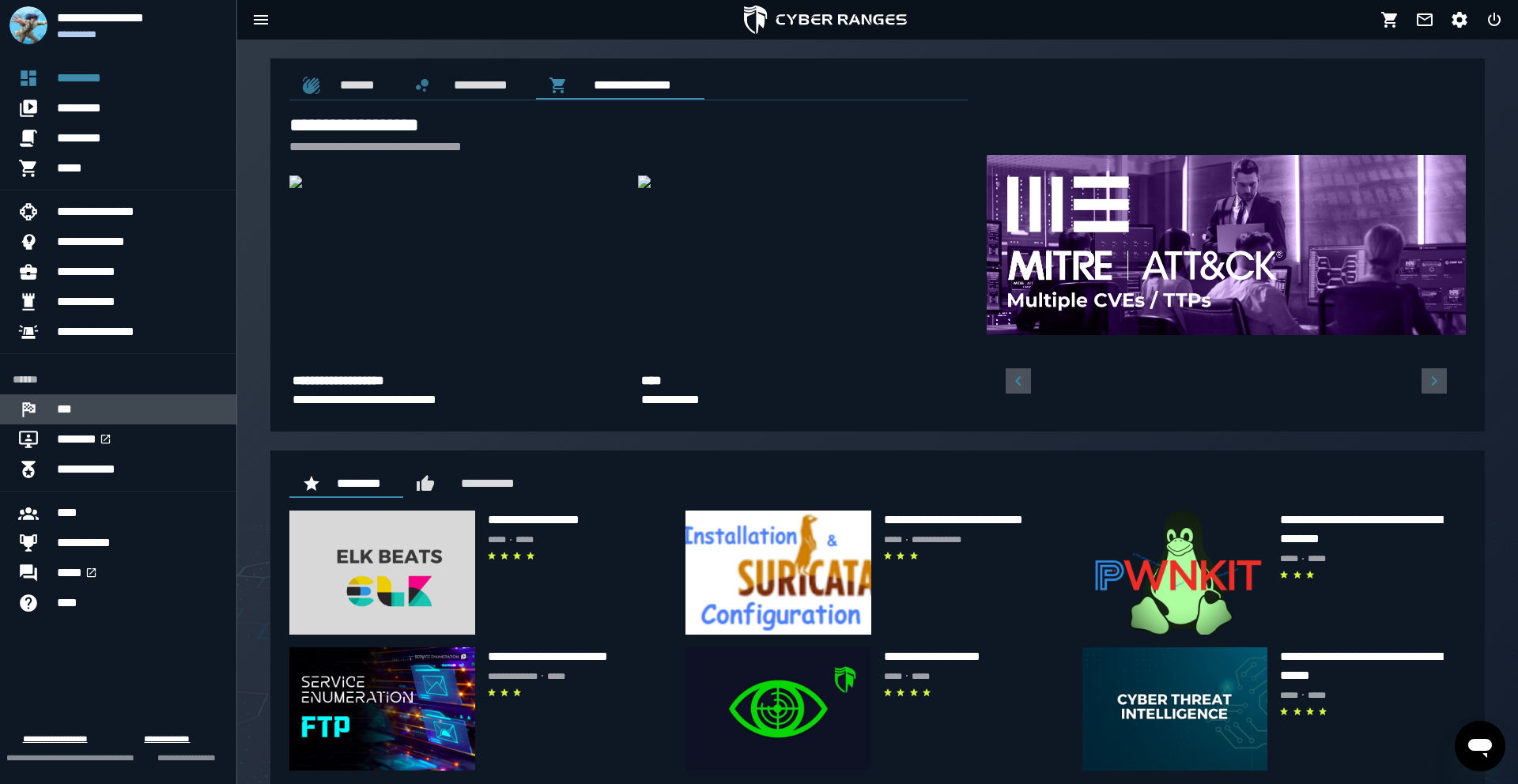 click on "***" at bounding box center (140, 409) 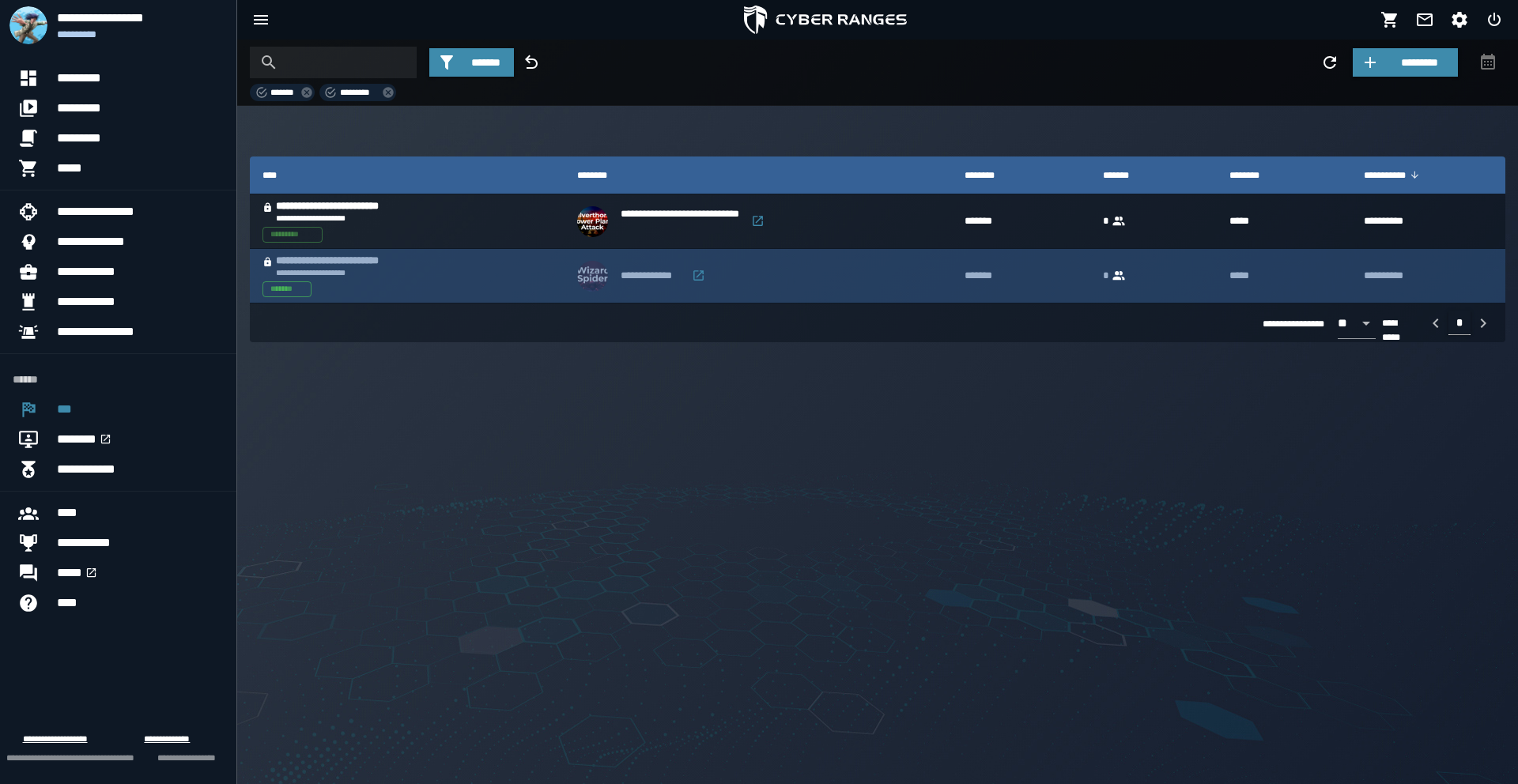 click on "*******" at bounding box center [407, 289] 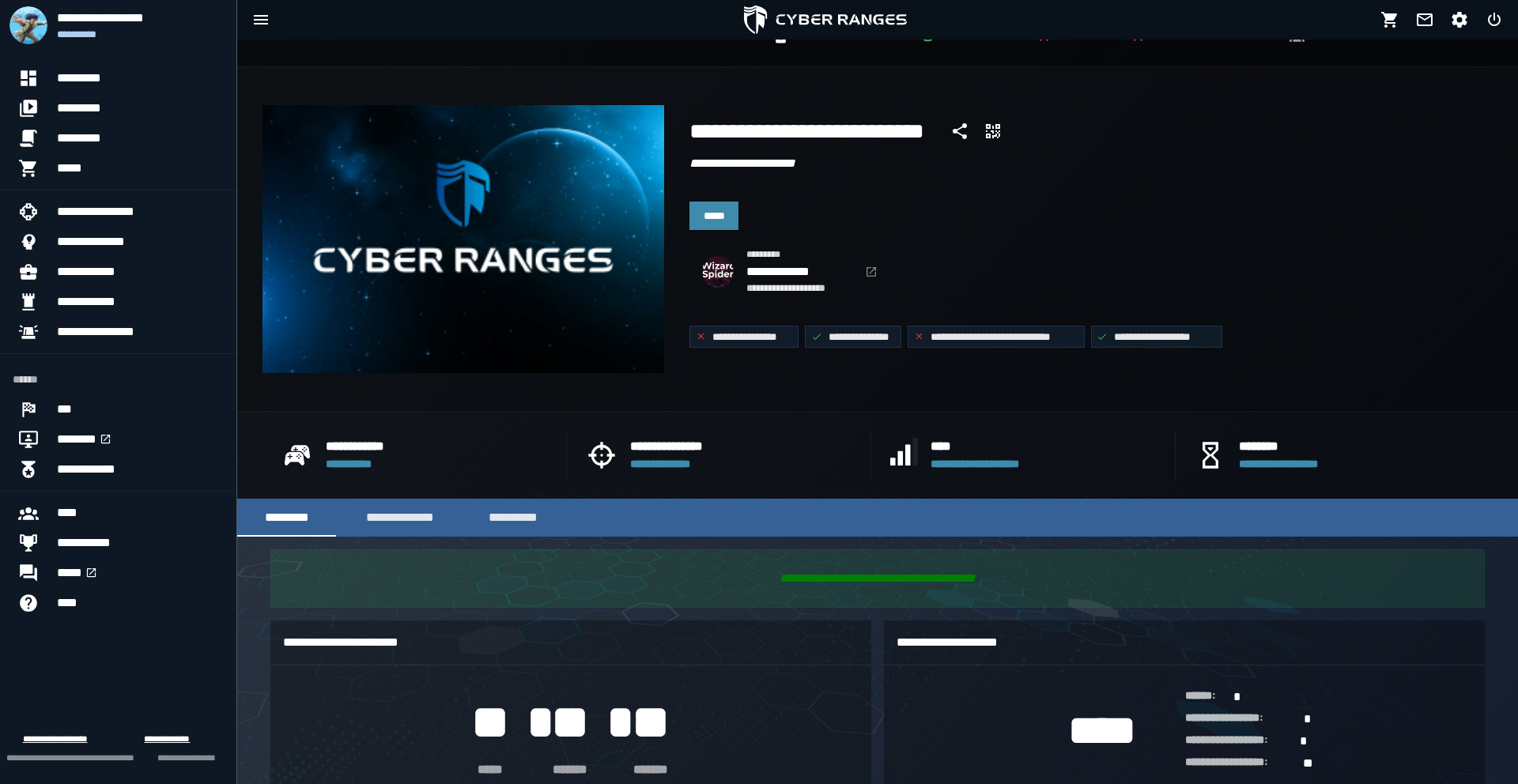 scroll, scrollTop: 0, scrollLeft: 0, axis: both 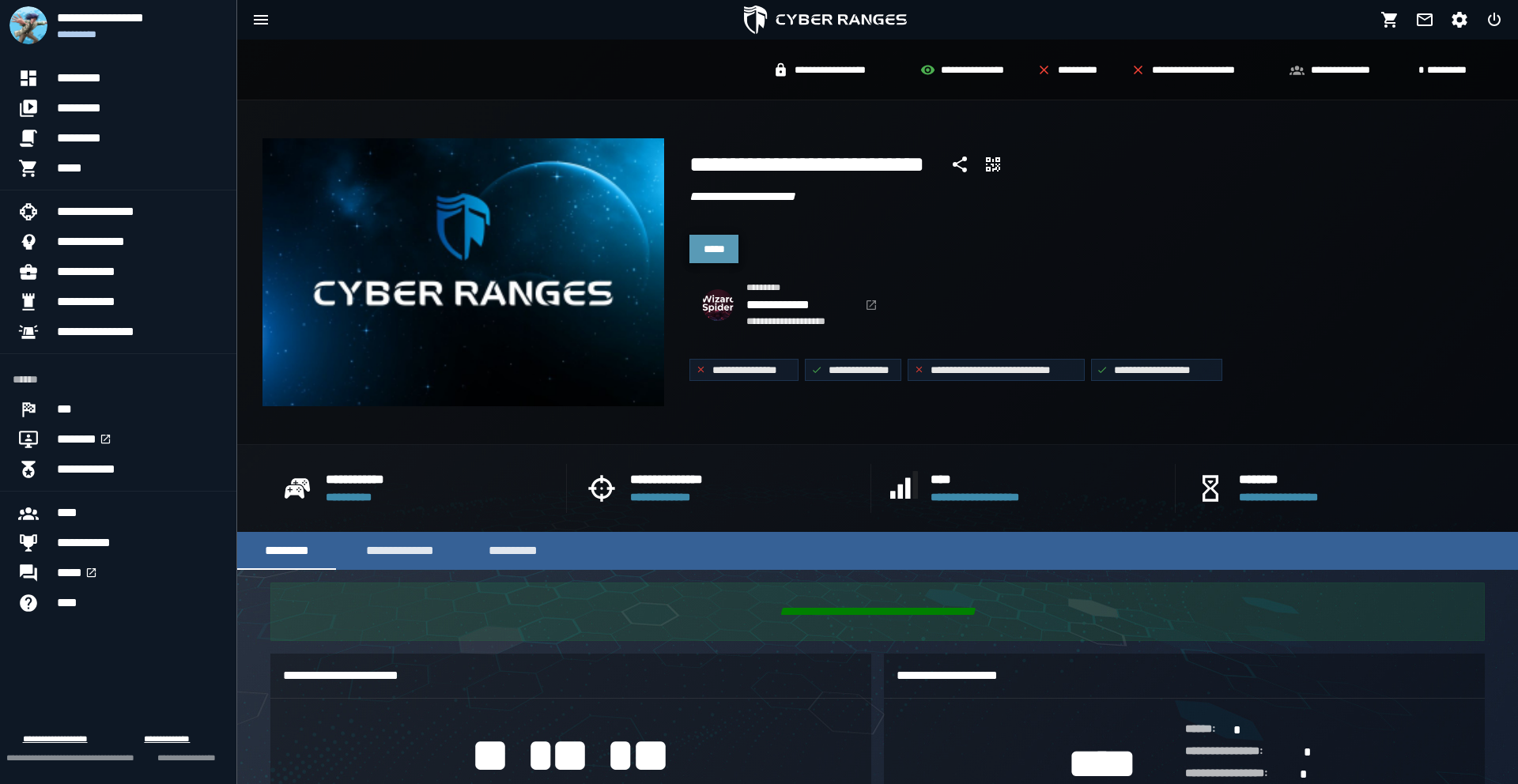 click on "*****" at bounding box center [714, 249] 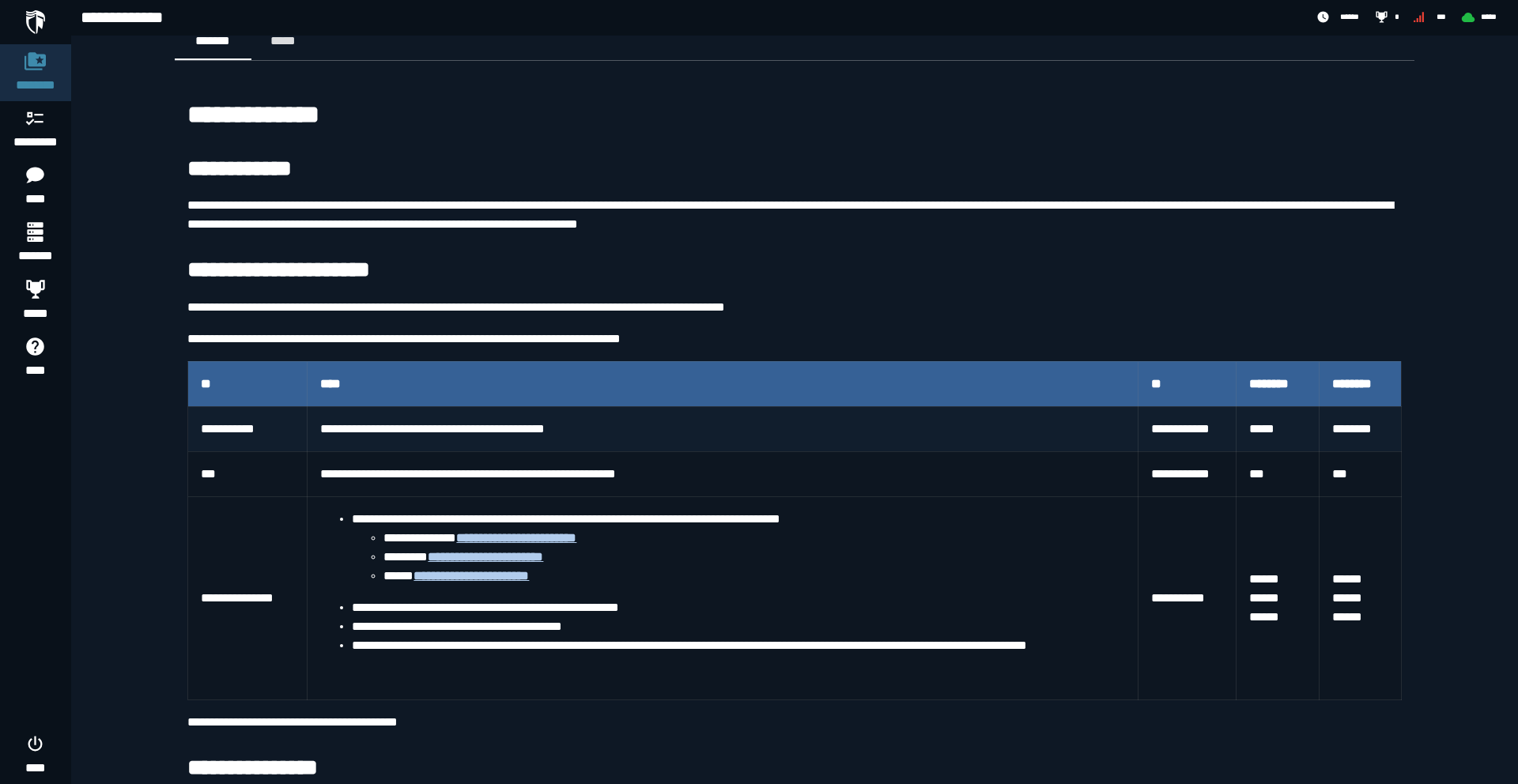 scroll, scrollTop: 0, scrollLeft: 0, axis: both 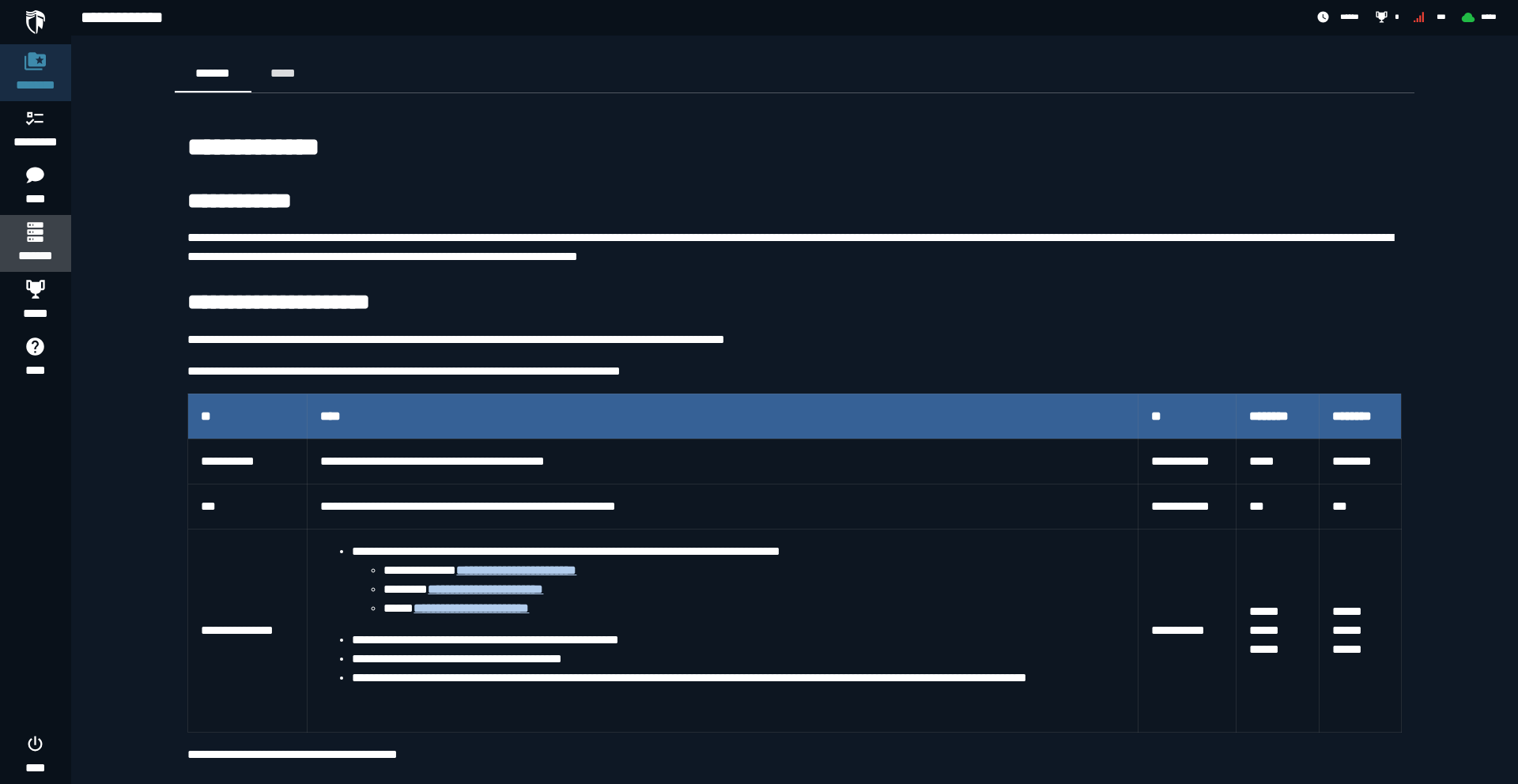click 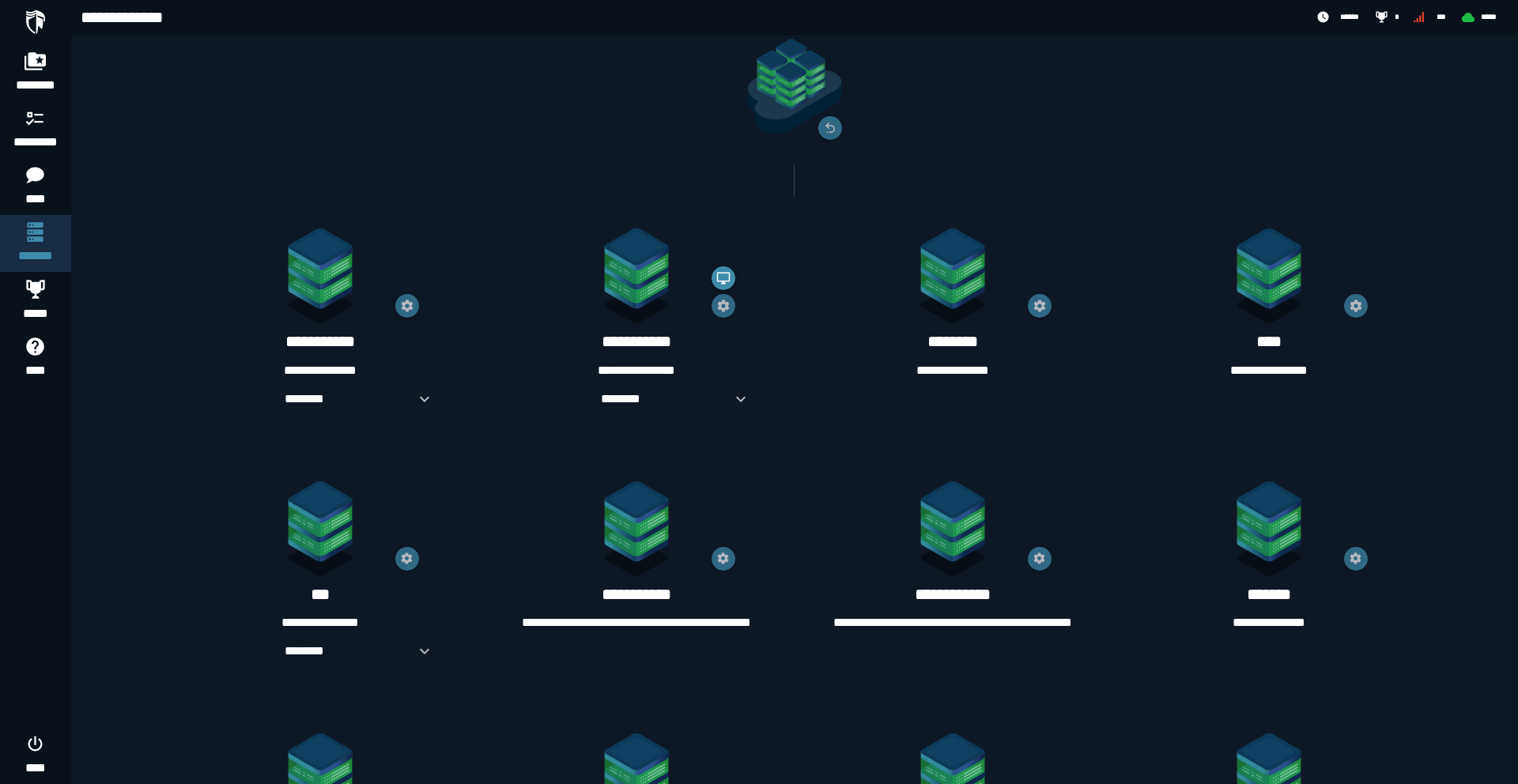scroll, scrollTop: 0, scrollLeft: 0, axis: both 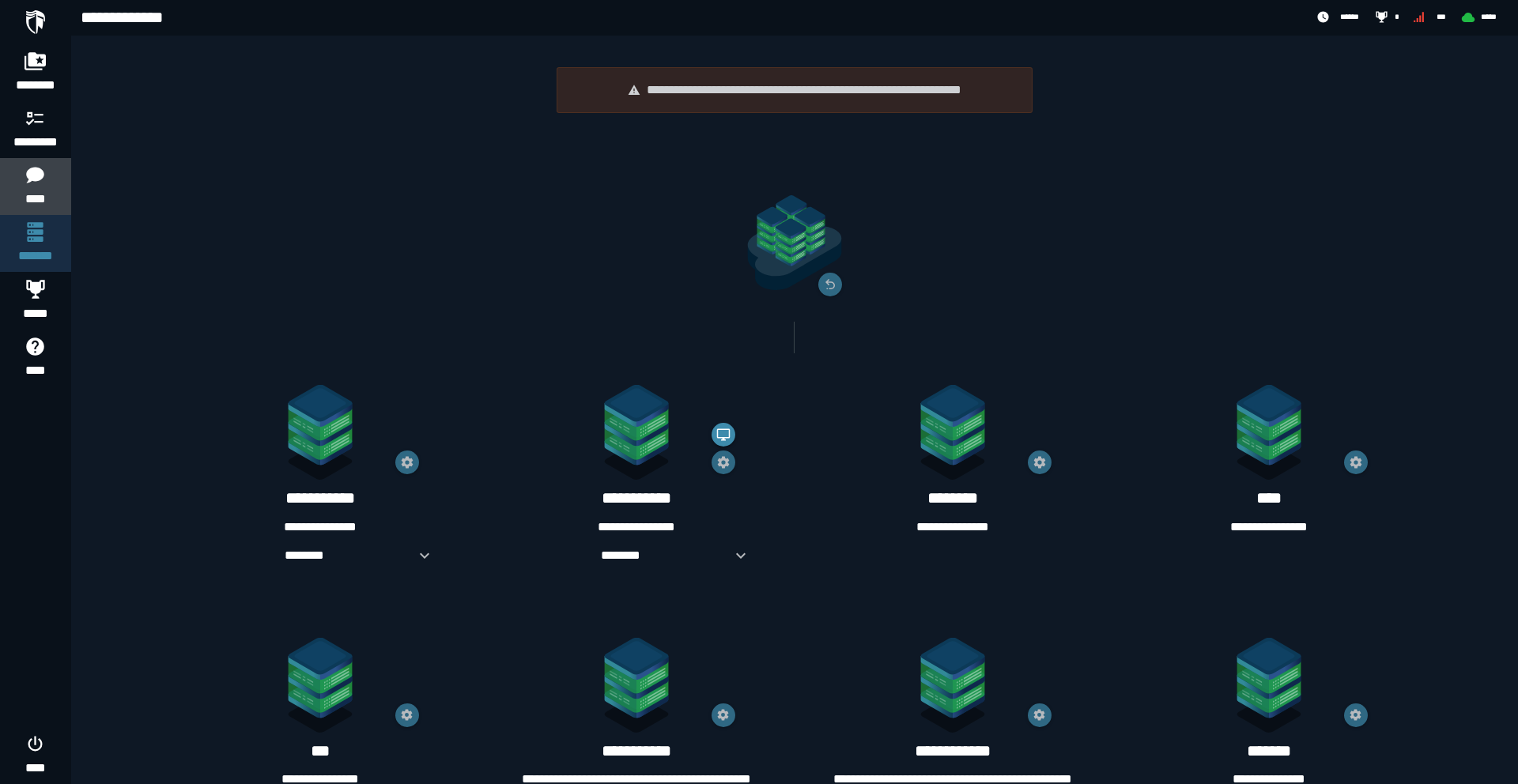 click on "****" 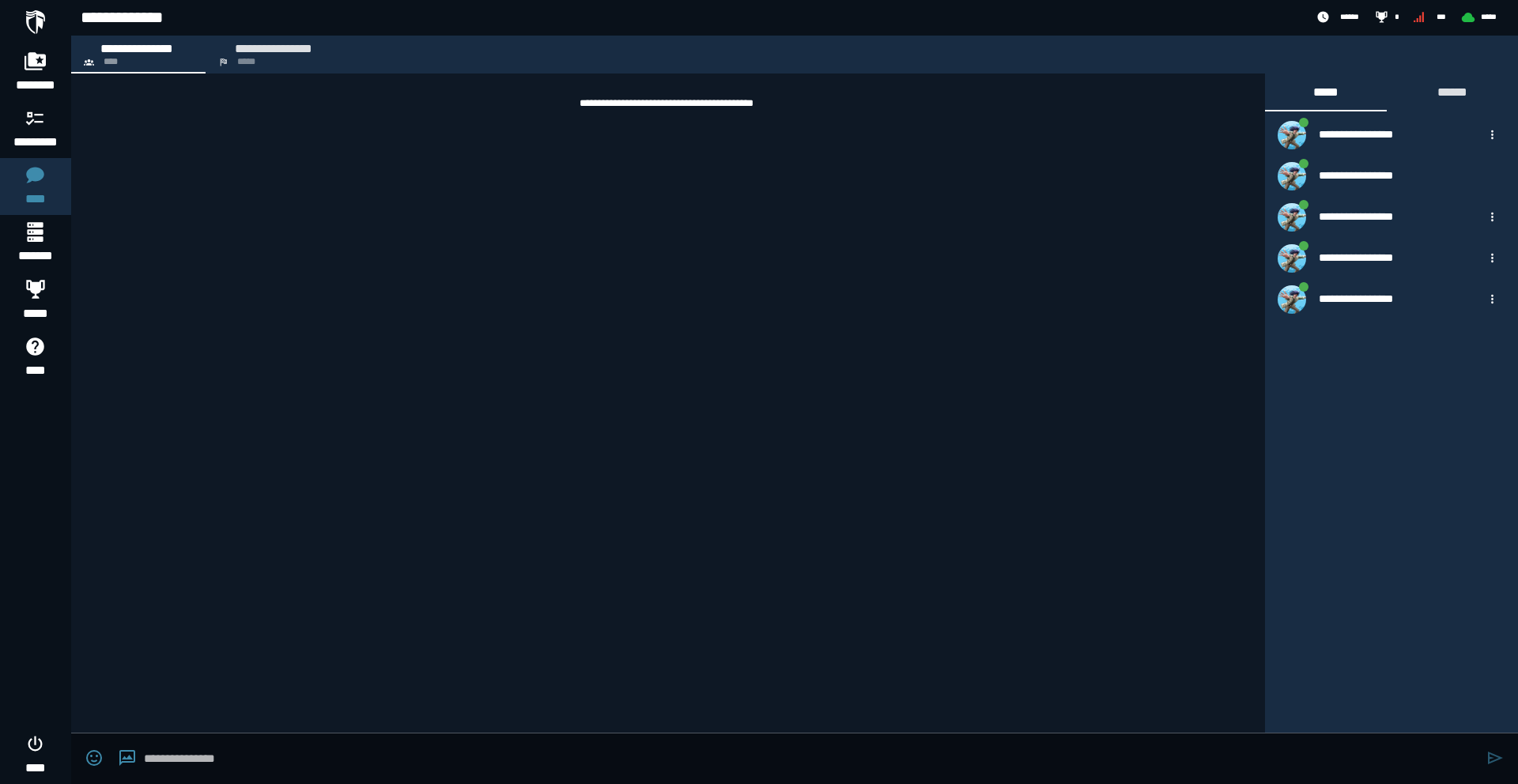 click at bounding box center [811, 759] 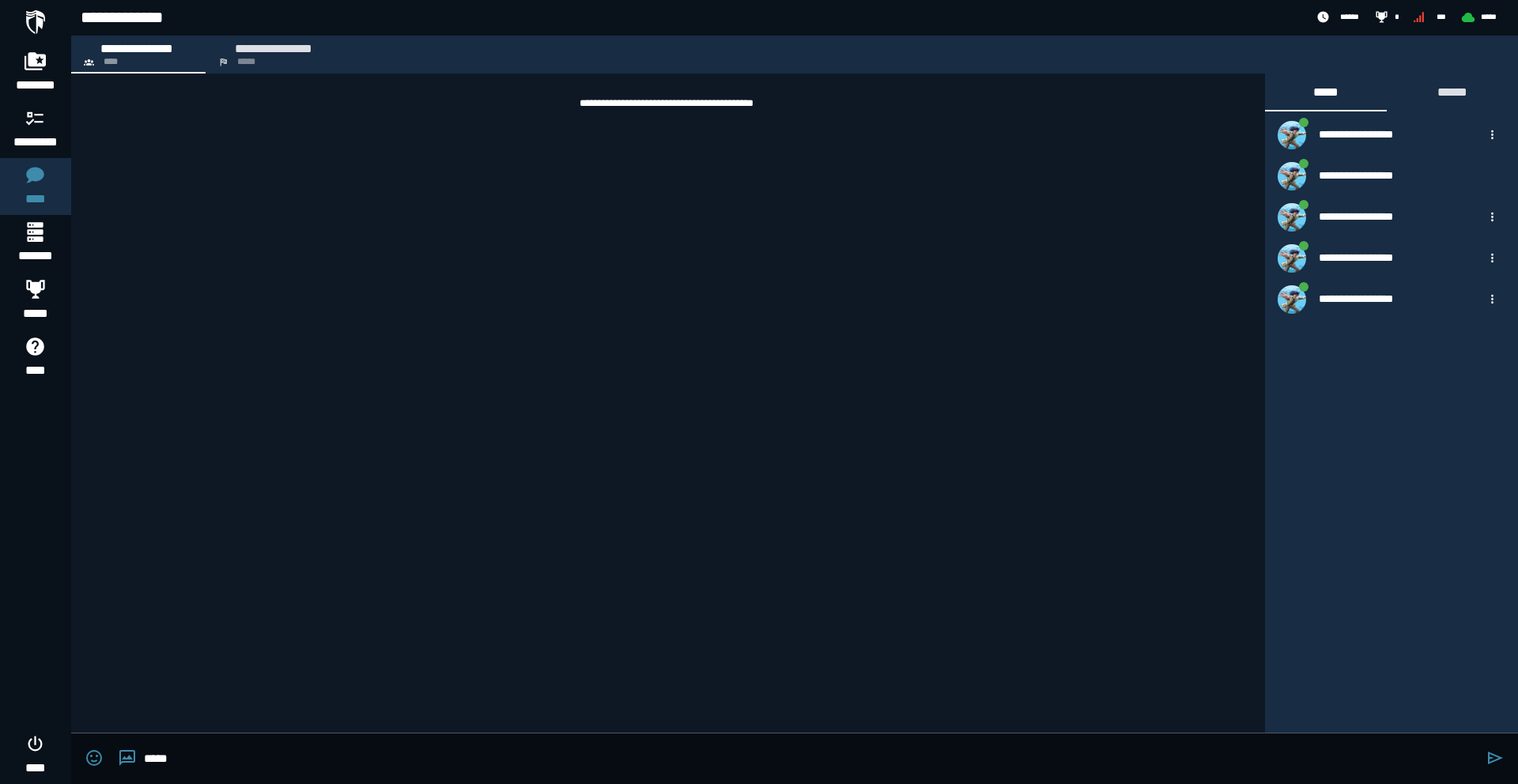 type on "*****" 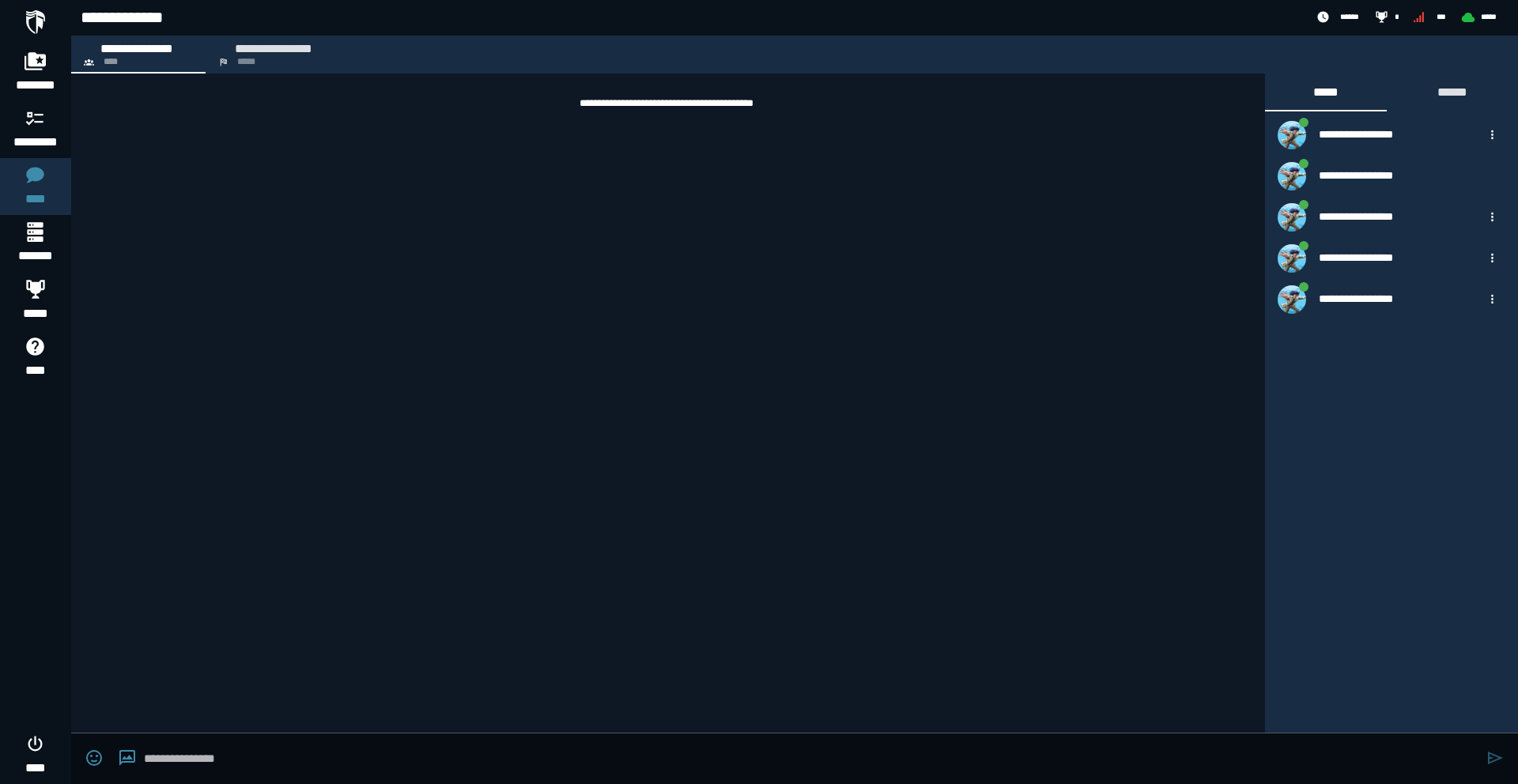 click at bounding box center [811, 759] 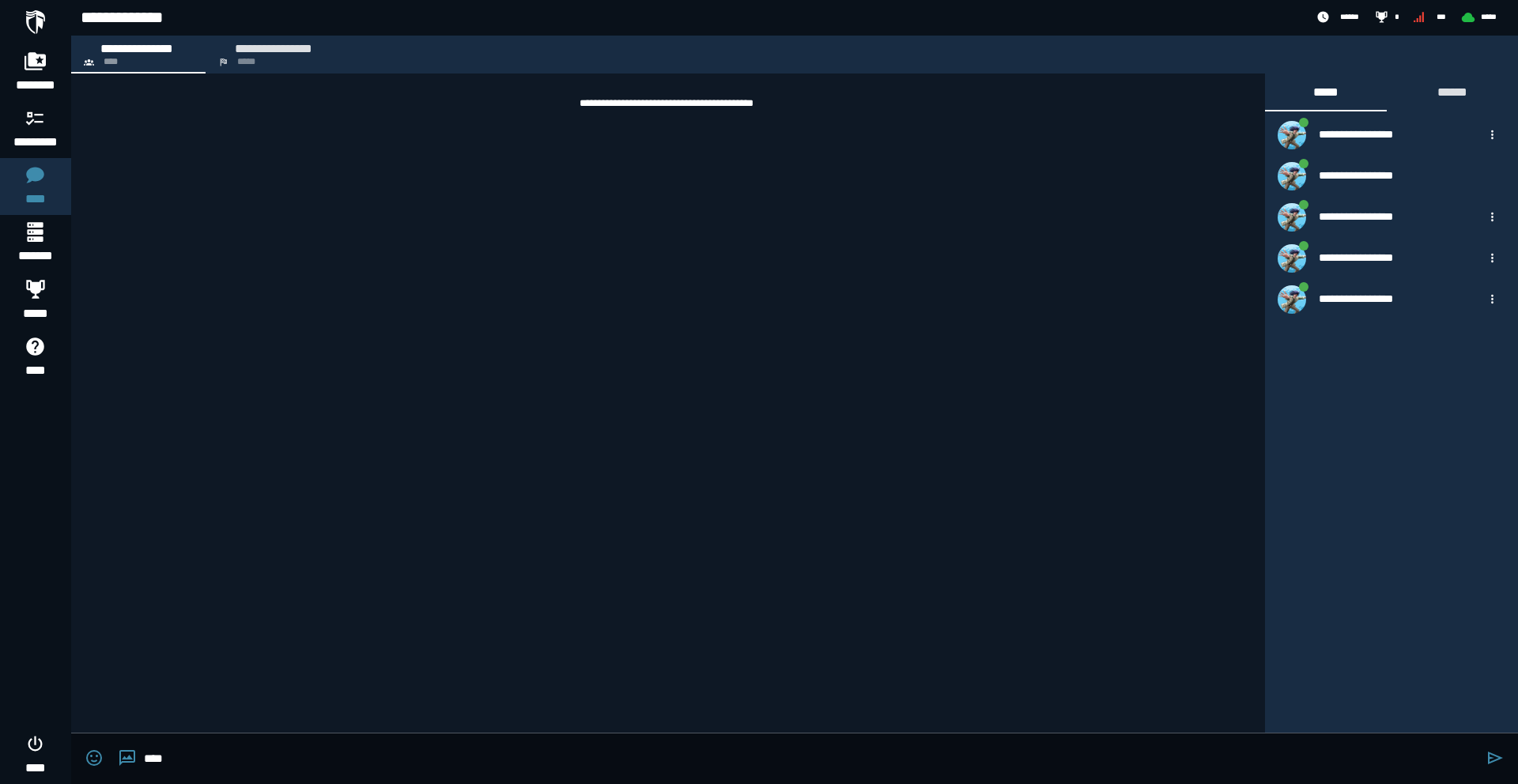 type on "****" 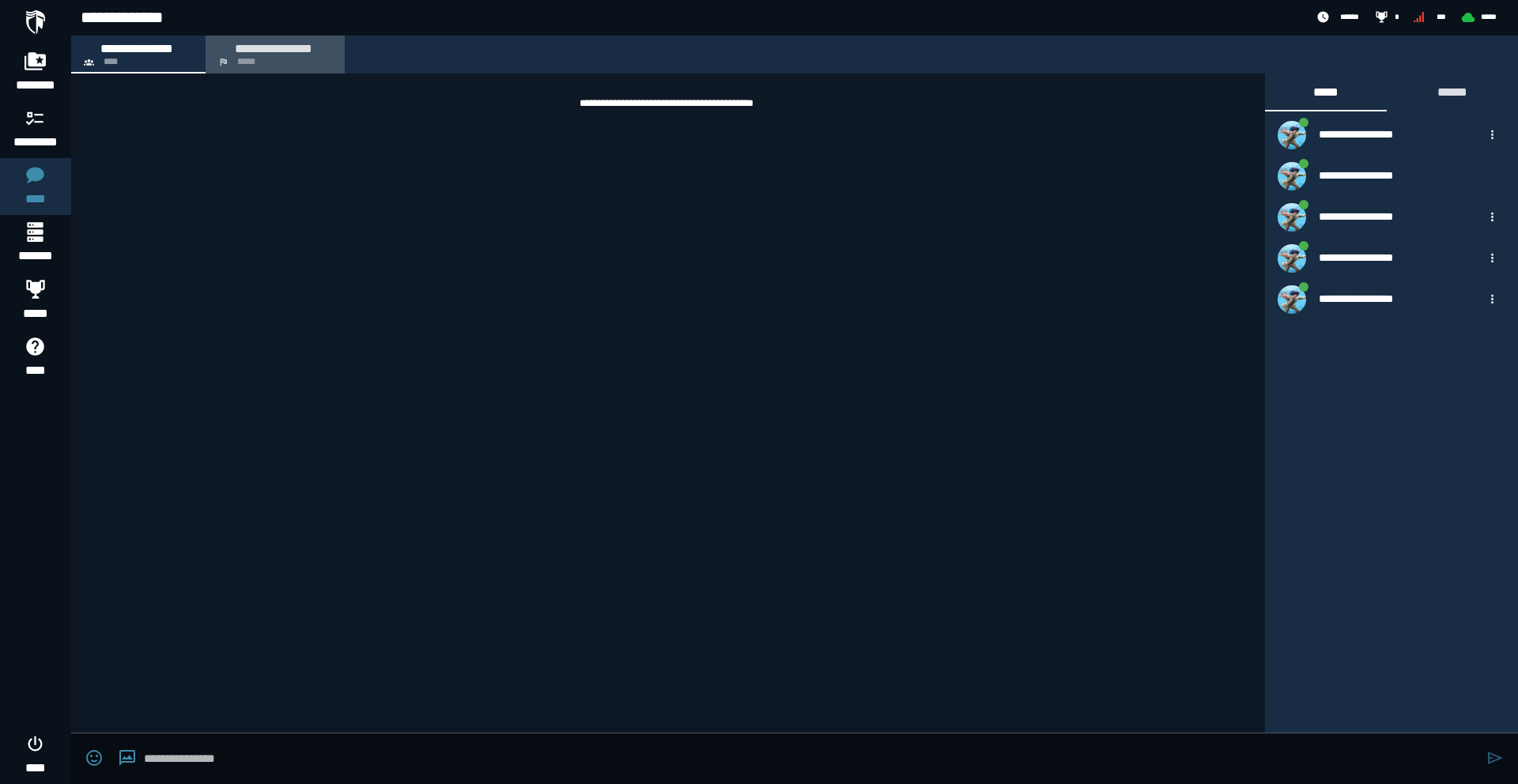 click on "*****" at bounding box center (247, 62) 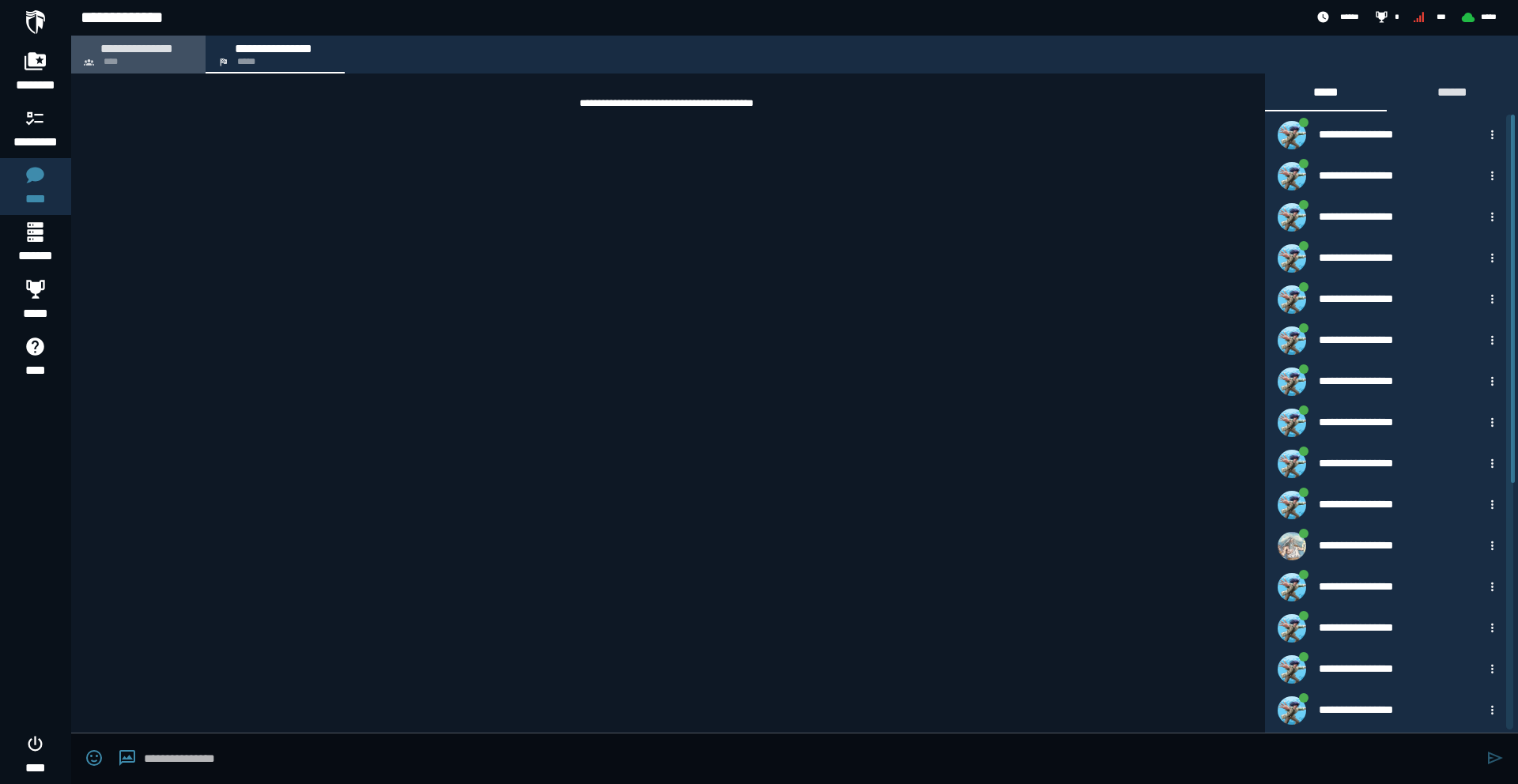 click on "**********" at bounding box center (137, 48) 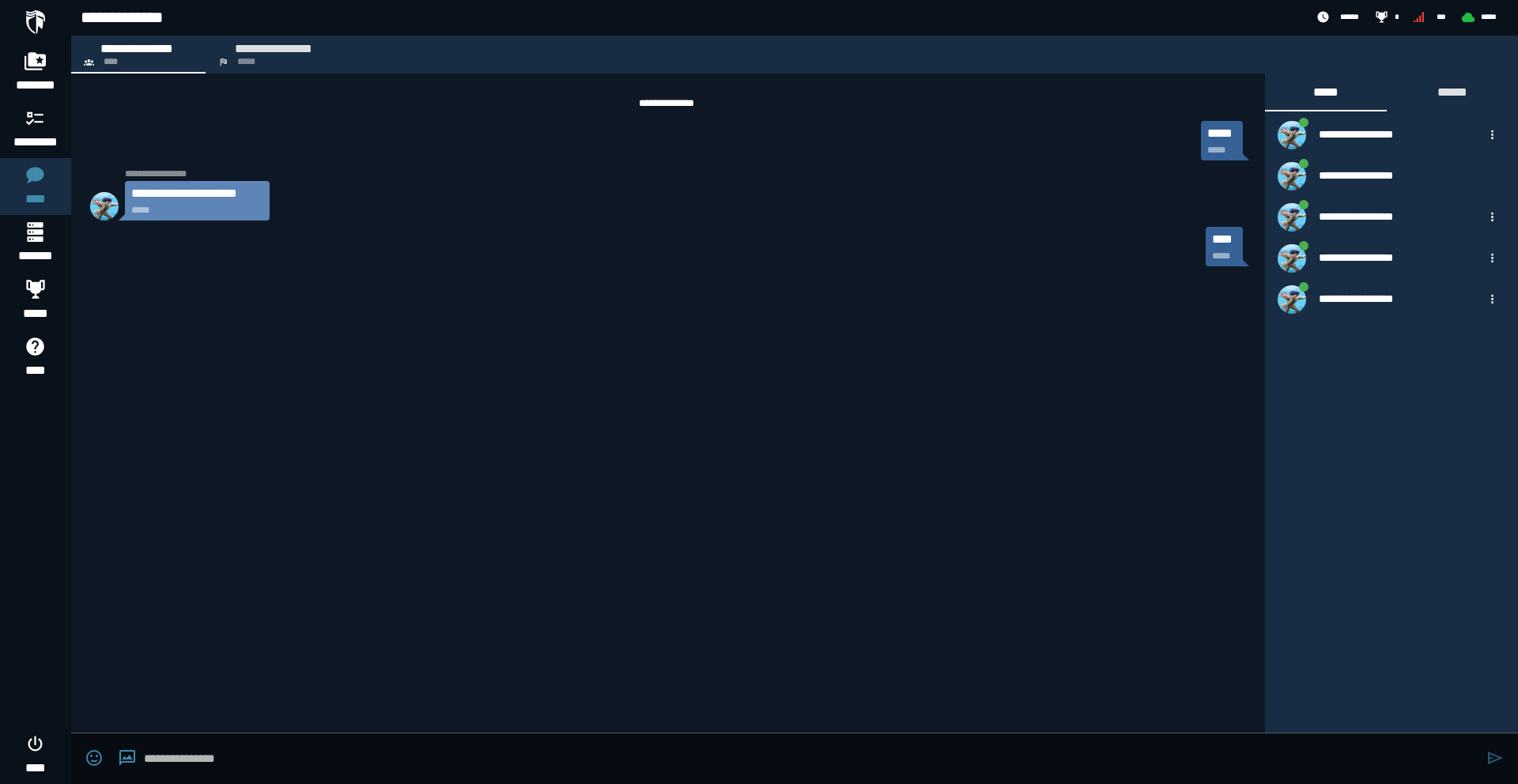 click at bounding box center (811, 759) 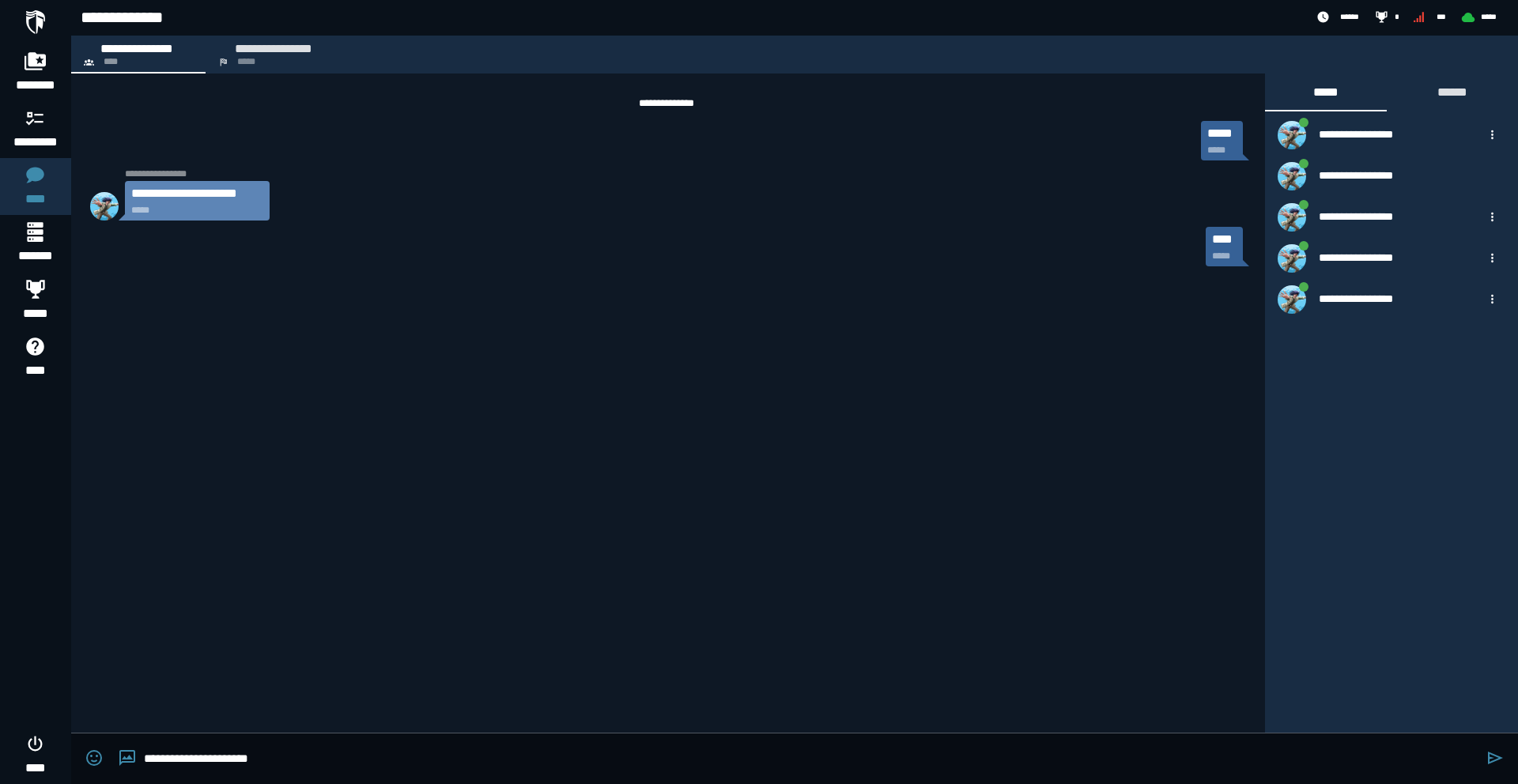 type on "**********" 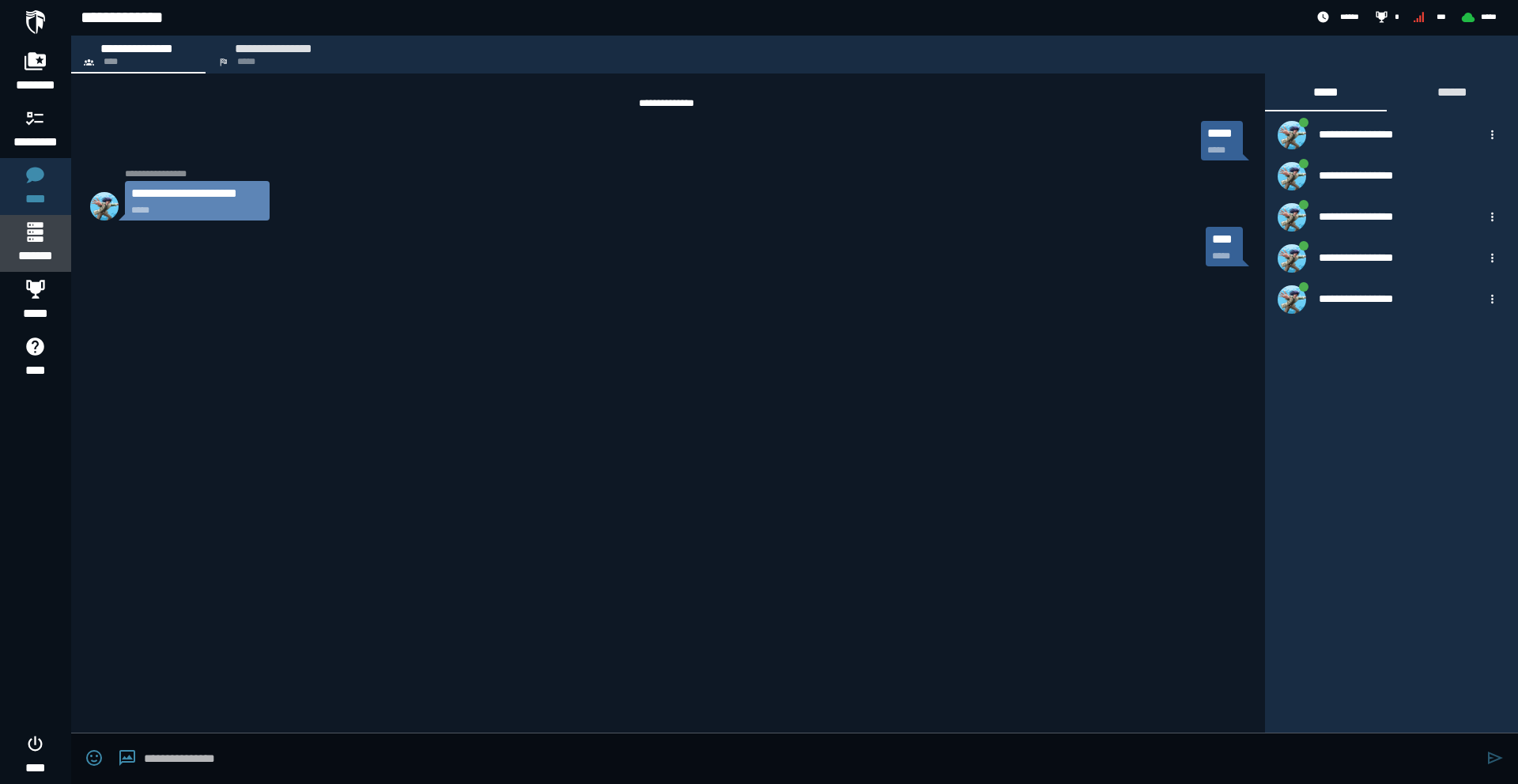 click 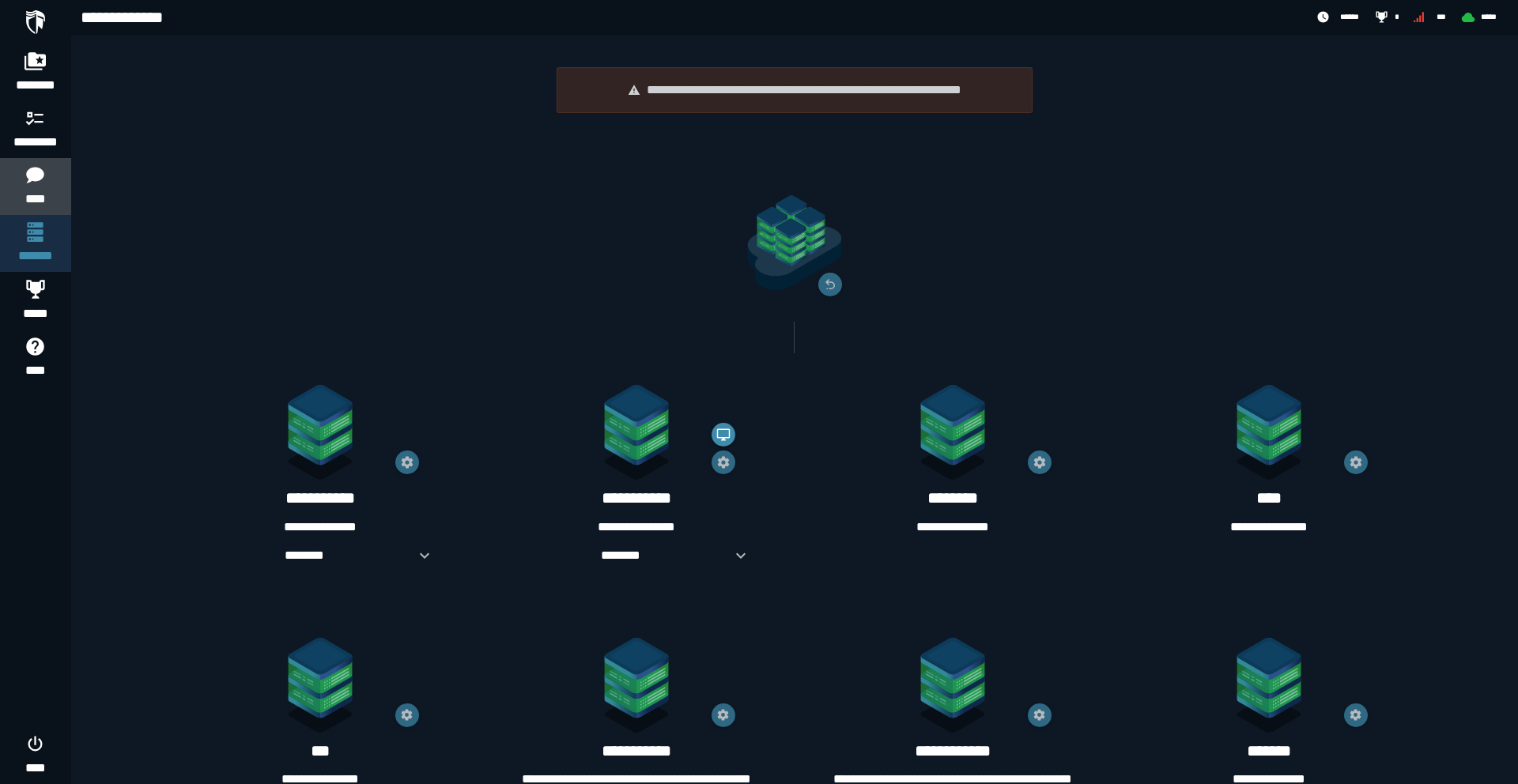 click on "****" at bounding box center [35, 199] 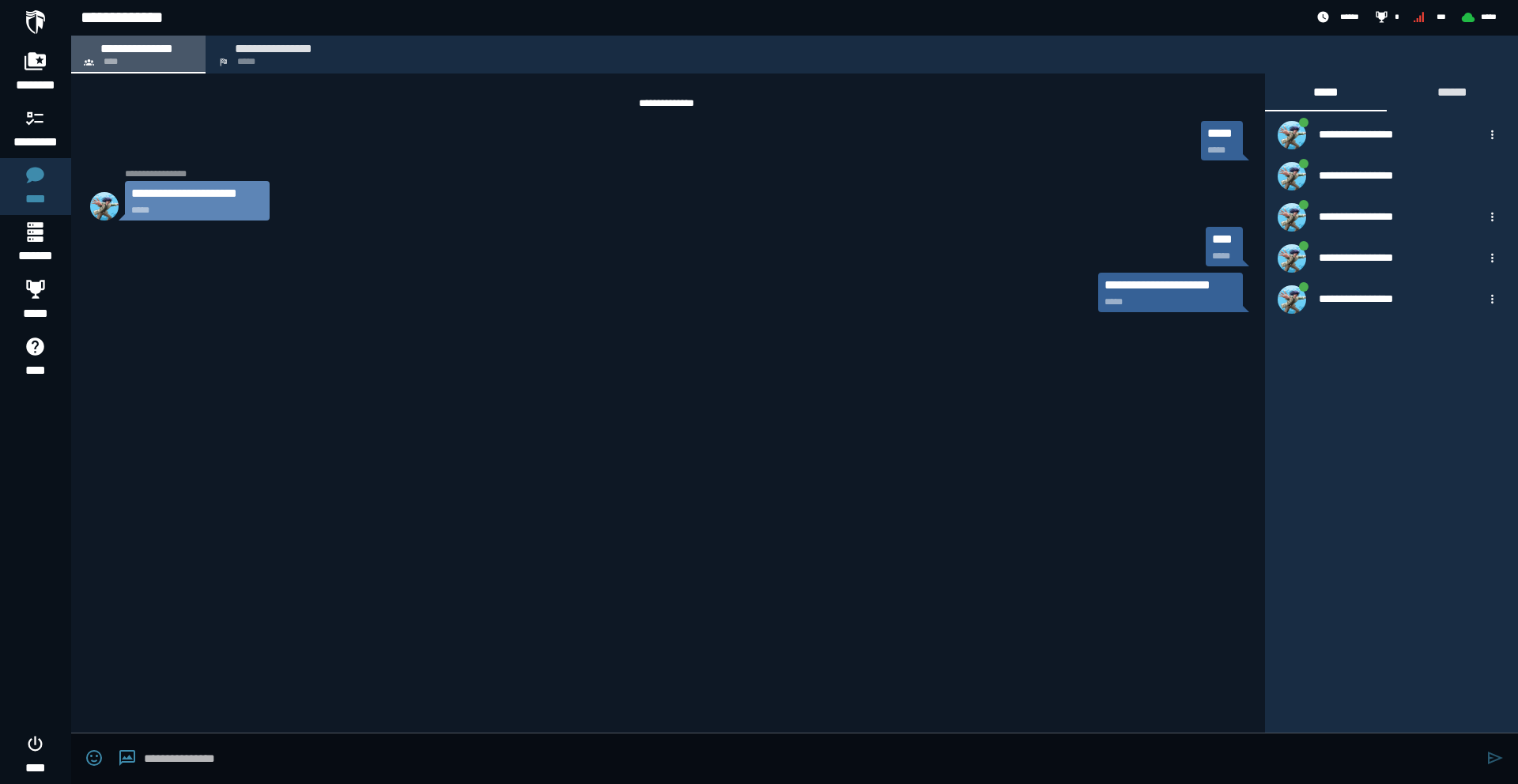 click on "**********" at bounding box center (137, 48) 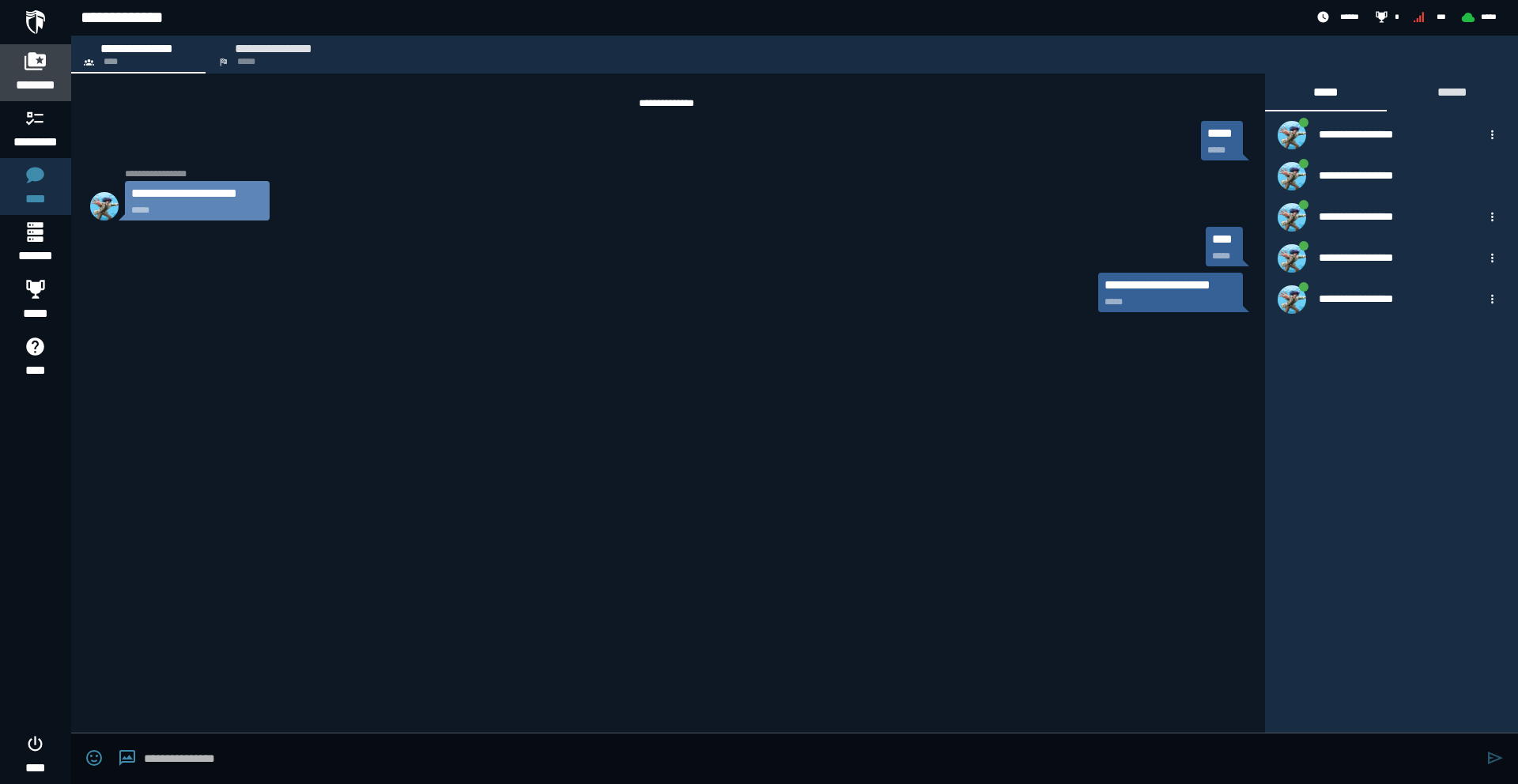 click at bounding box center (36, 61) 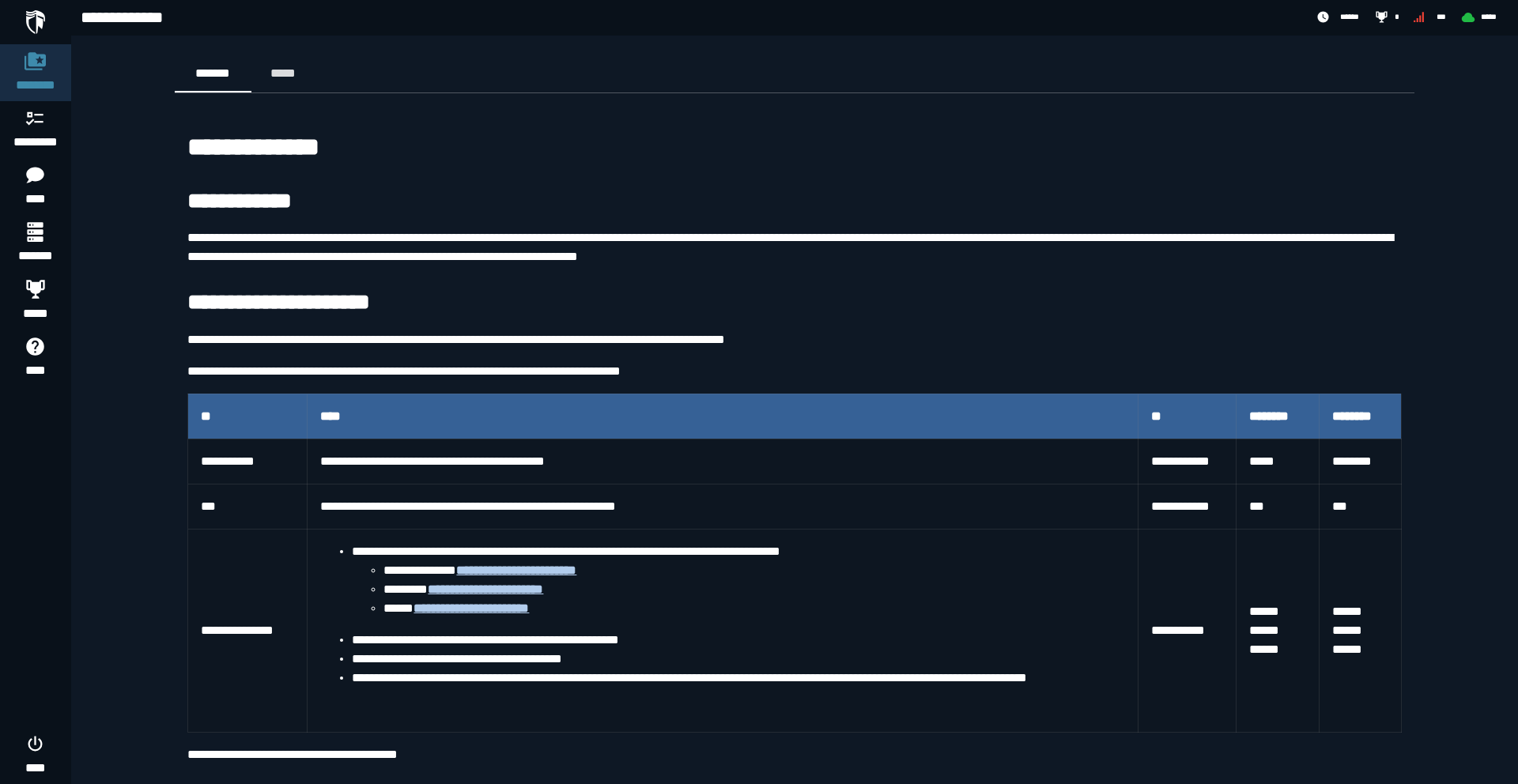 click on "**********" at bounding box center (759, 801) 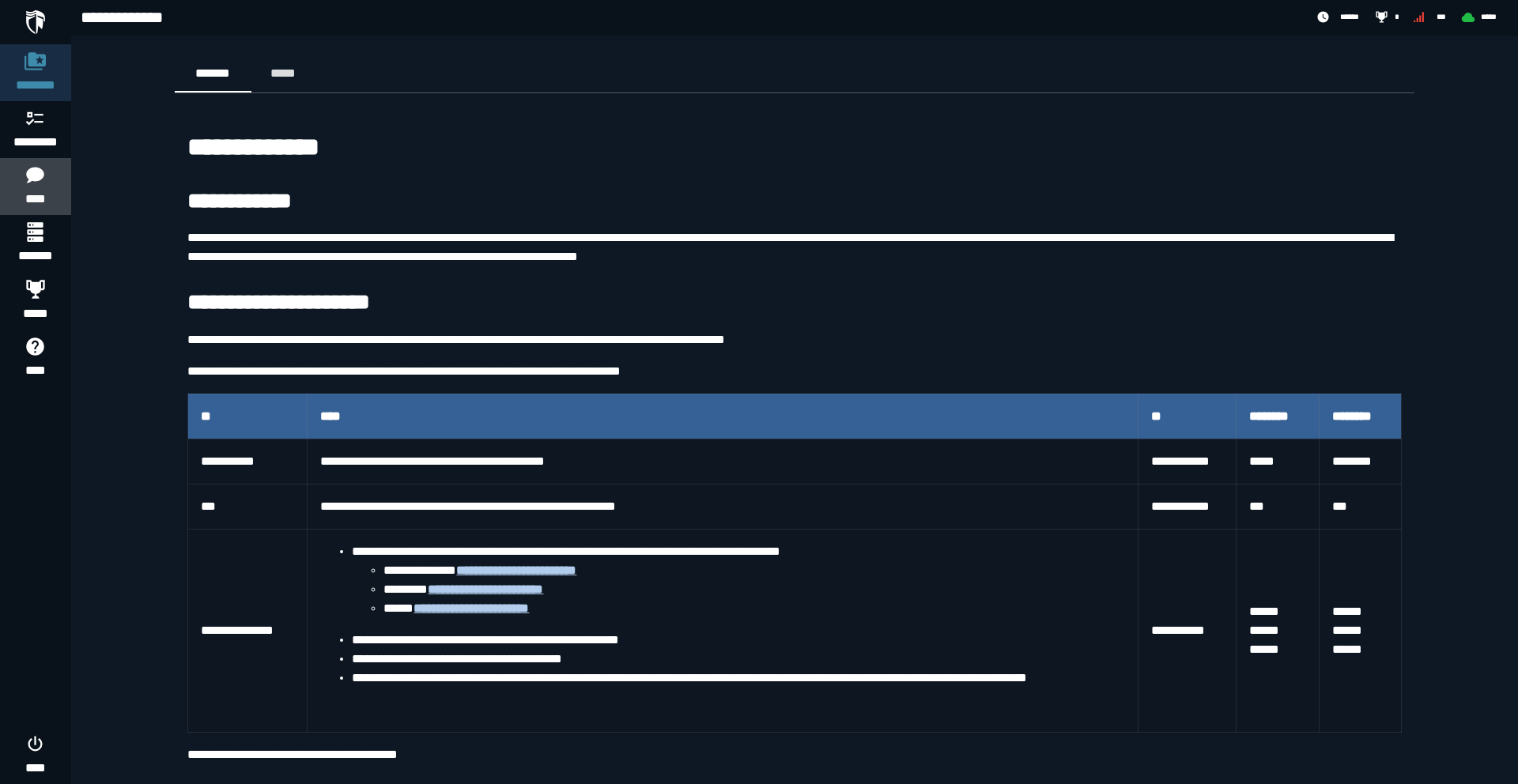 click on "****" 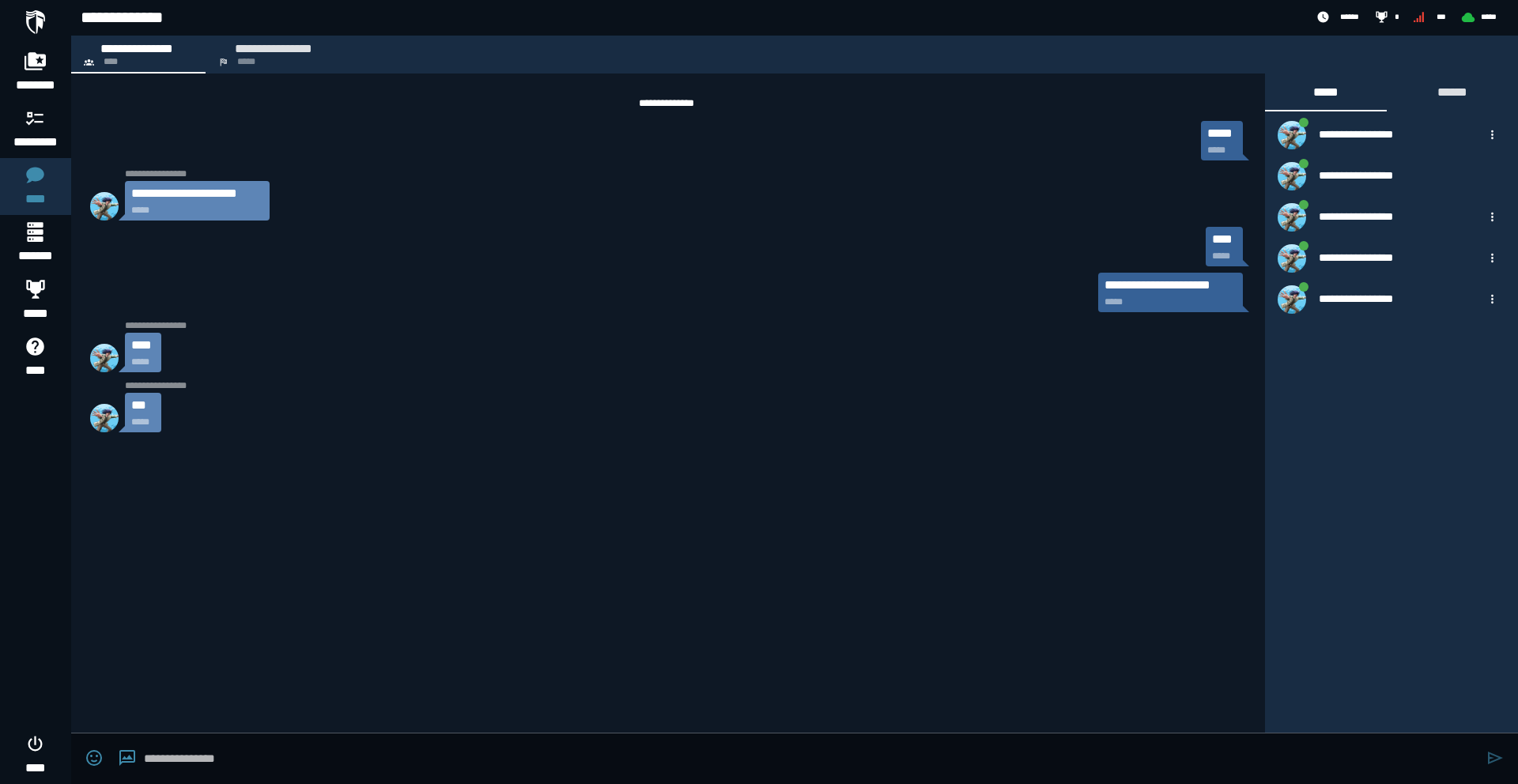 click at bounding box center [811, 759] 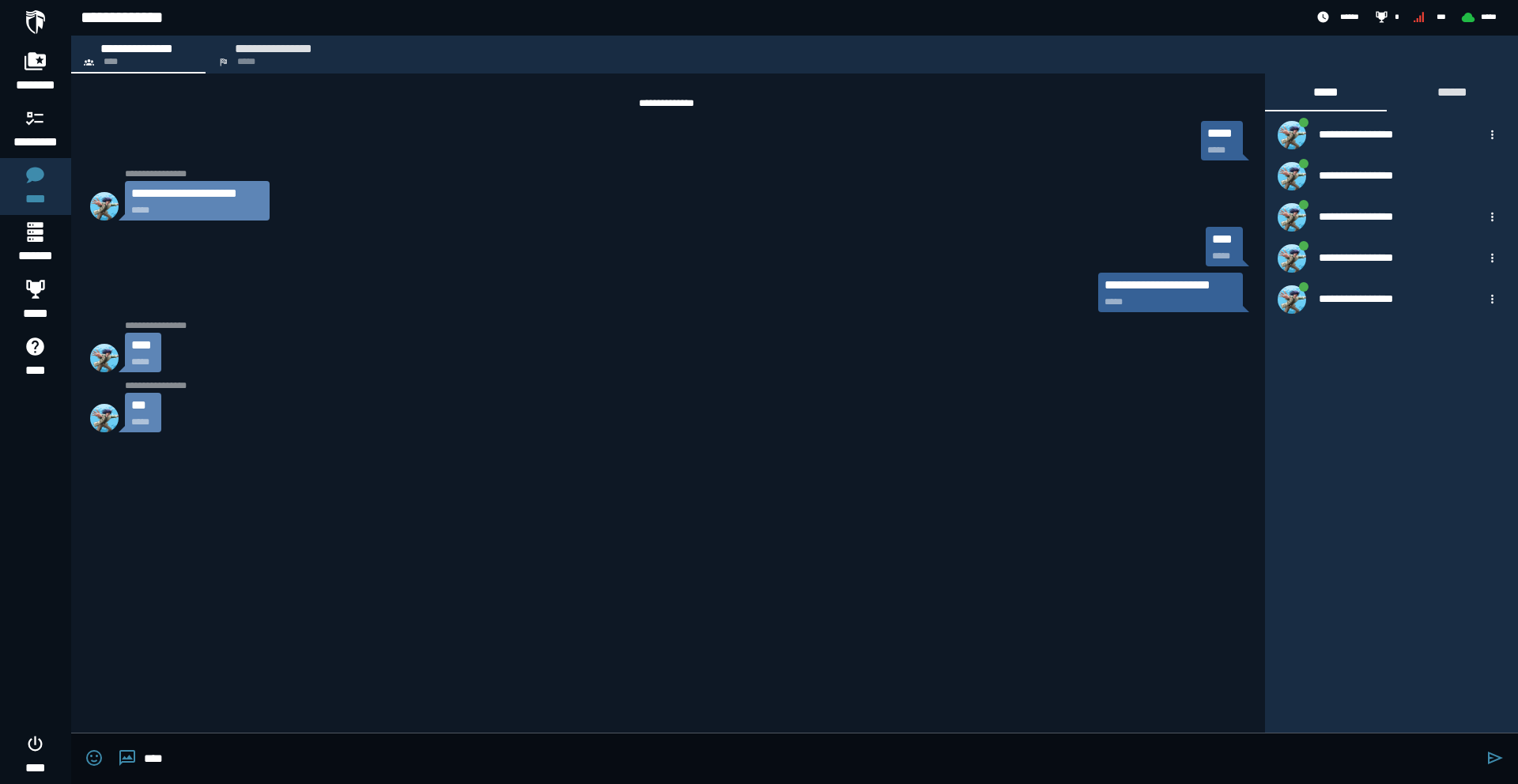 type on "****" 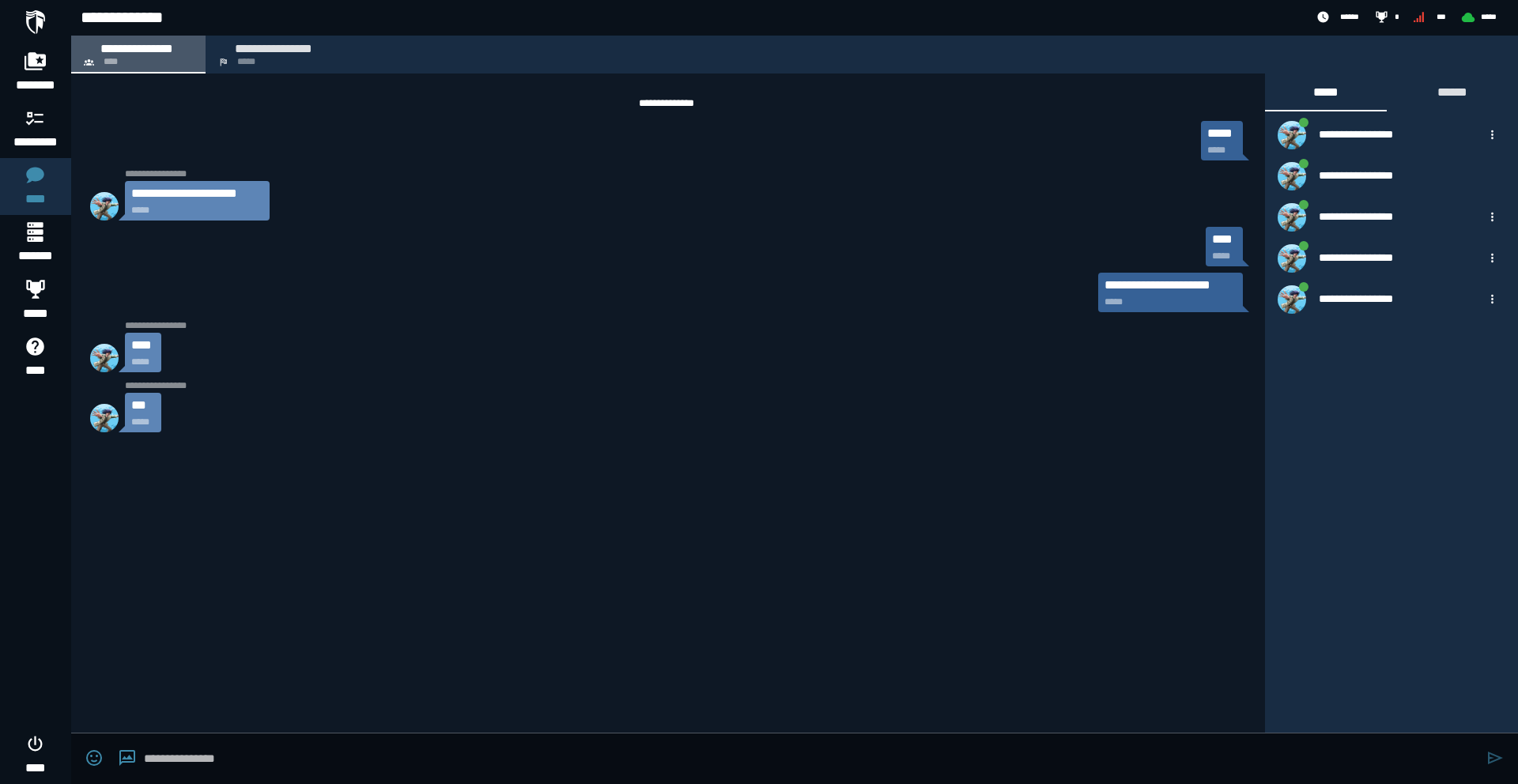 click on "**********" at bounding box center [138, 55] 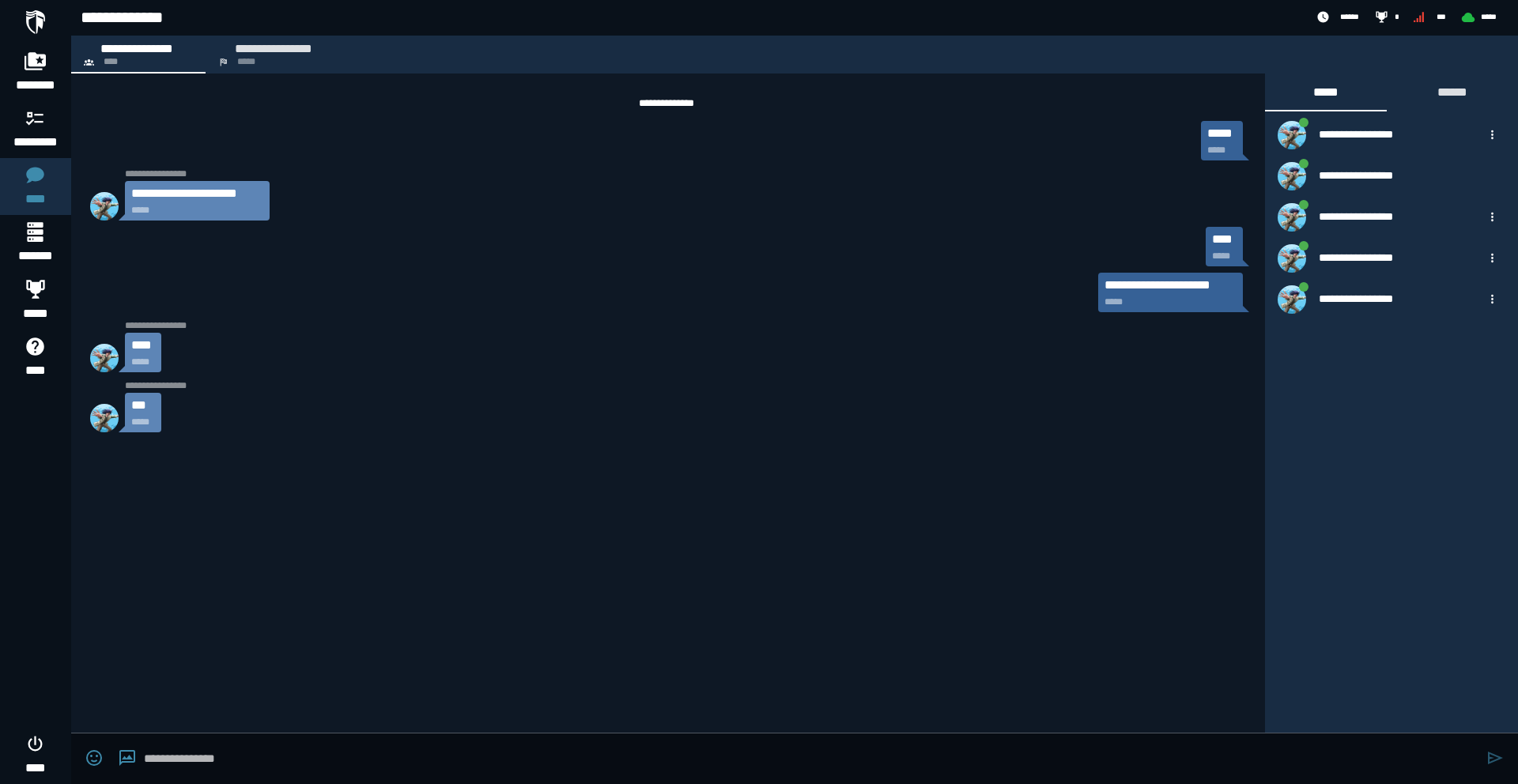 click on "**********" at bounding box center [668, 403] 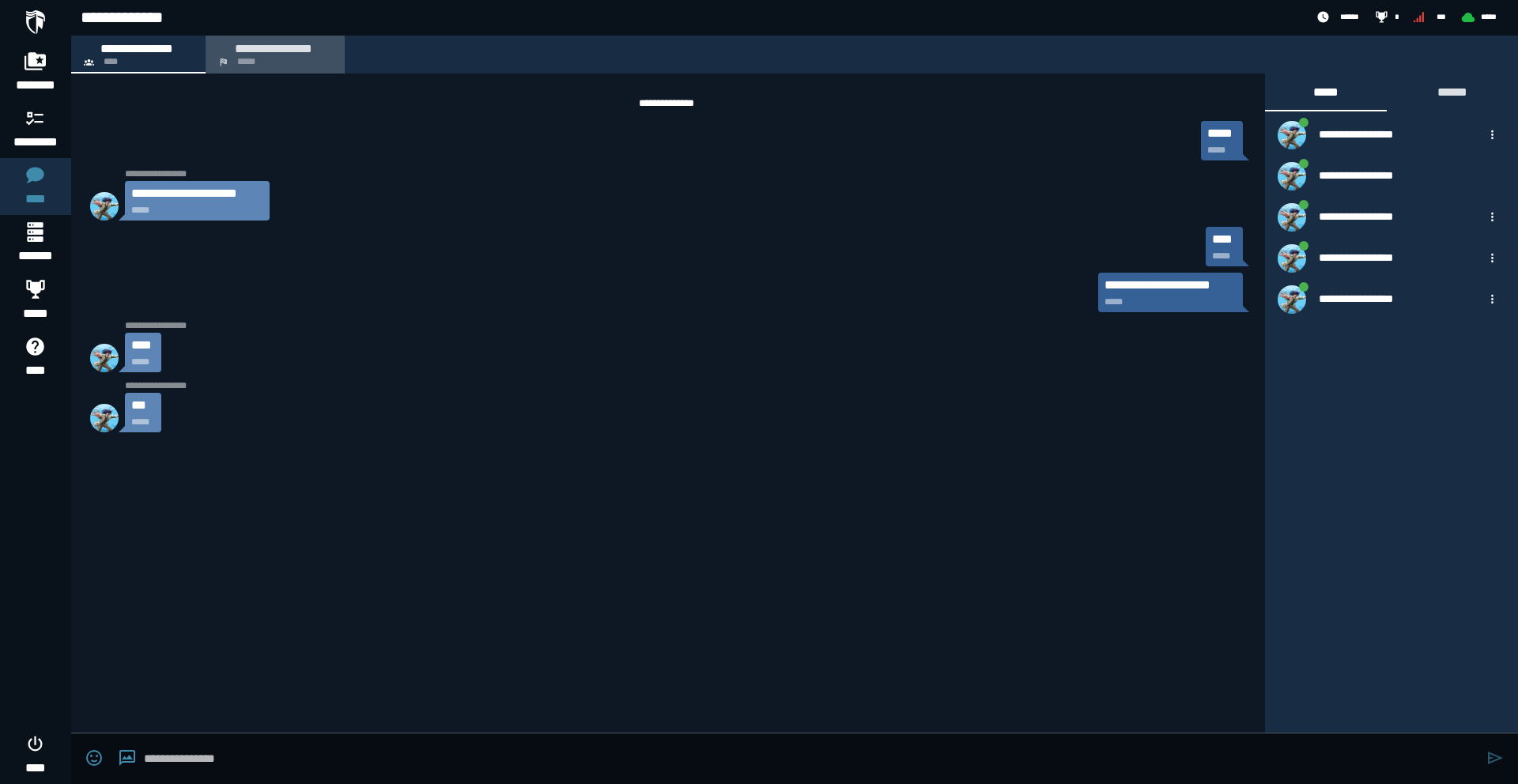 click on "*****" at bounding box center (247, 62) 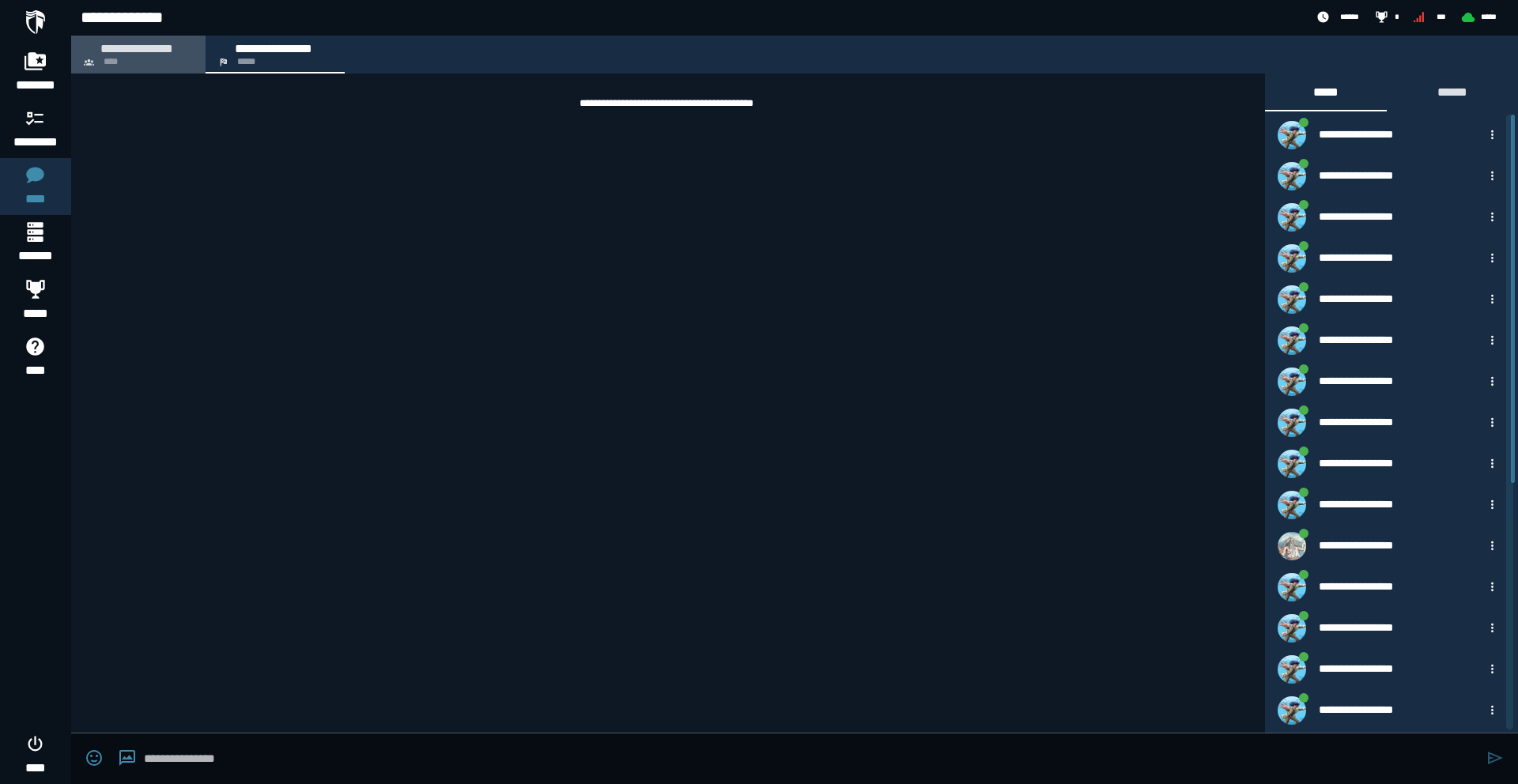 click on "**********" at bounding box center (138, 55) 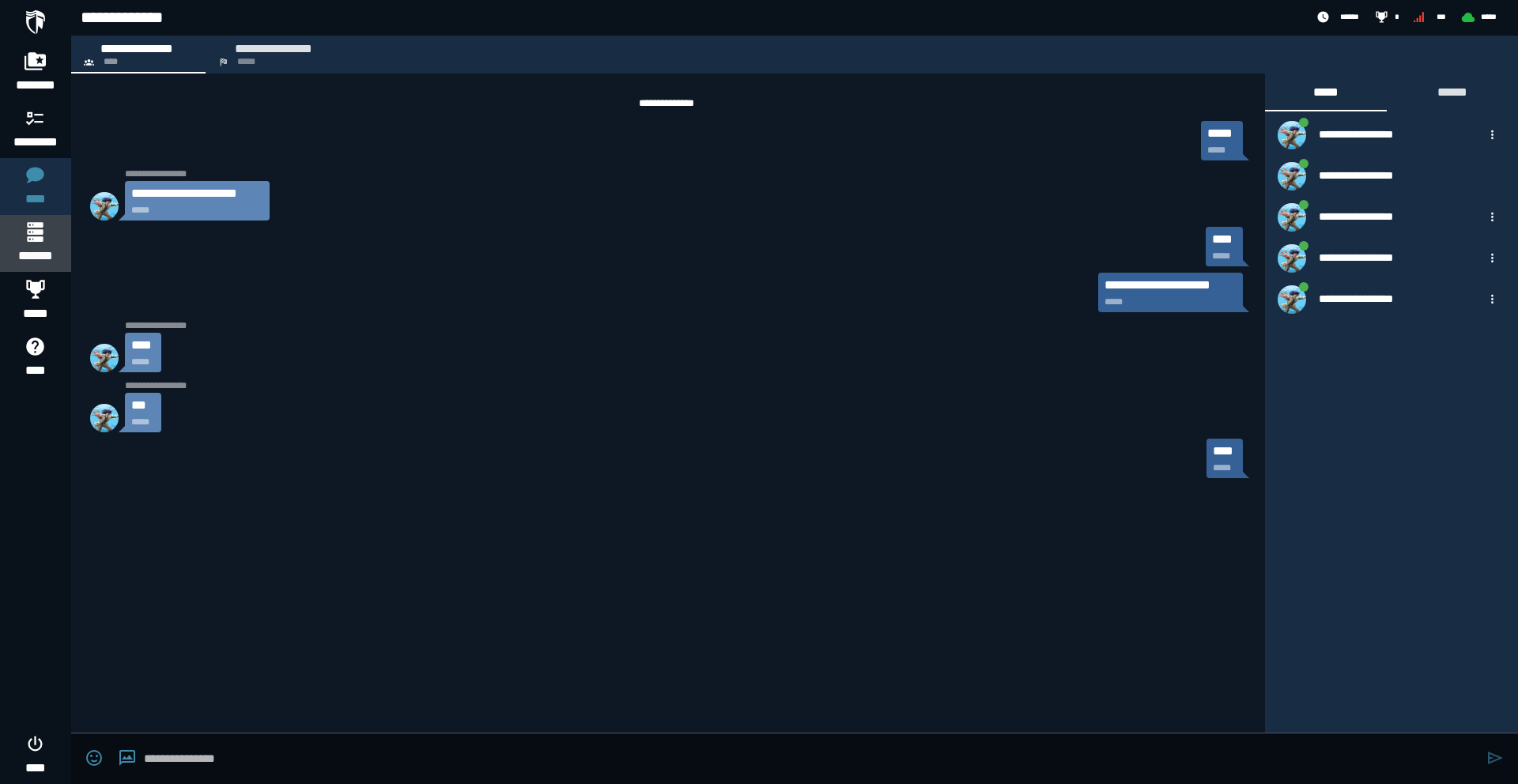 click at bounding box center (35, 232) 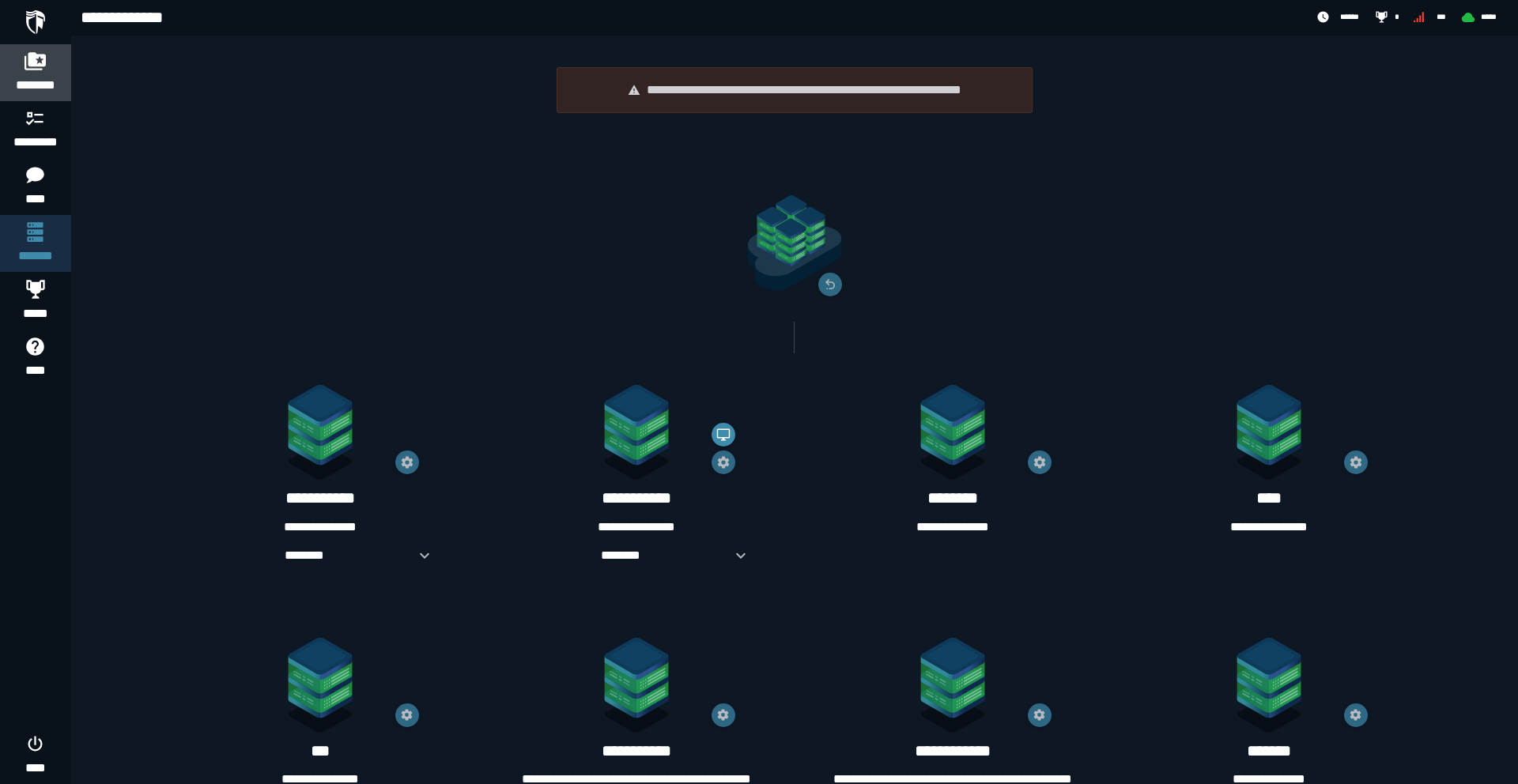 click on "********" at bounding box center [36, 85] 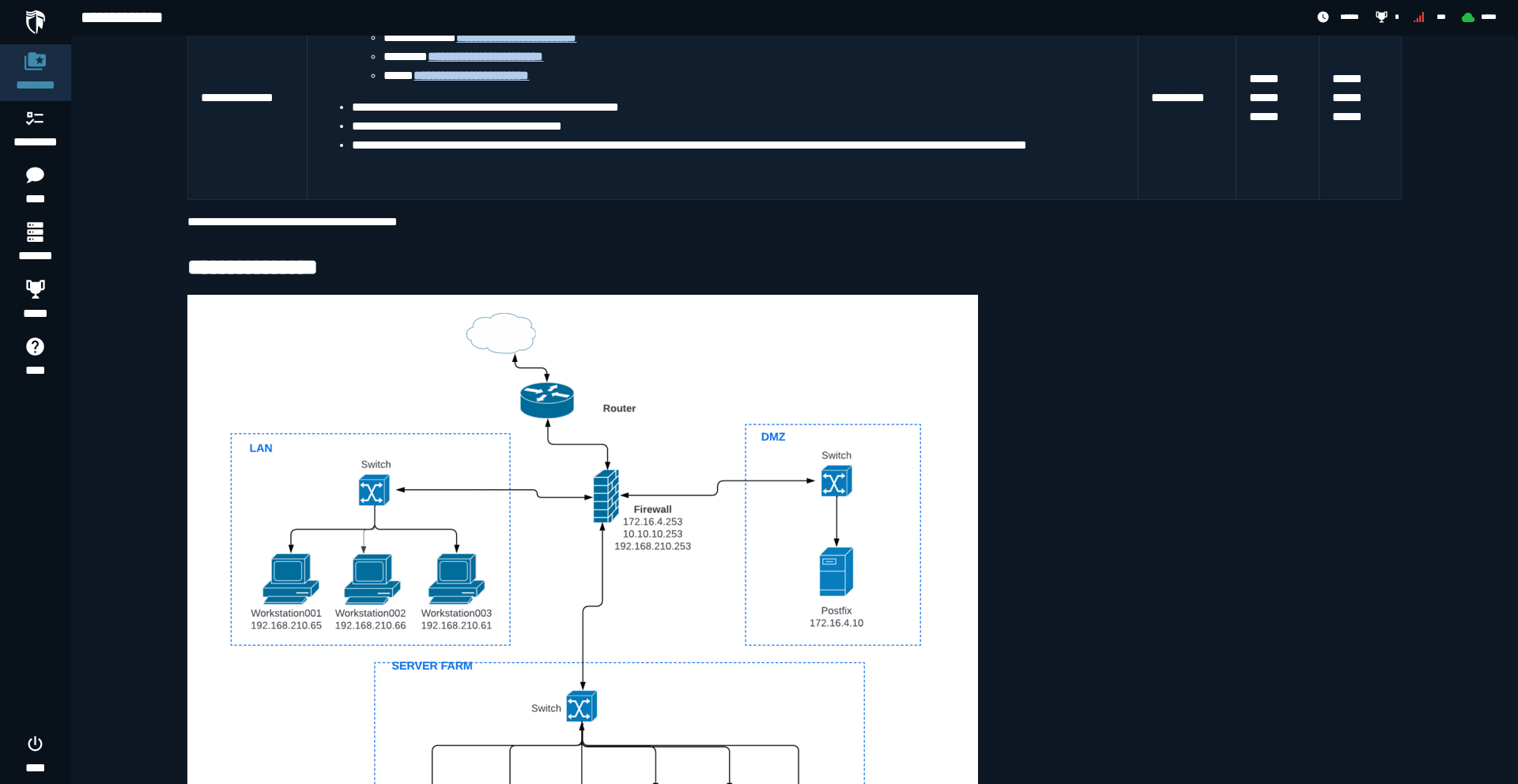 scroll, scrollTop: 533, scrollLeft: 0, axis: vertical 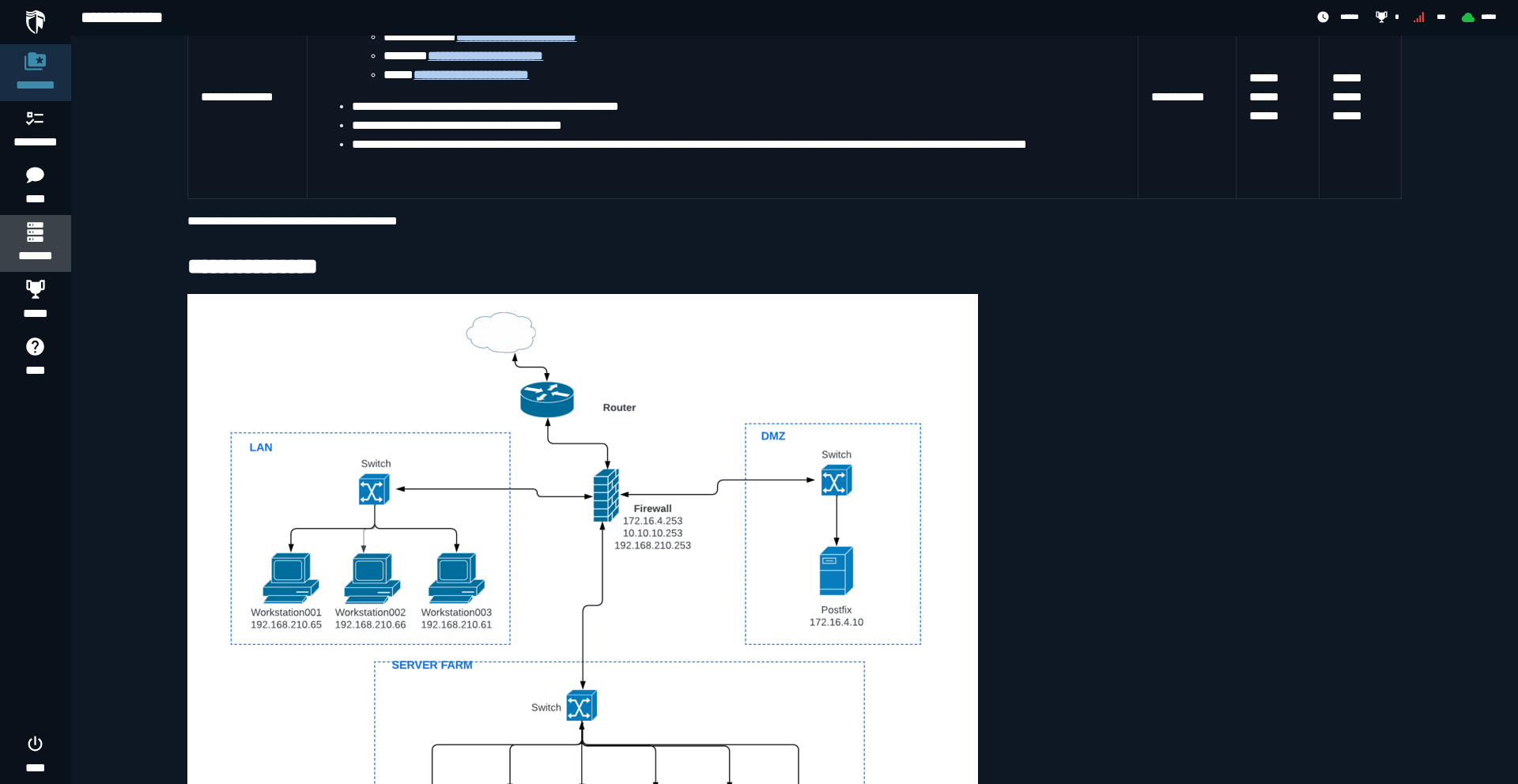 click on "*******" at bounding box center (35, 256) 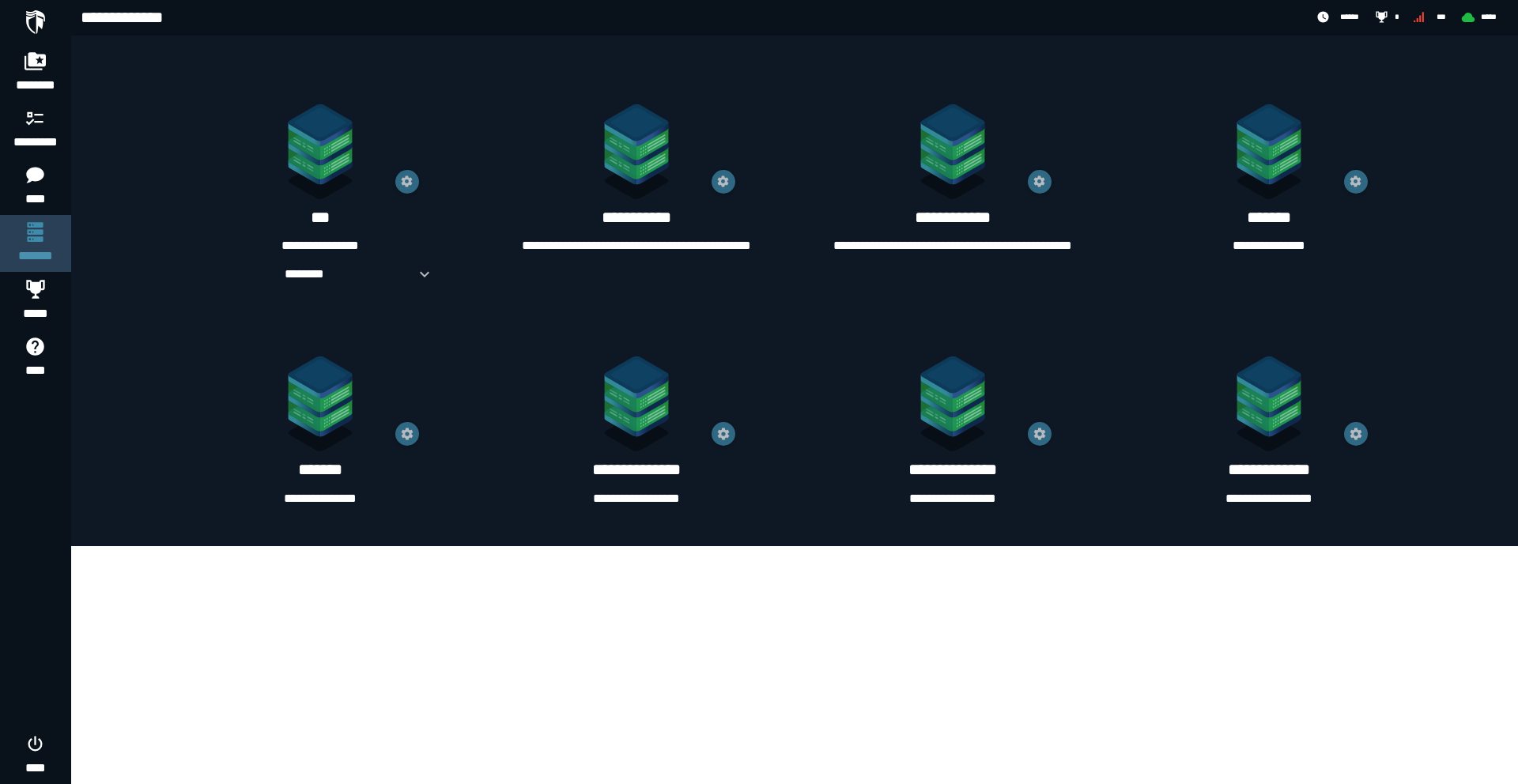 scroll, scrollTop: 0, scrollLeft: 0, axis: both 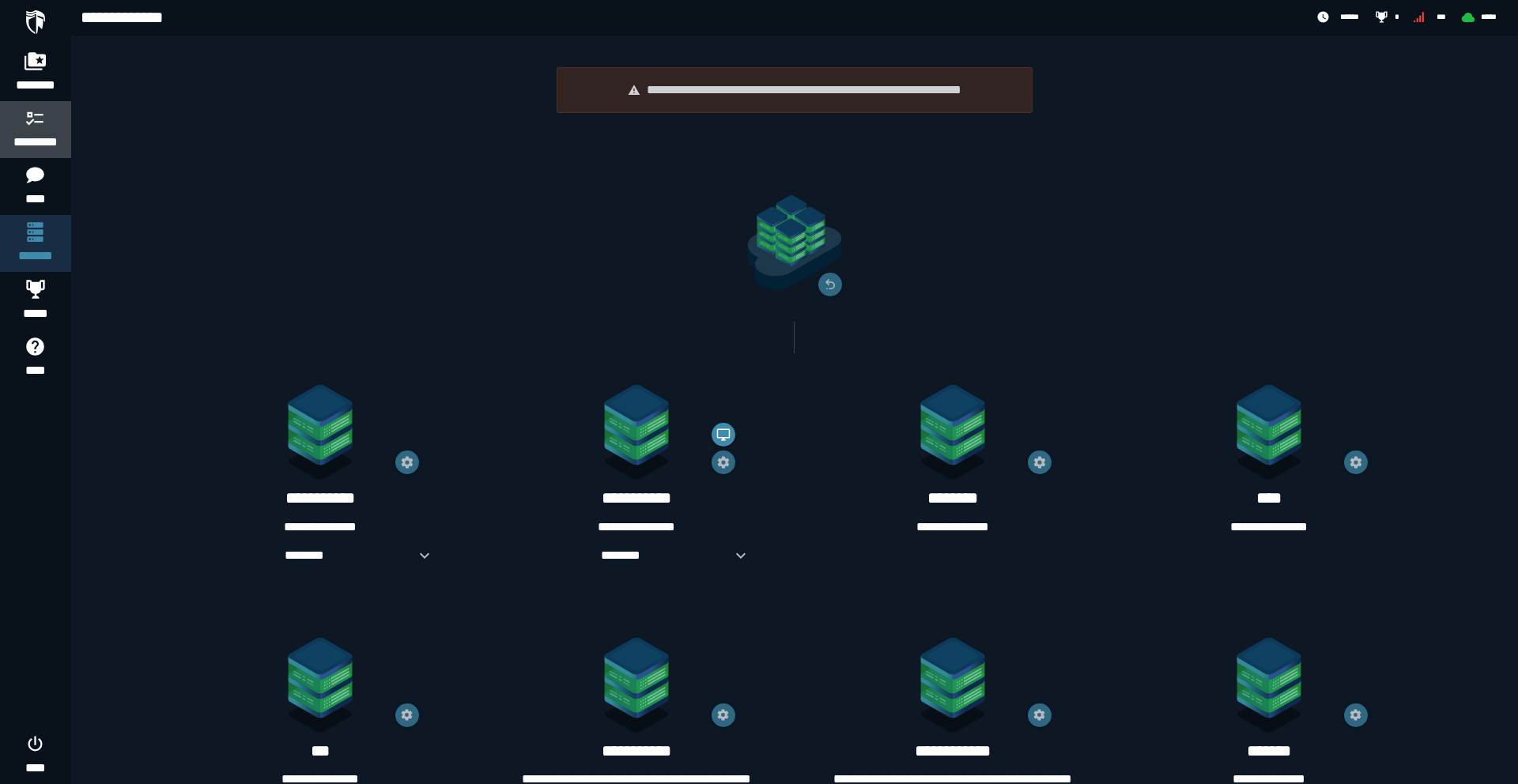 click on "*********" at bounding box center (36, 130) 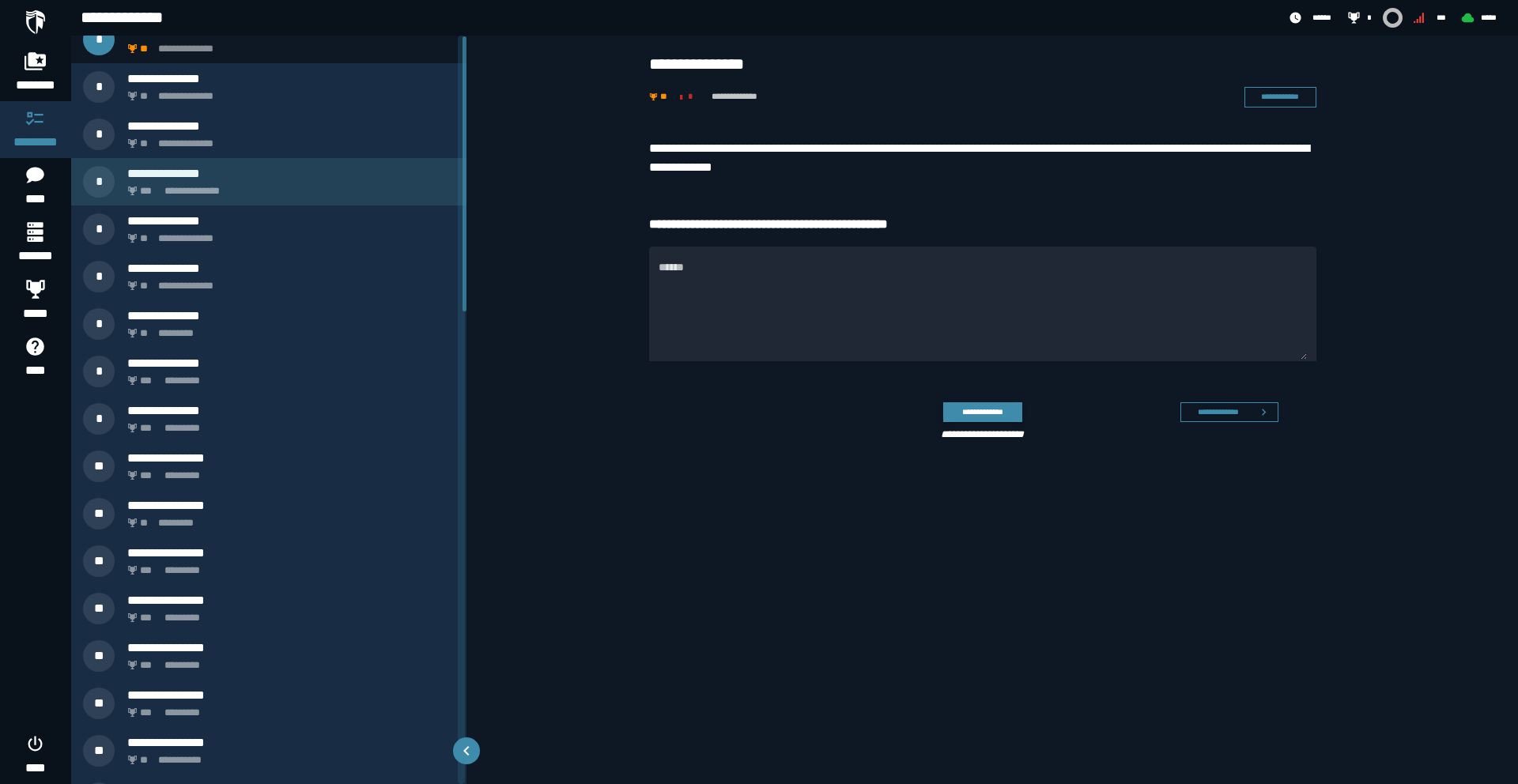 scroll, scrollTop: 0, scrollLeft: 0, axis: both 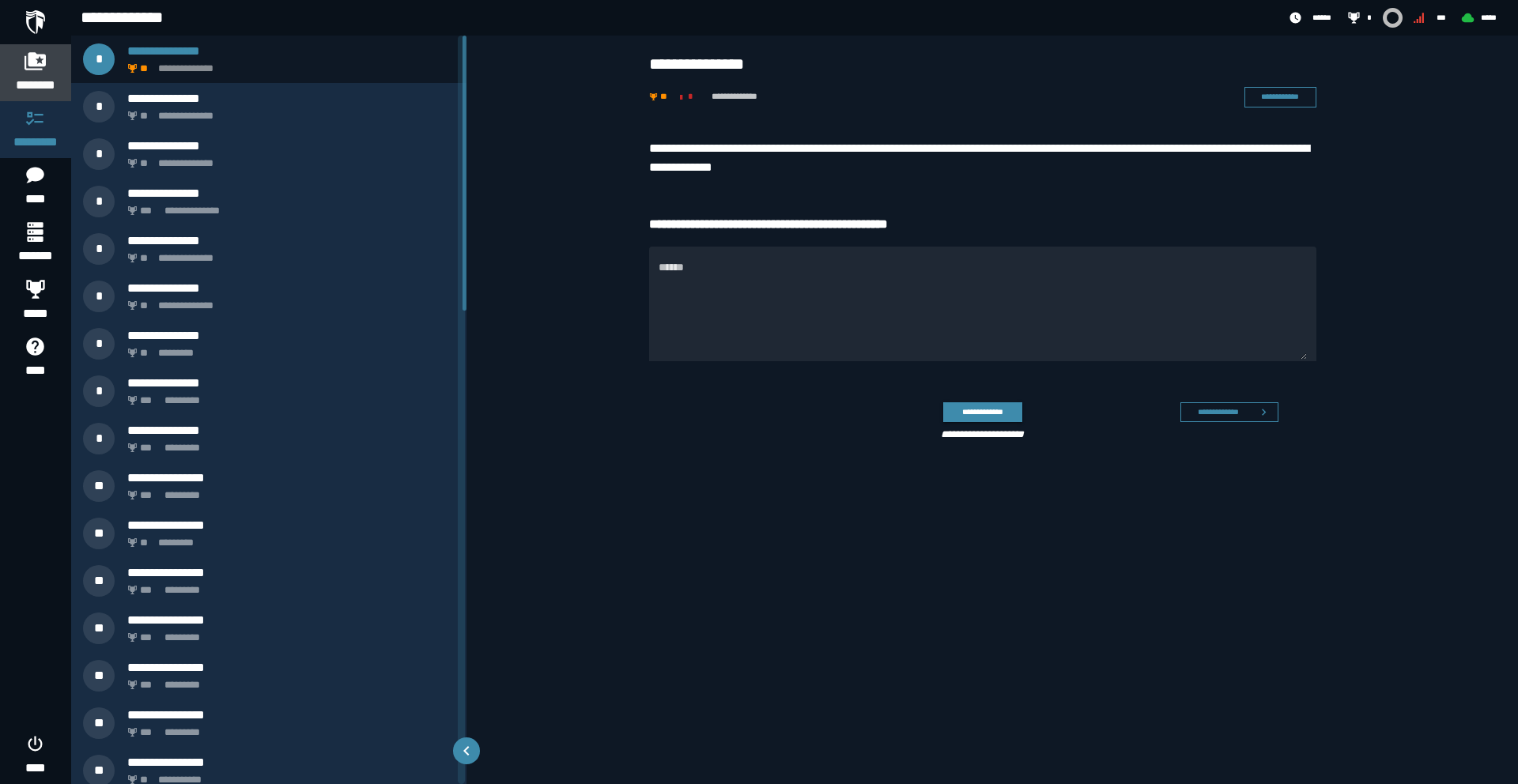click on "********" at bounding box center (36, 85) 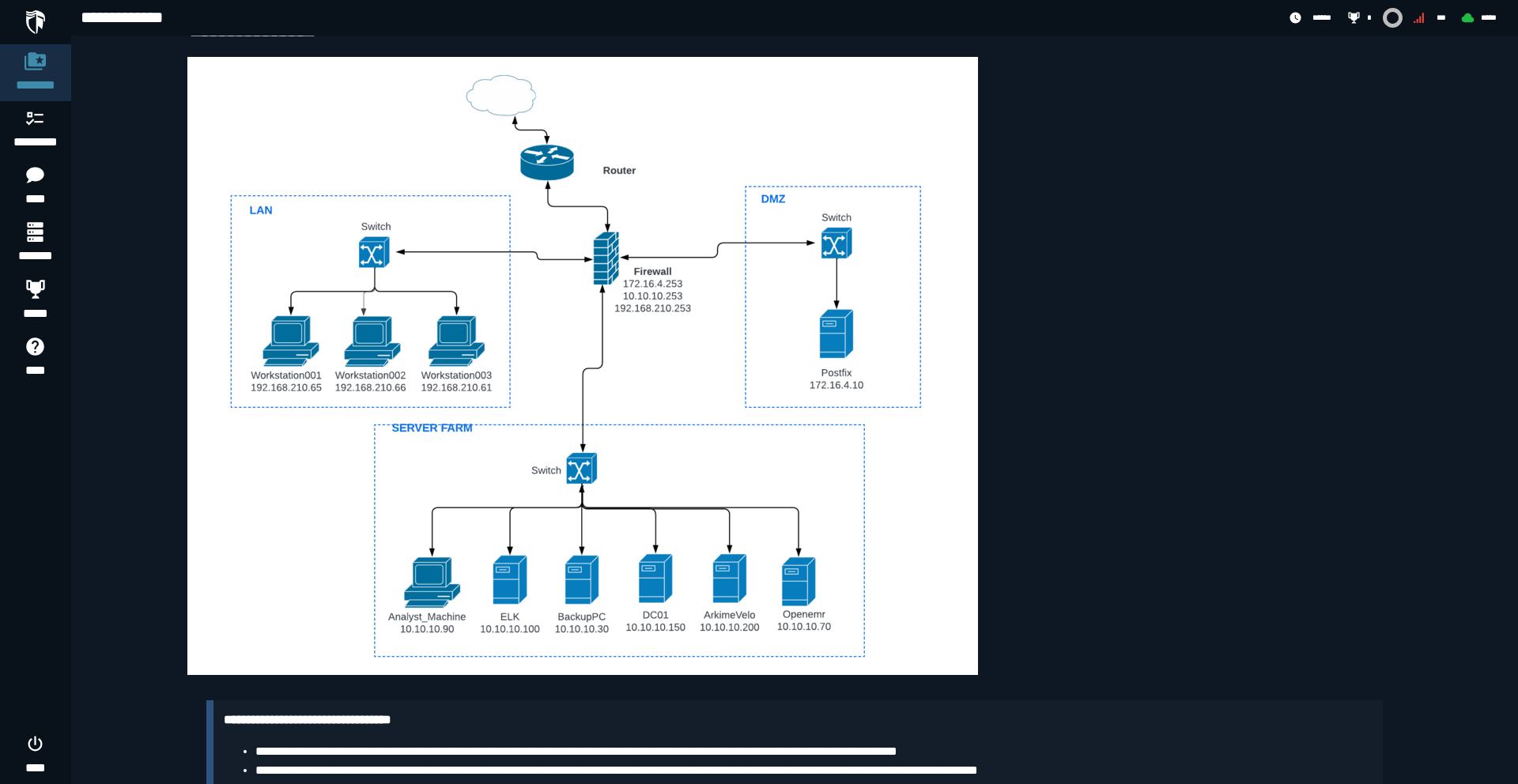 scroll, scrollTop: 770, scrollLeft: 0, axis: vertical 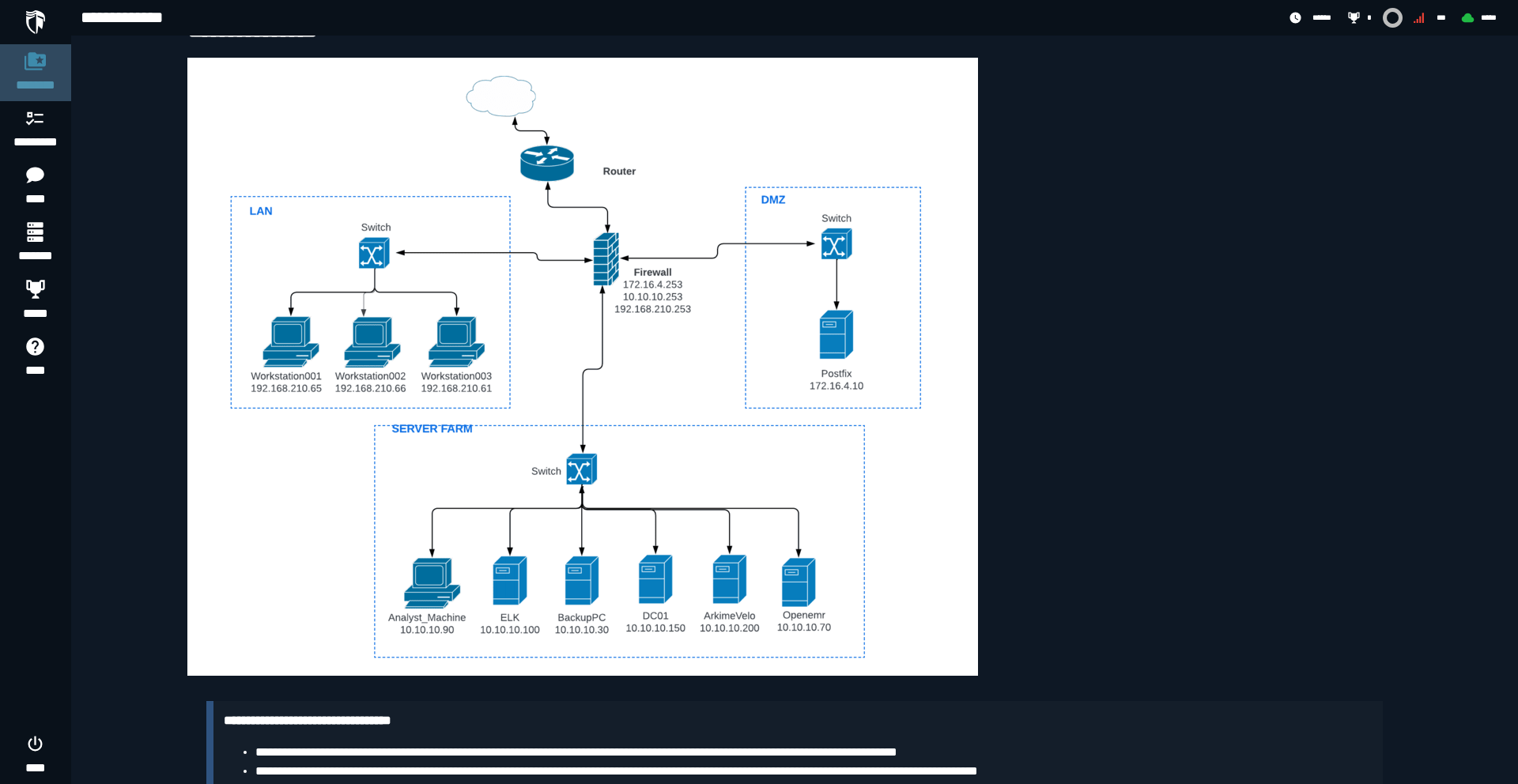 click on "********" at bounding box center (36, 85) 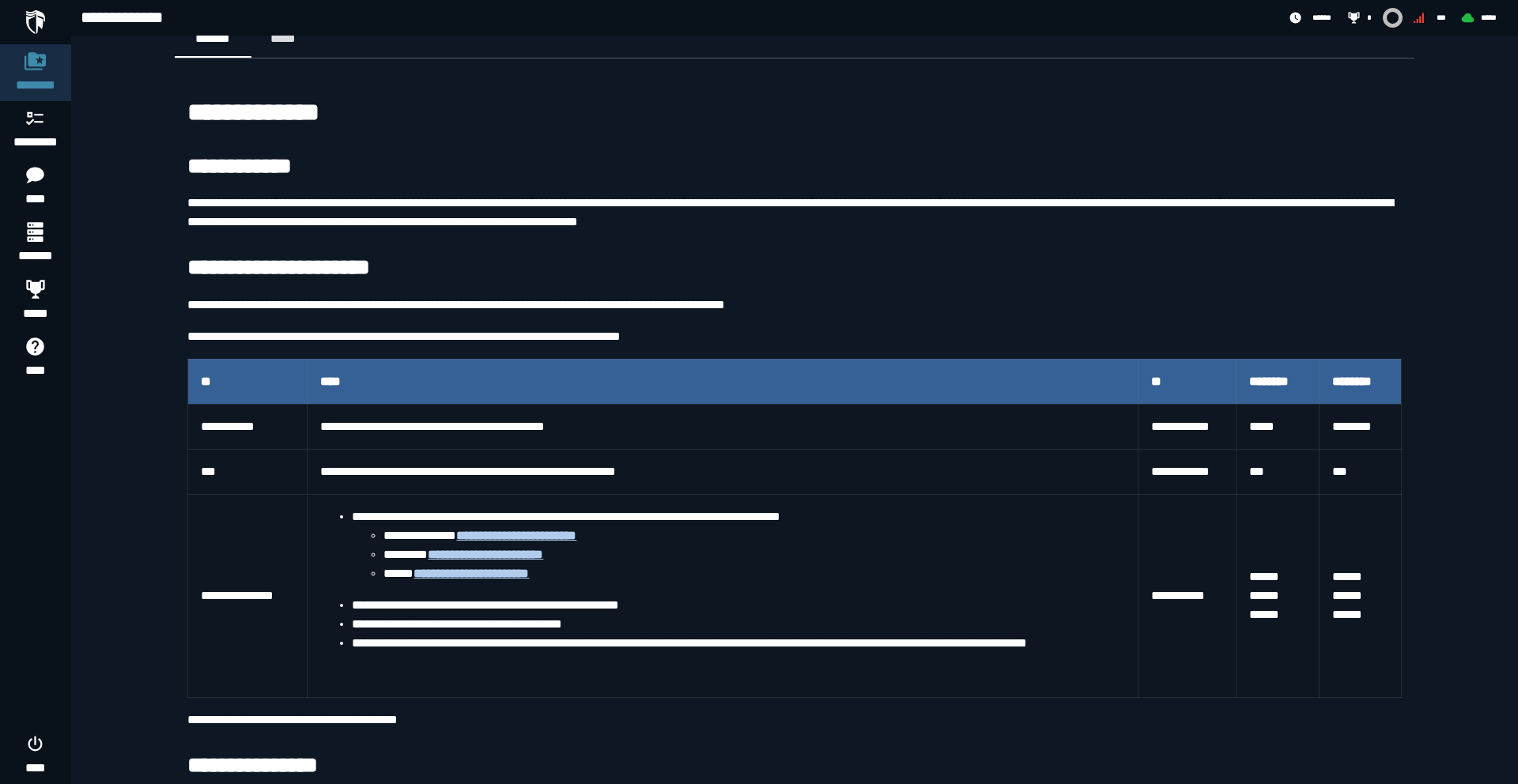 scroll, scrollTop: 36, scrollLeft: 0, axis: vertical 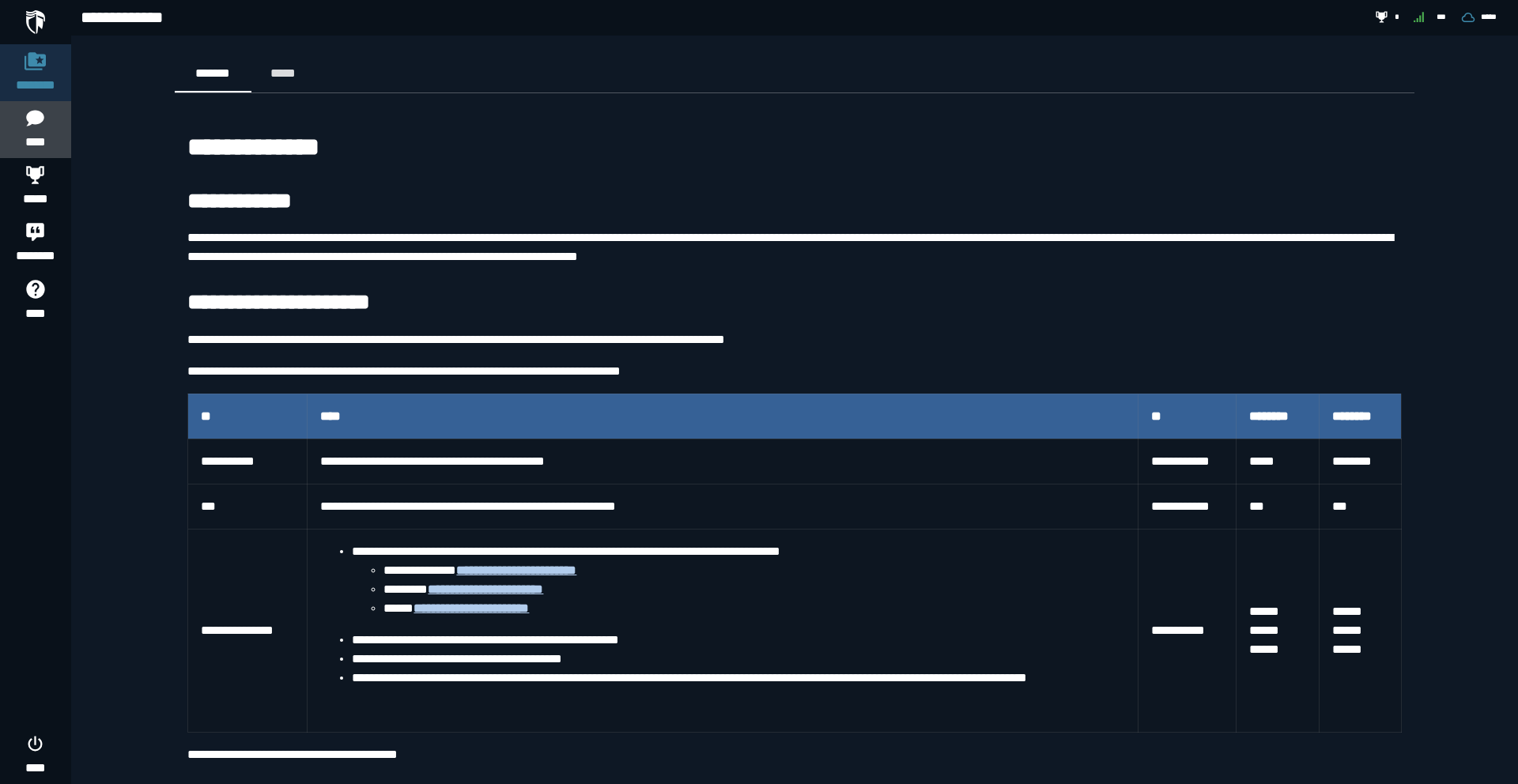 click on "****" at bounding box center (35, 142) 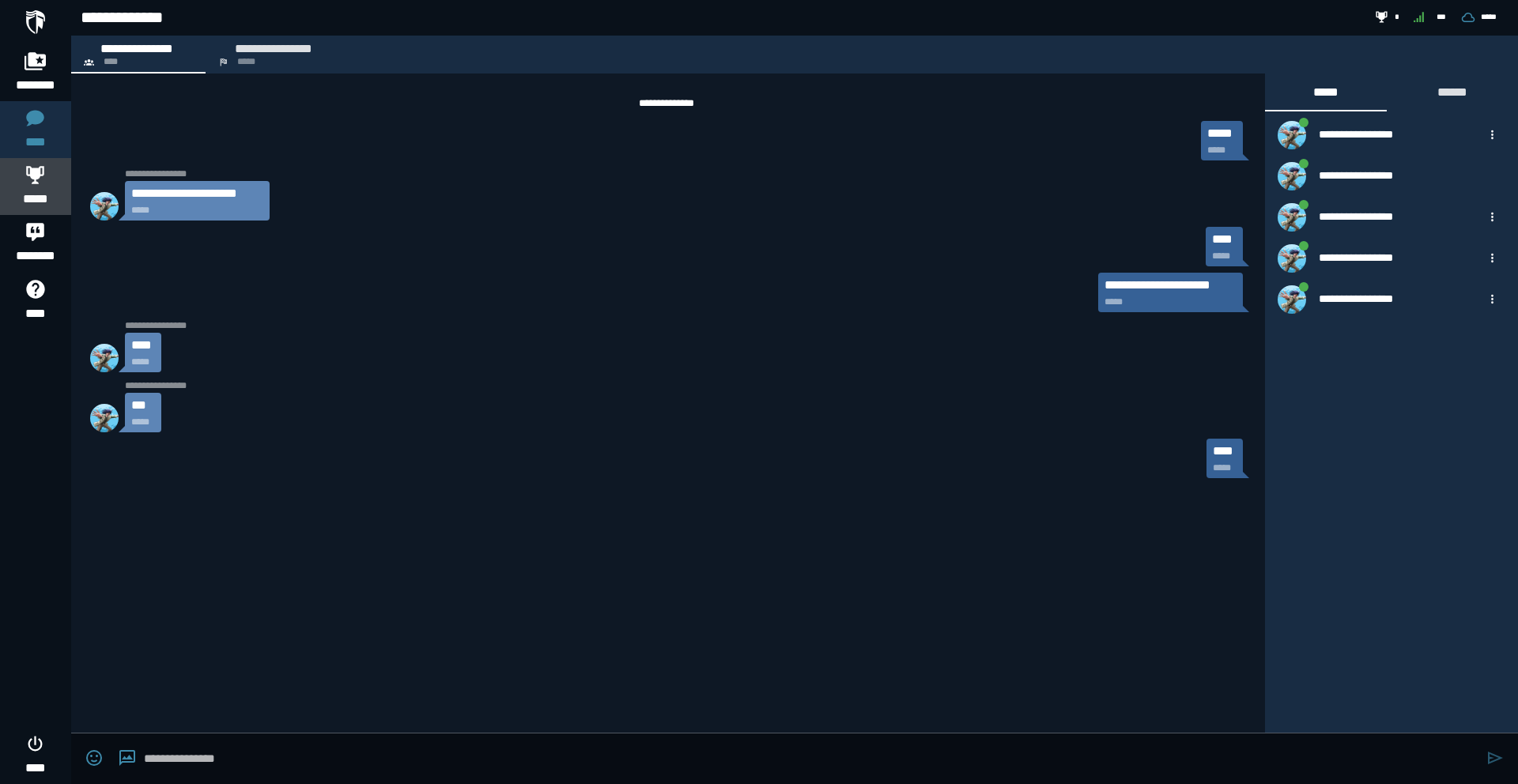click 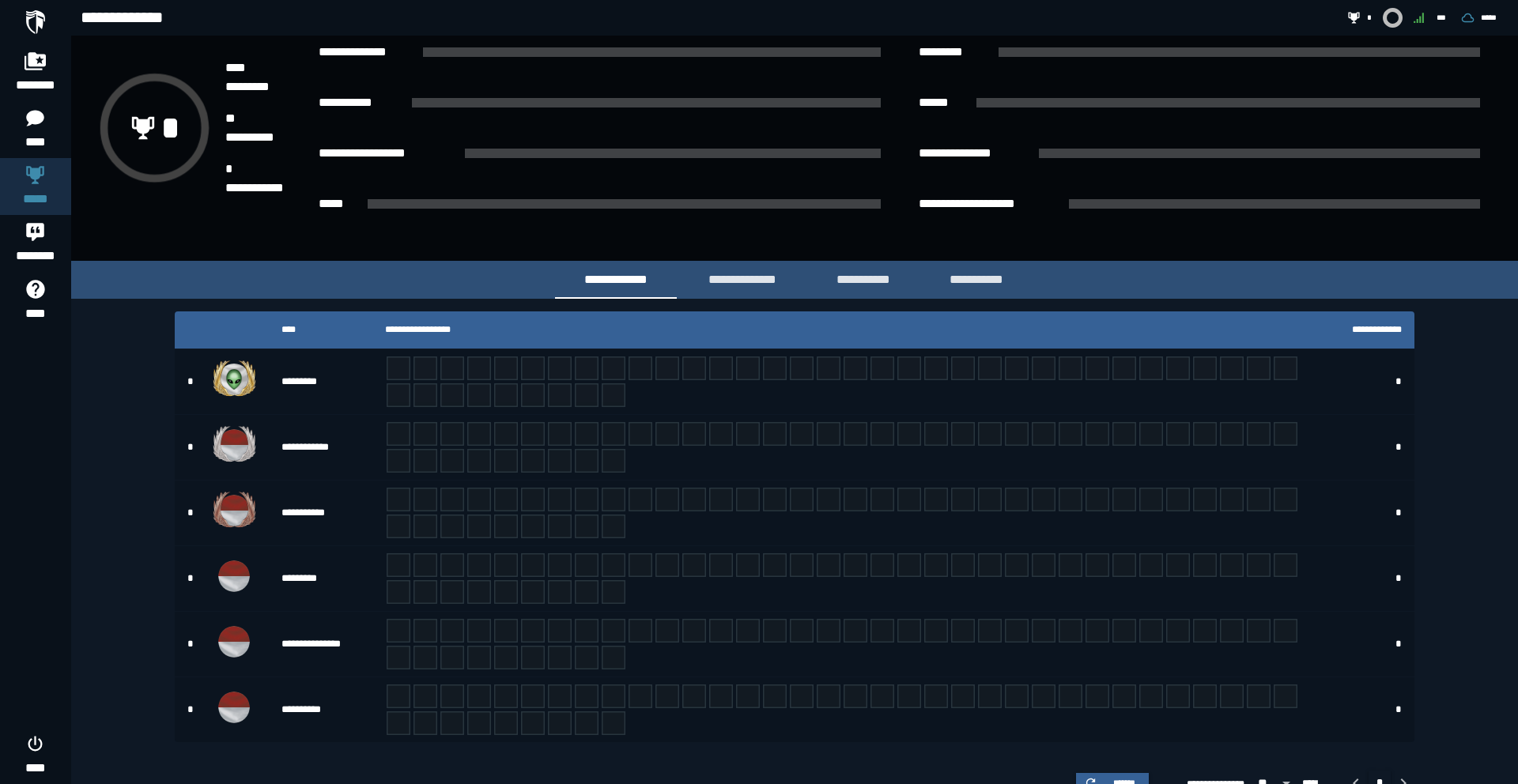 scroll, scrollTop: 85, scrollLeft: 0, axis: vertical 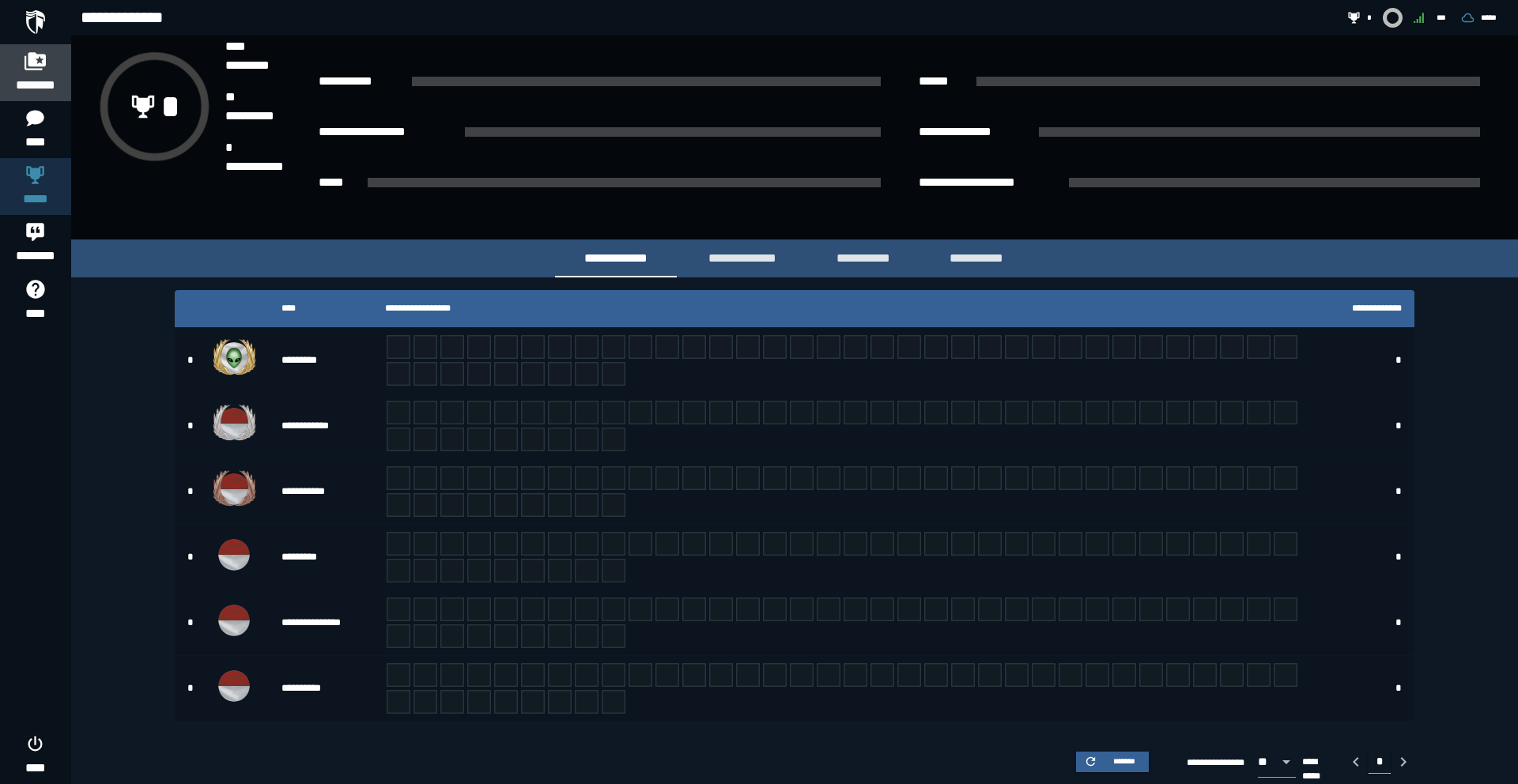 click on "********" at bounding box center (36, 85) 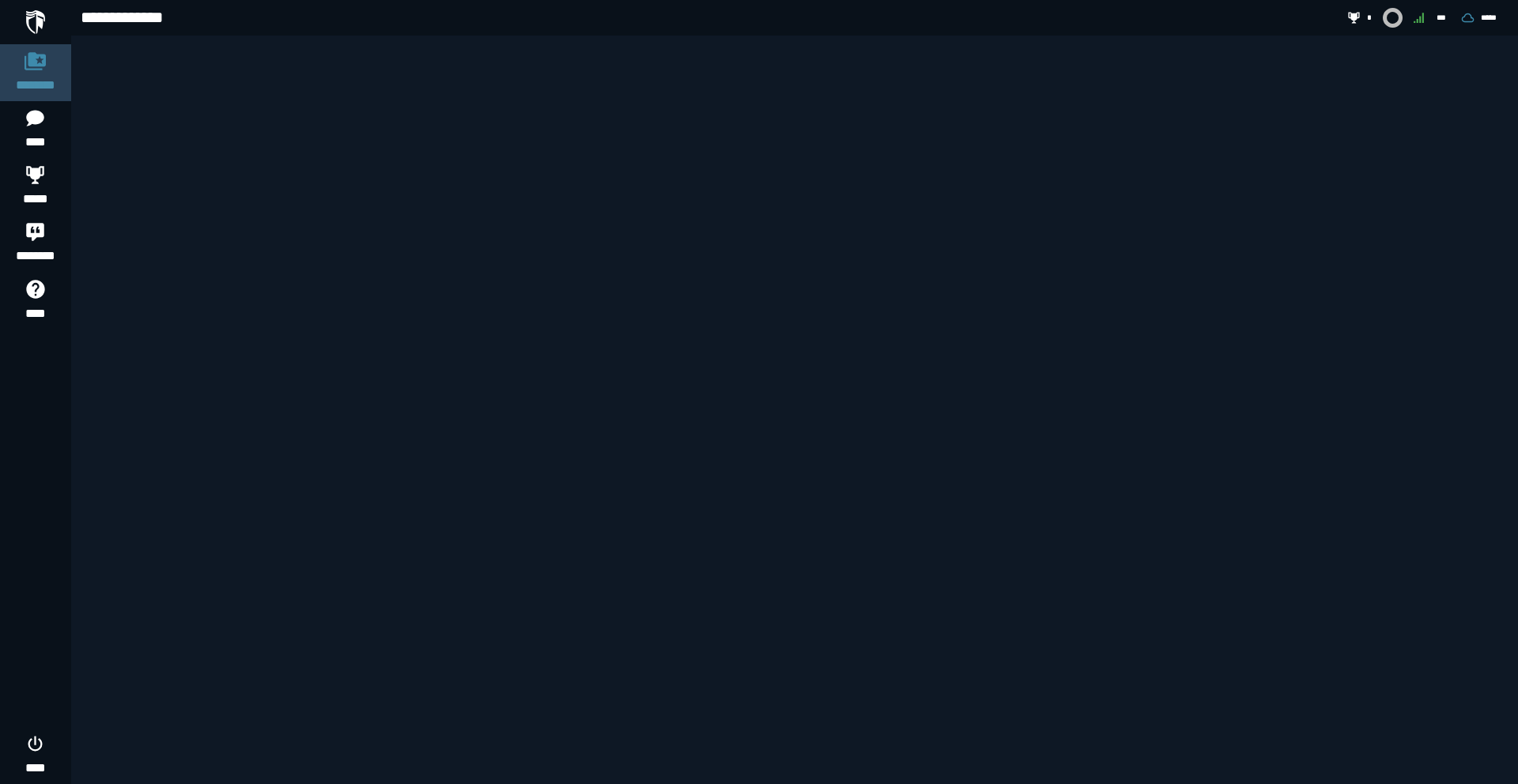 scroll, scrollTop: 0, scrollLeft: 0, axis: both 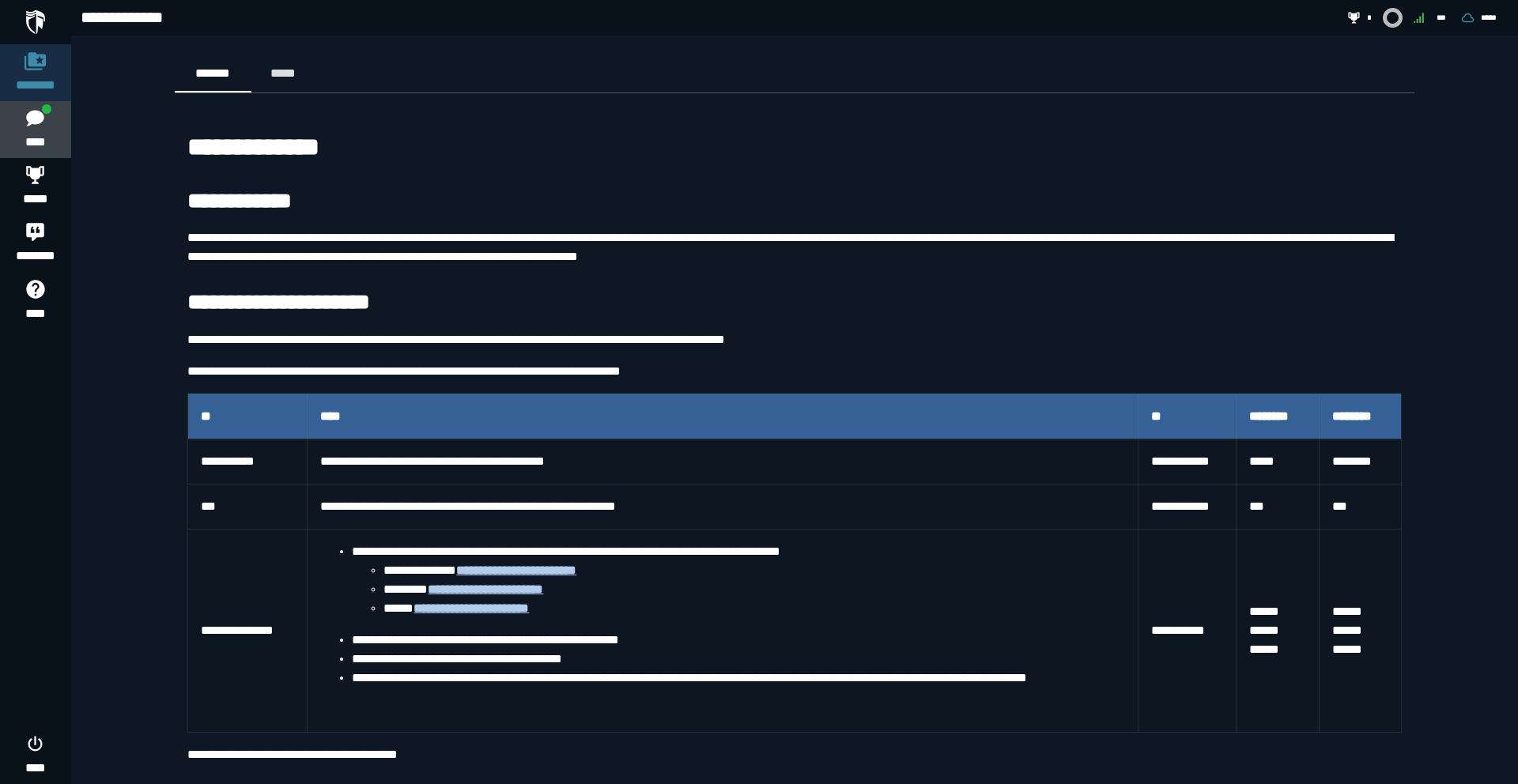 click on "****" 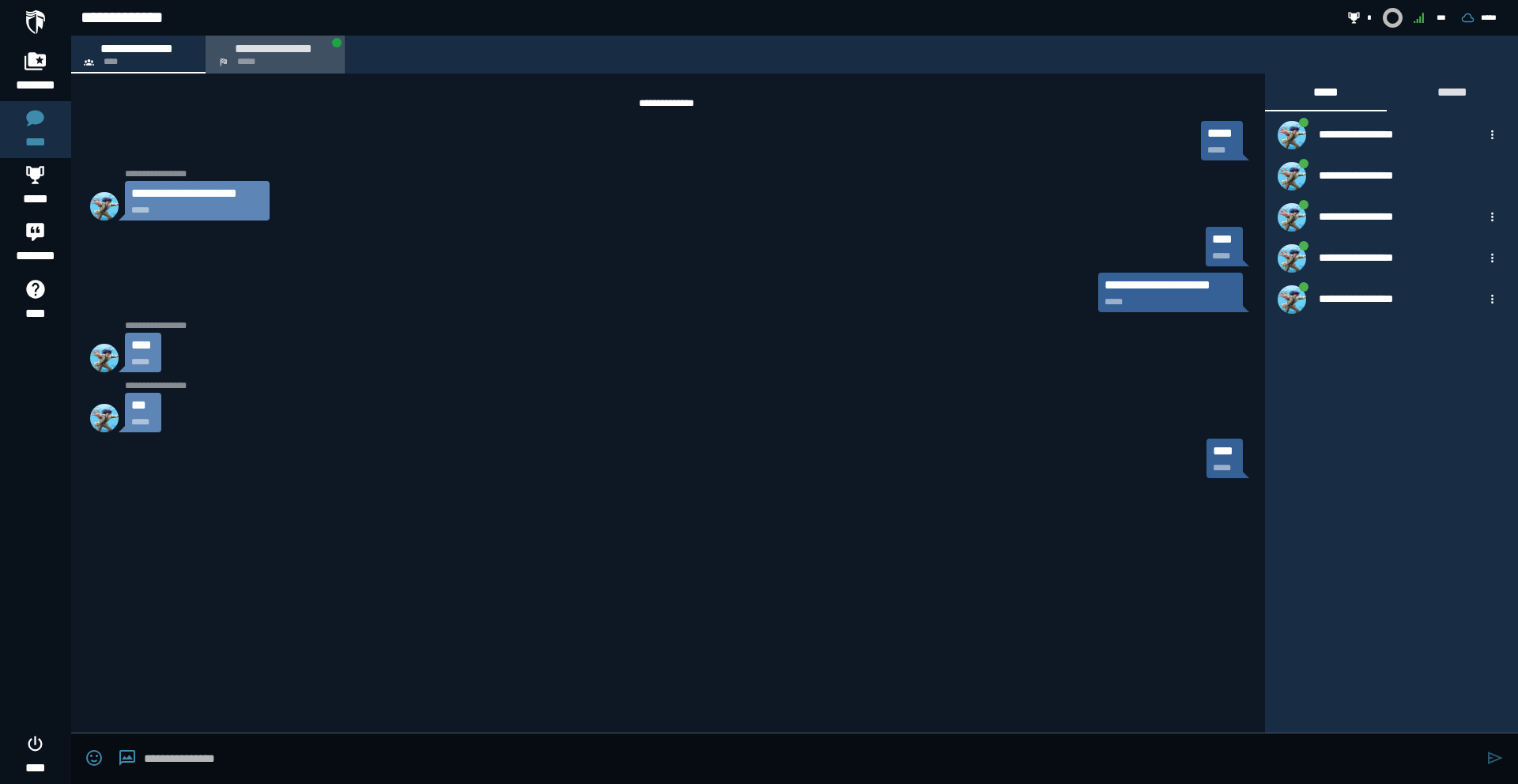 click on "*****" at bounding box center (247, 62) 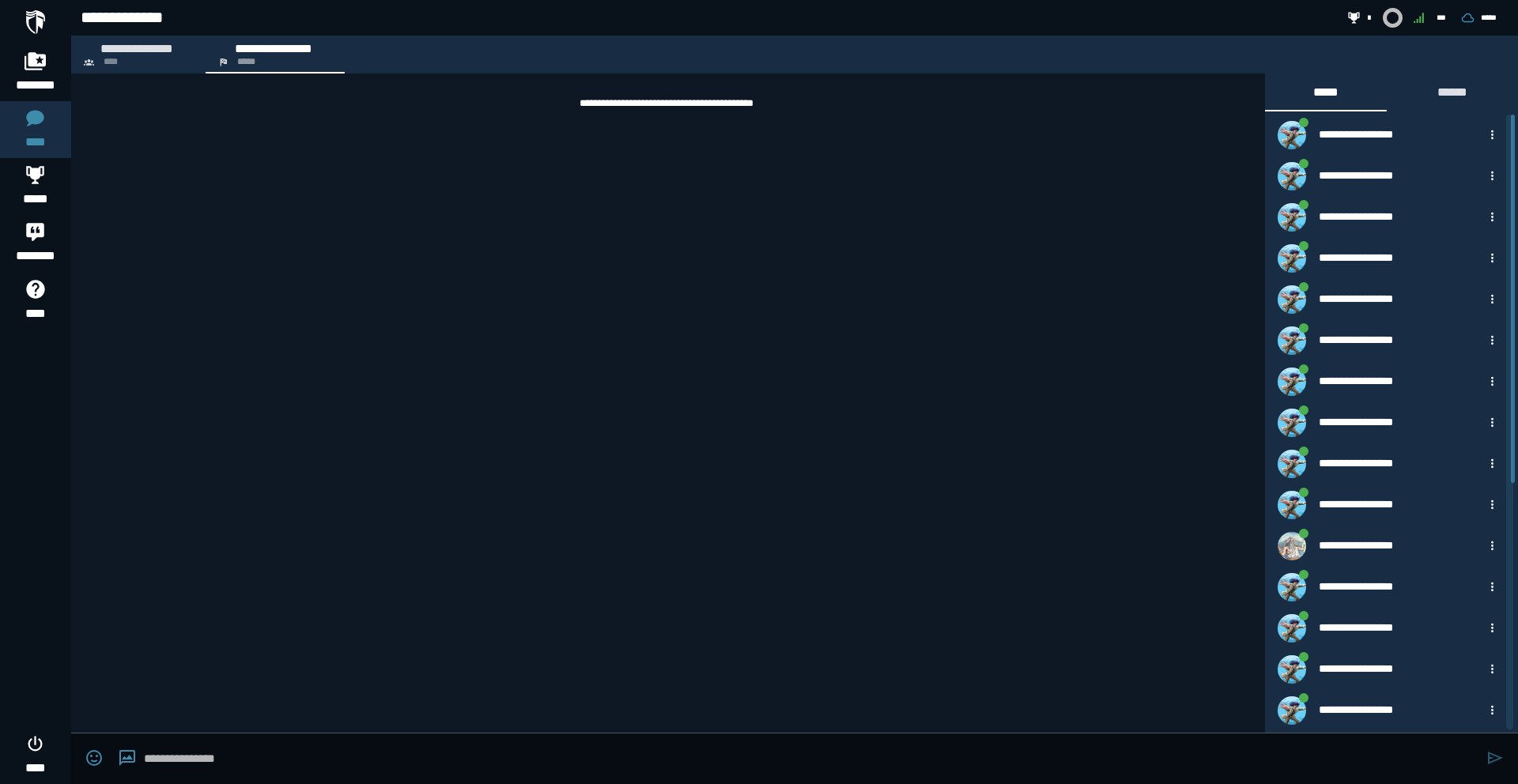click at bounding box center [811, 759] 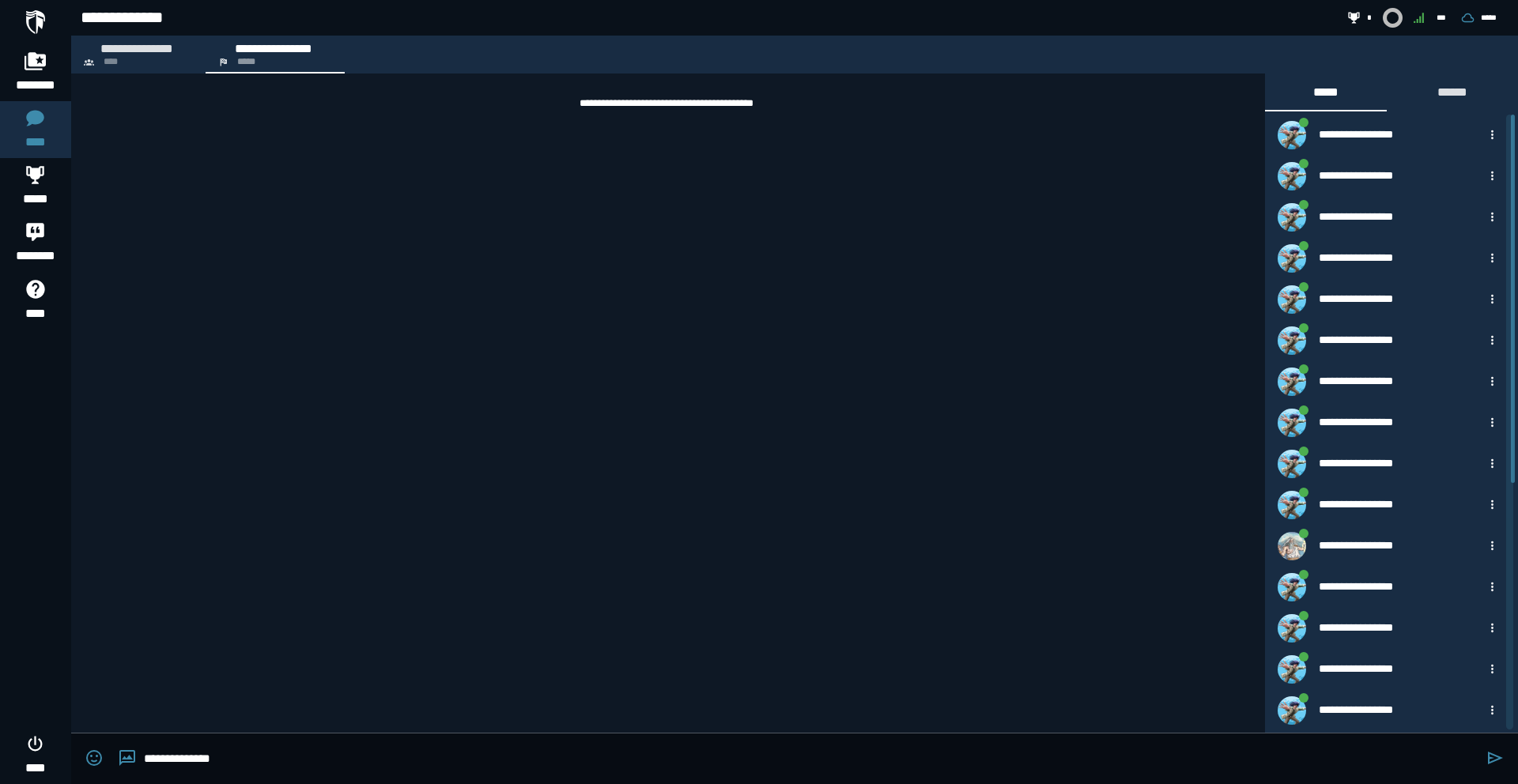 type on "**********" 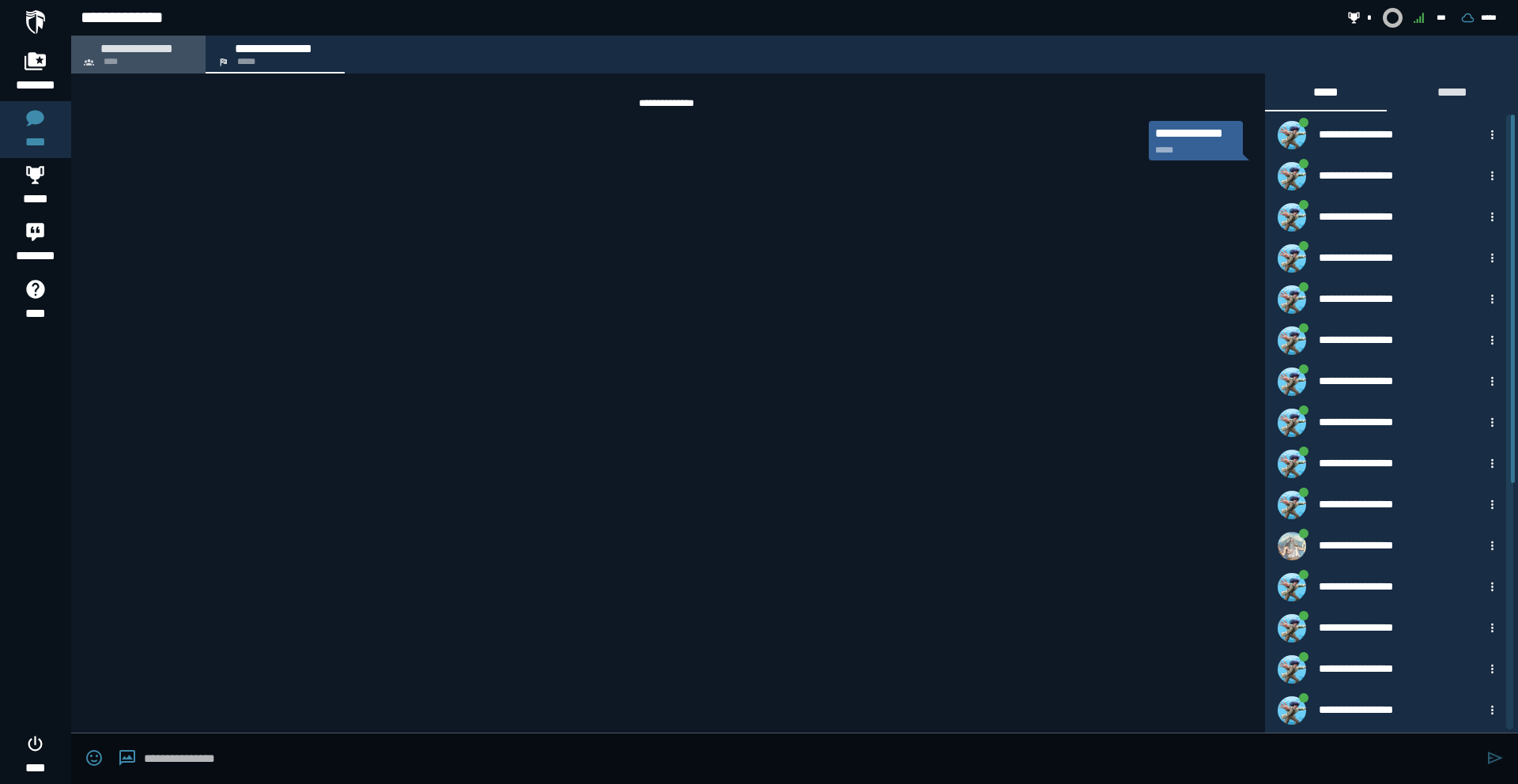 click on "**********" at bounding box center (137, 48) 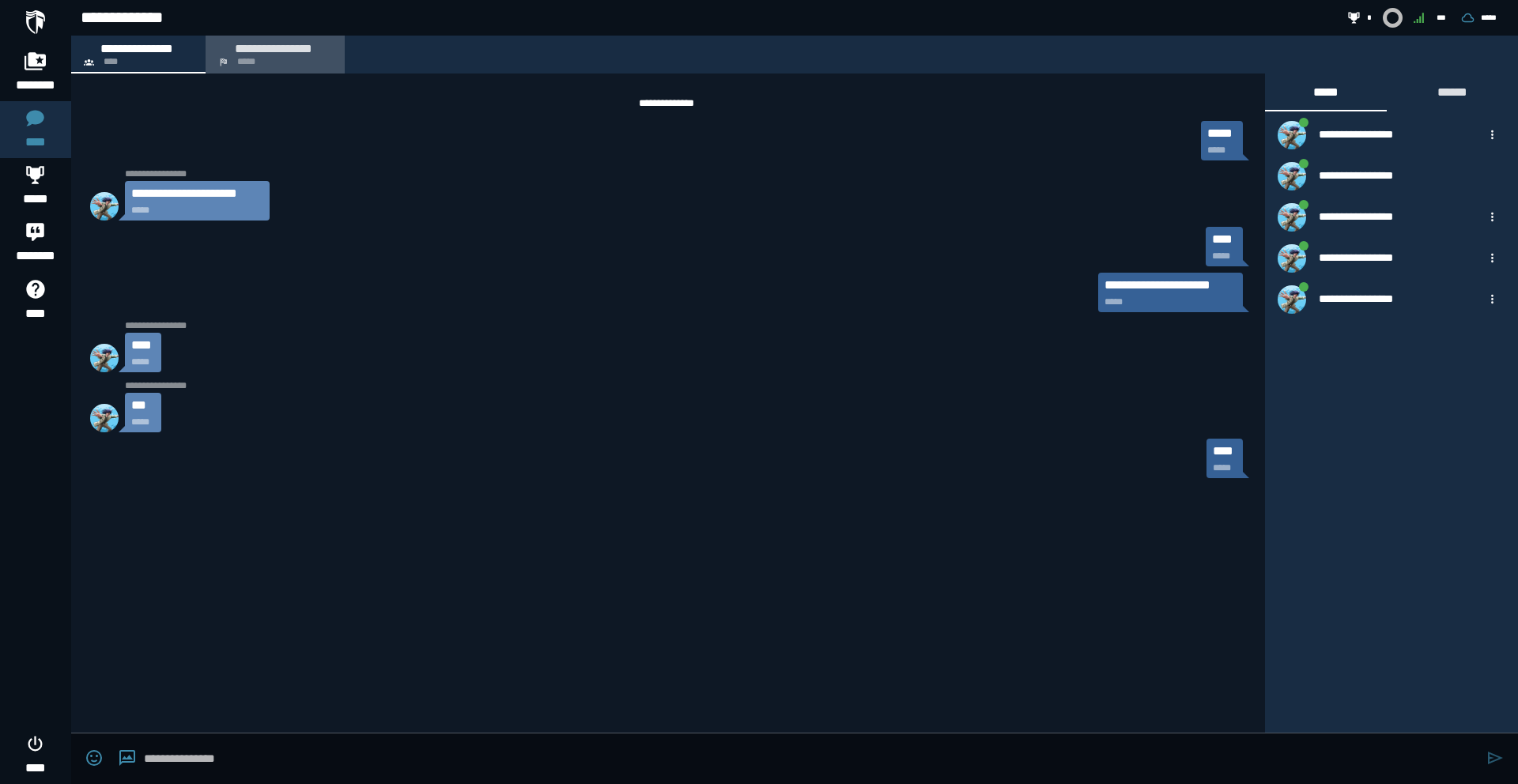 click on "**********" at bounding box center [275, 55] 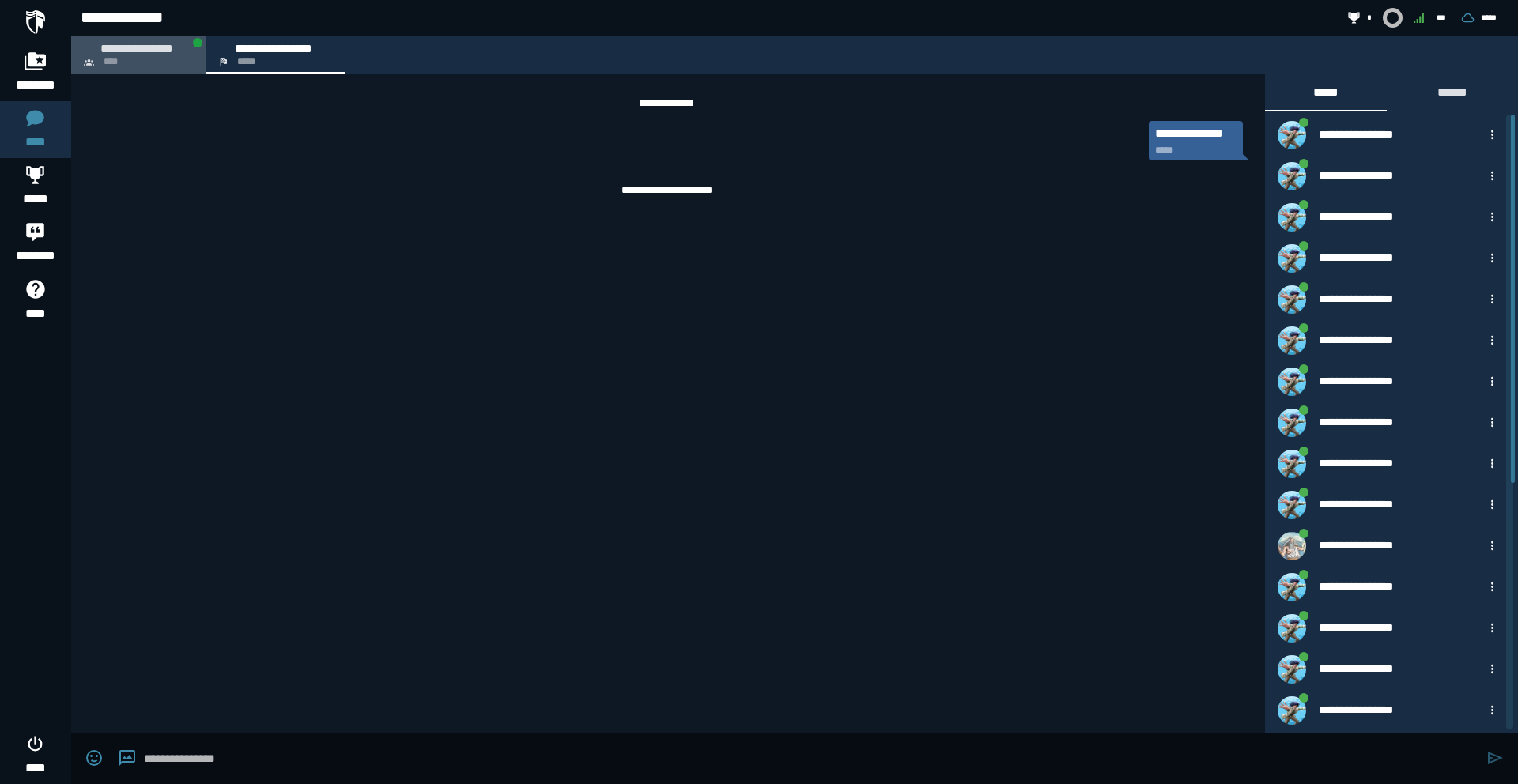 click on "**********" at bounding box center [138, 55] 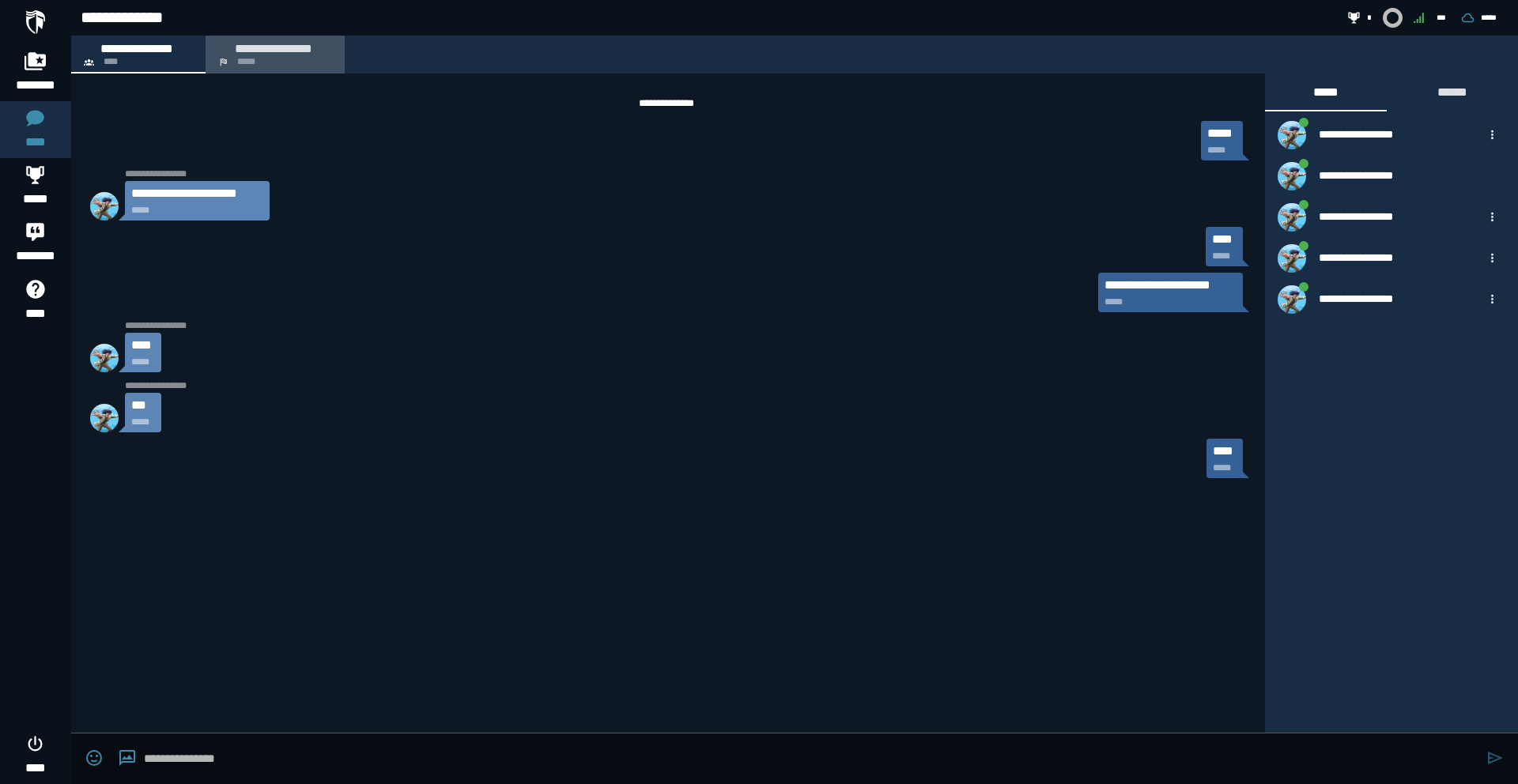 click on "**********" at bounding box center [275, 55] 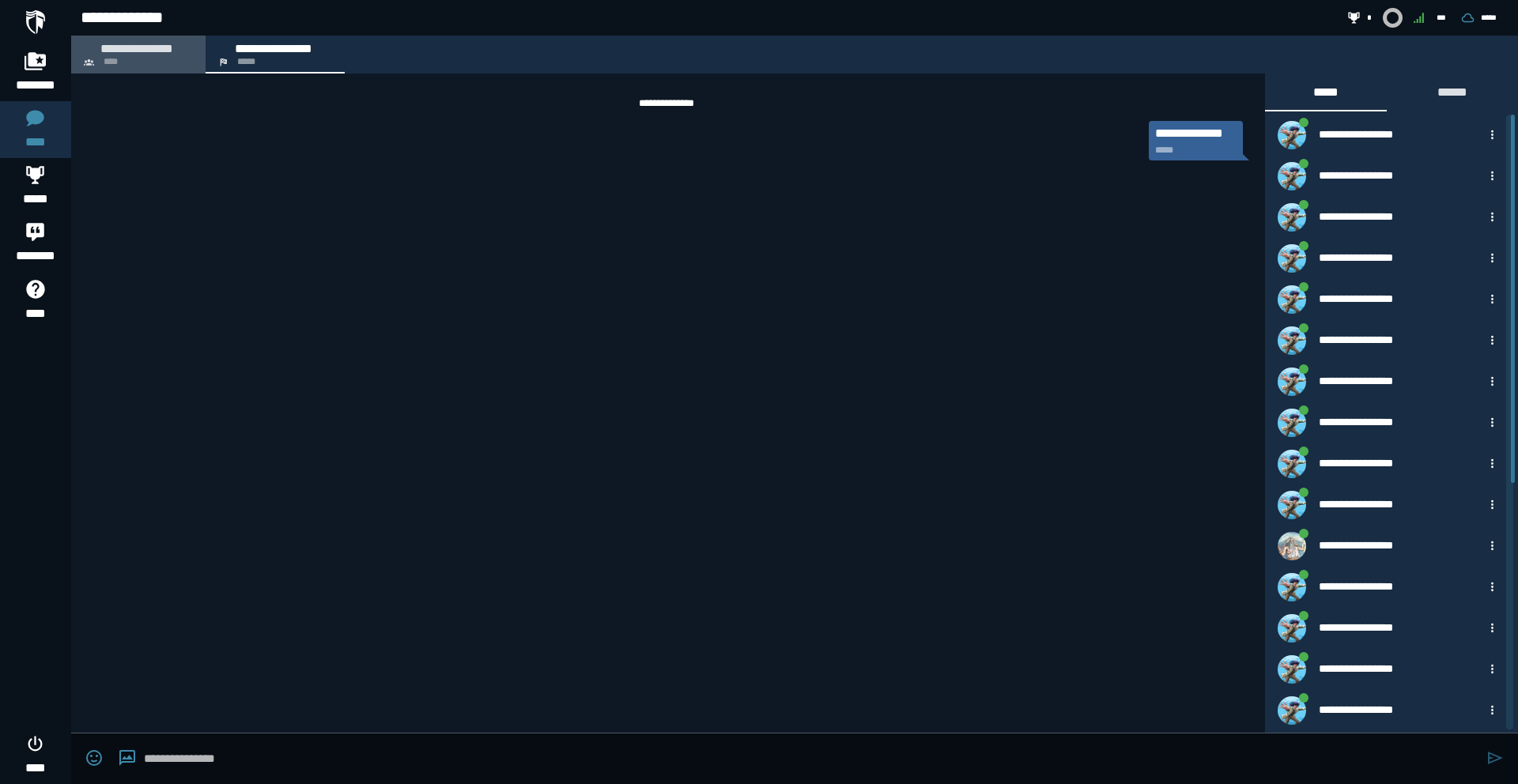click on "**********" at bounding box center [138, 55] 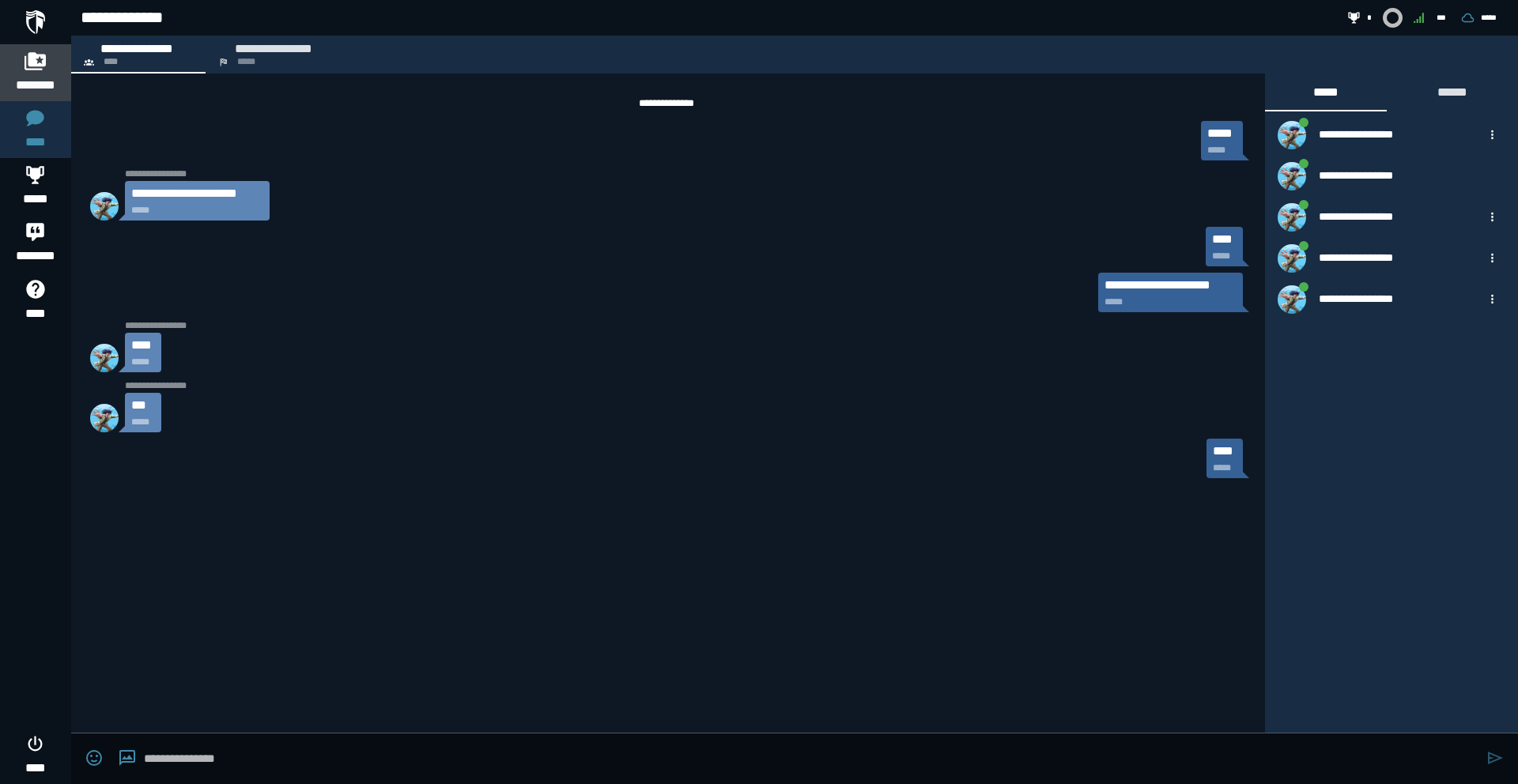 click on "********" at bounding box center [36, 73] 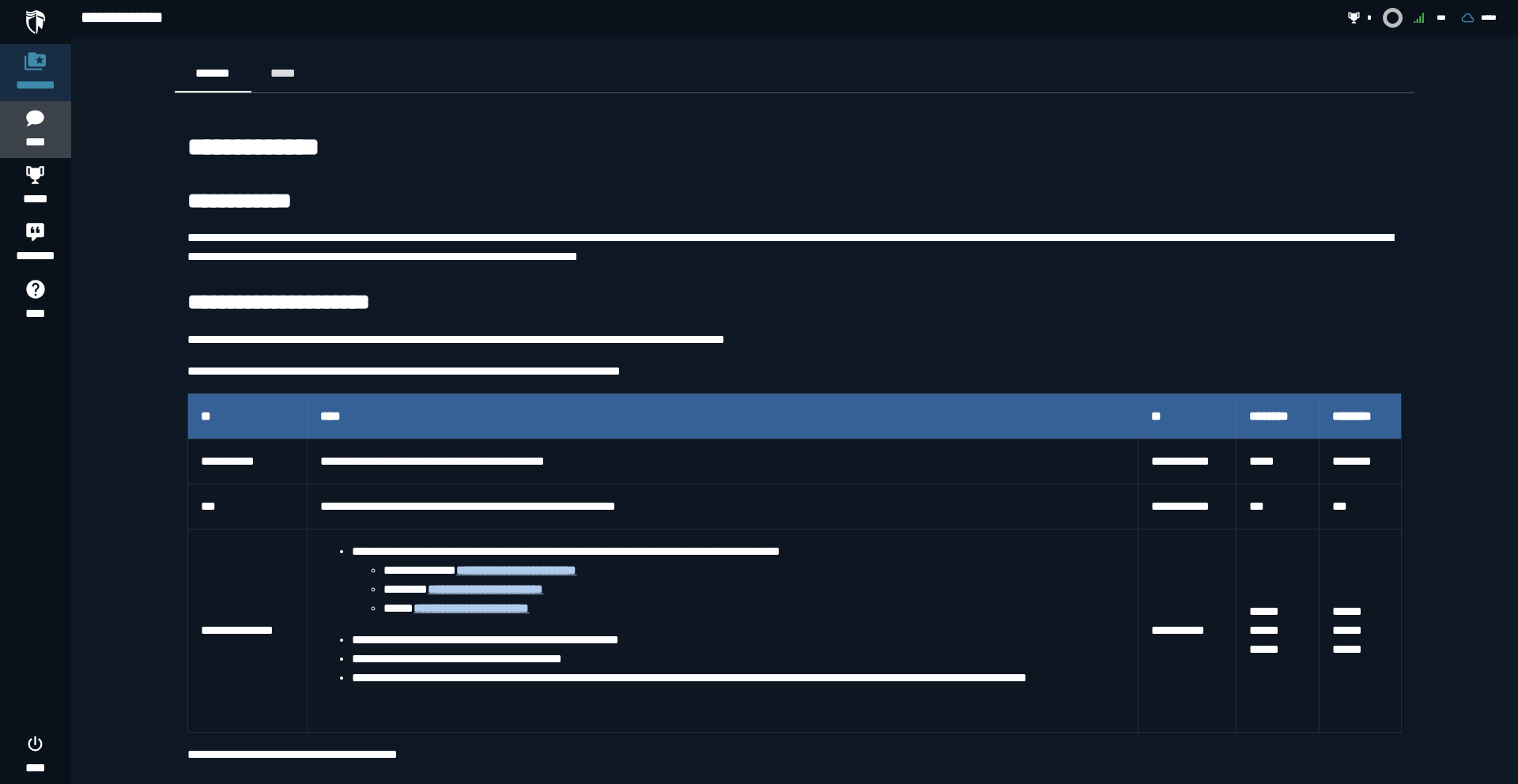 click on "****" at bounding box center [35, 130] 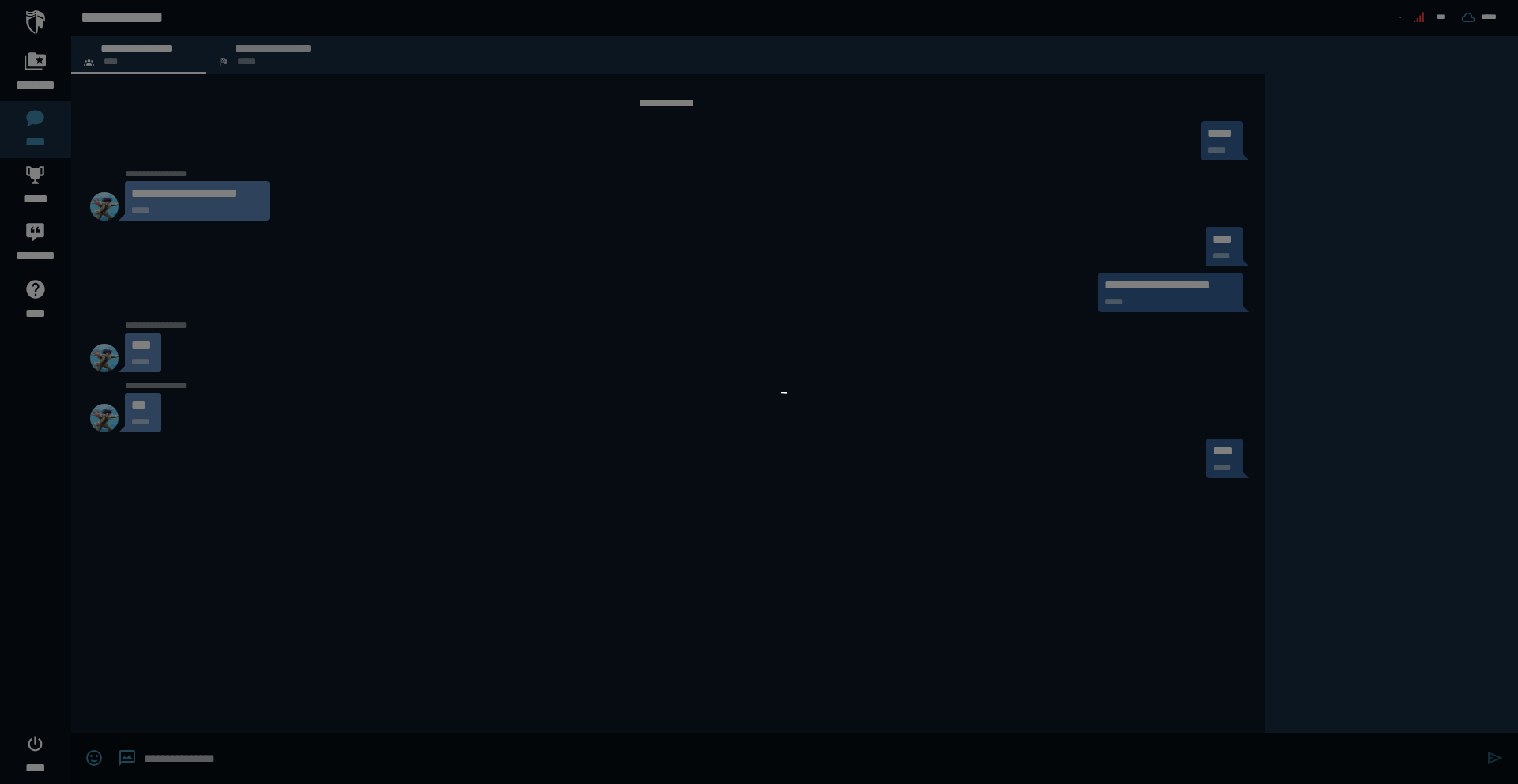 scroll, scrollTop: 0, scrollLeft: 0, axis: both 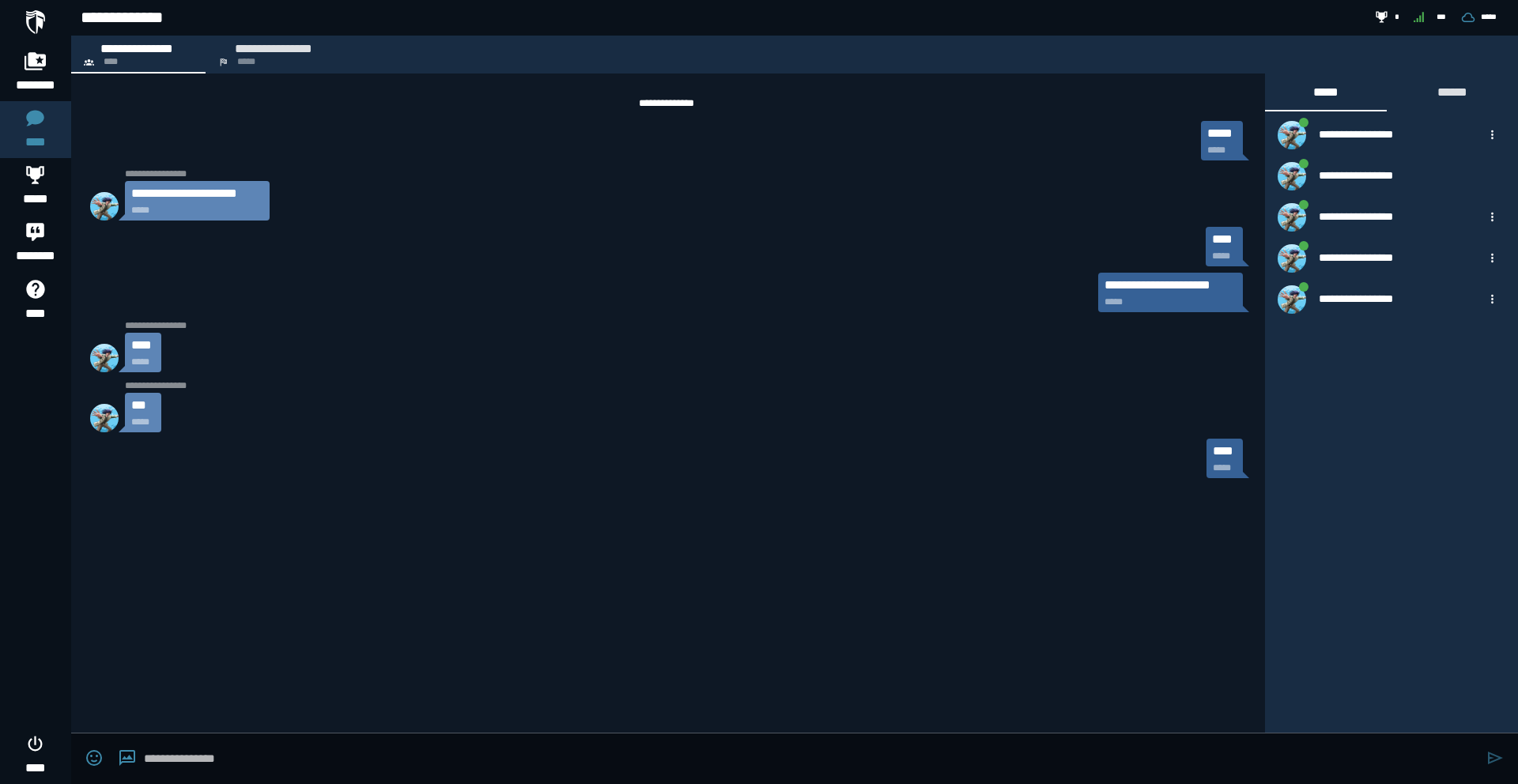 click at bounding box center [36, 22] 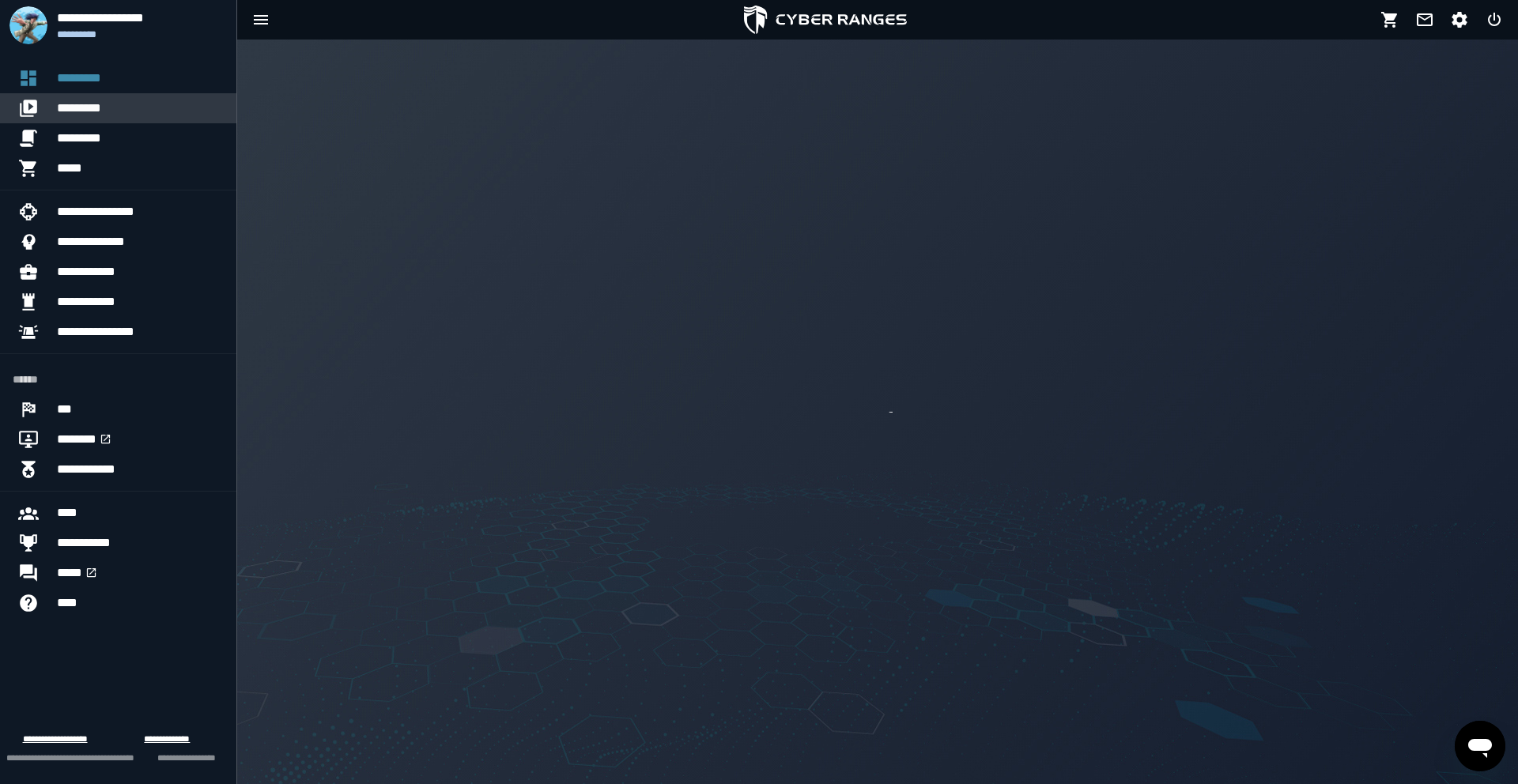 scroll, scrollTop: 0, scrollLeft: 0, axis: both 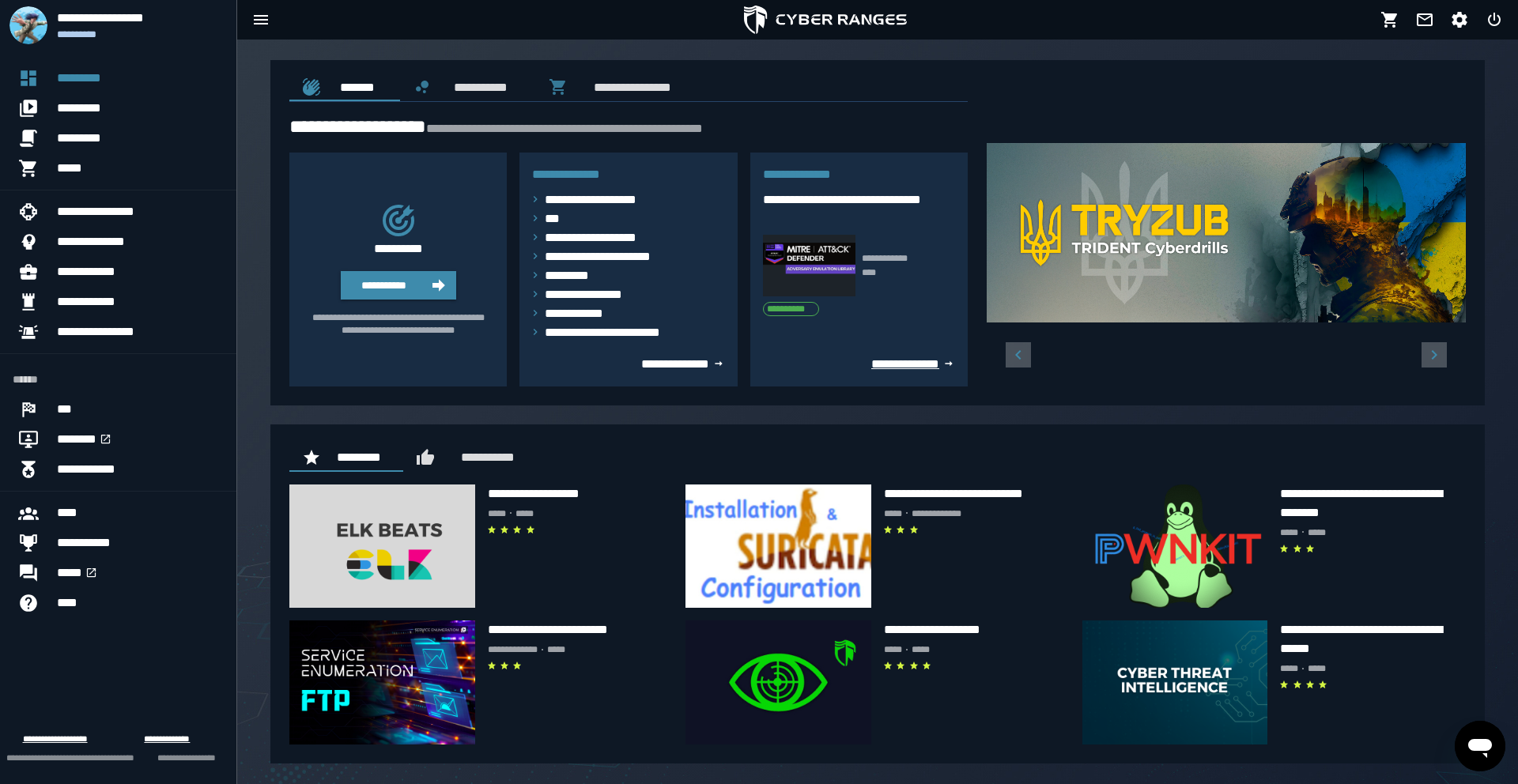 click on "**********" at bounding box center [913, 364] 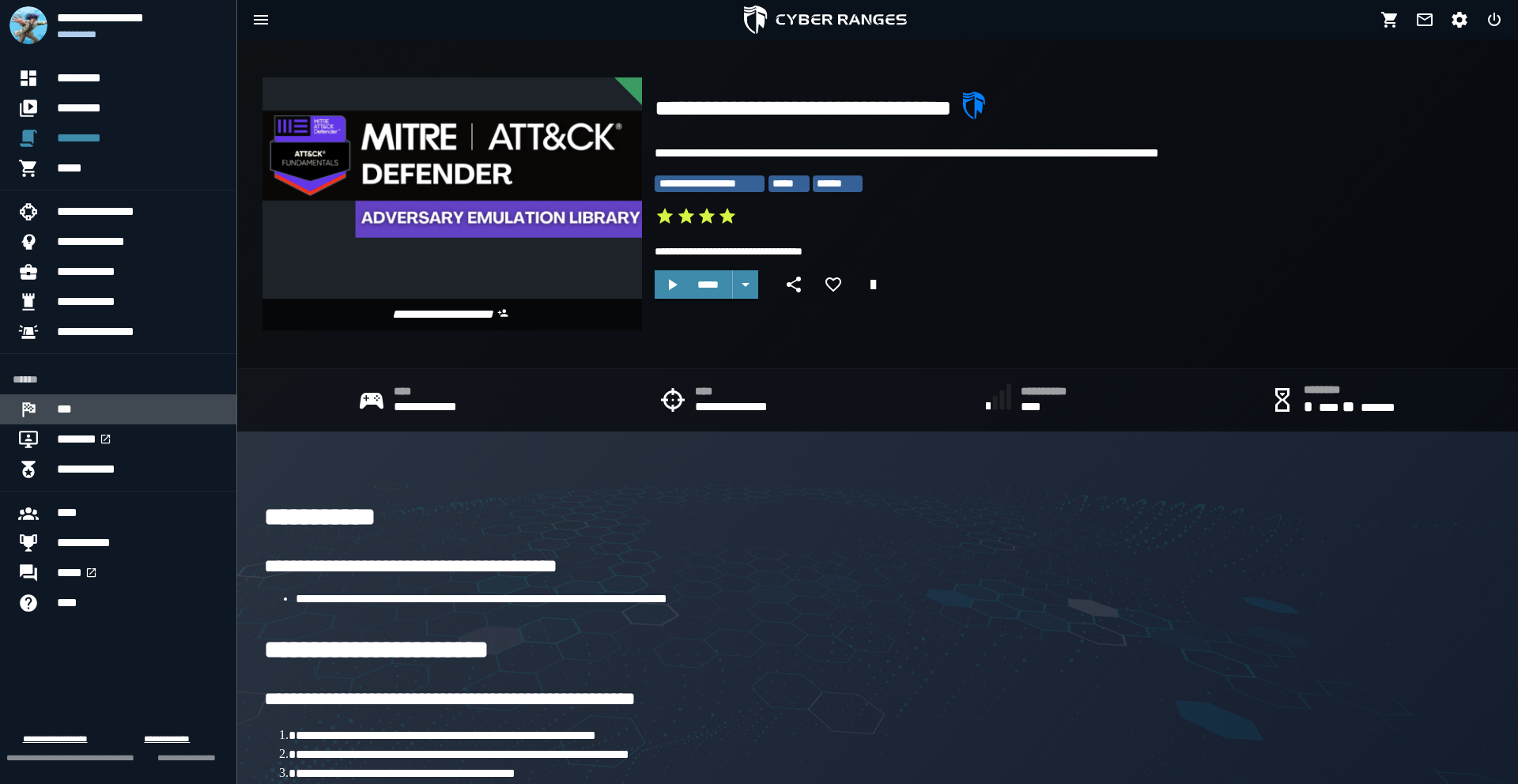 click on "***" at bounding box center [140, 409] 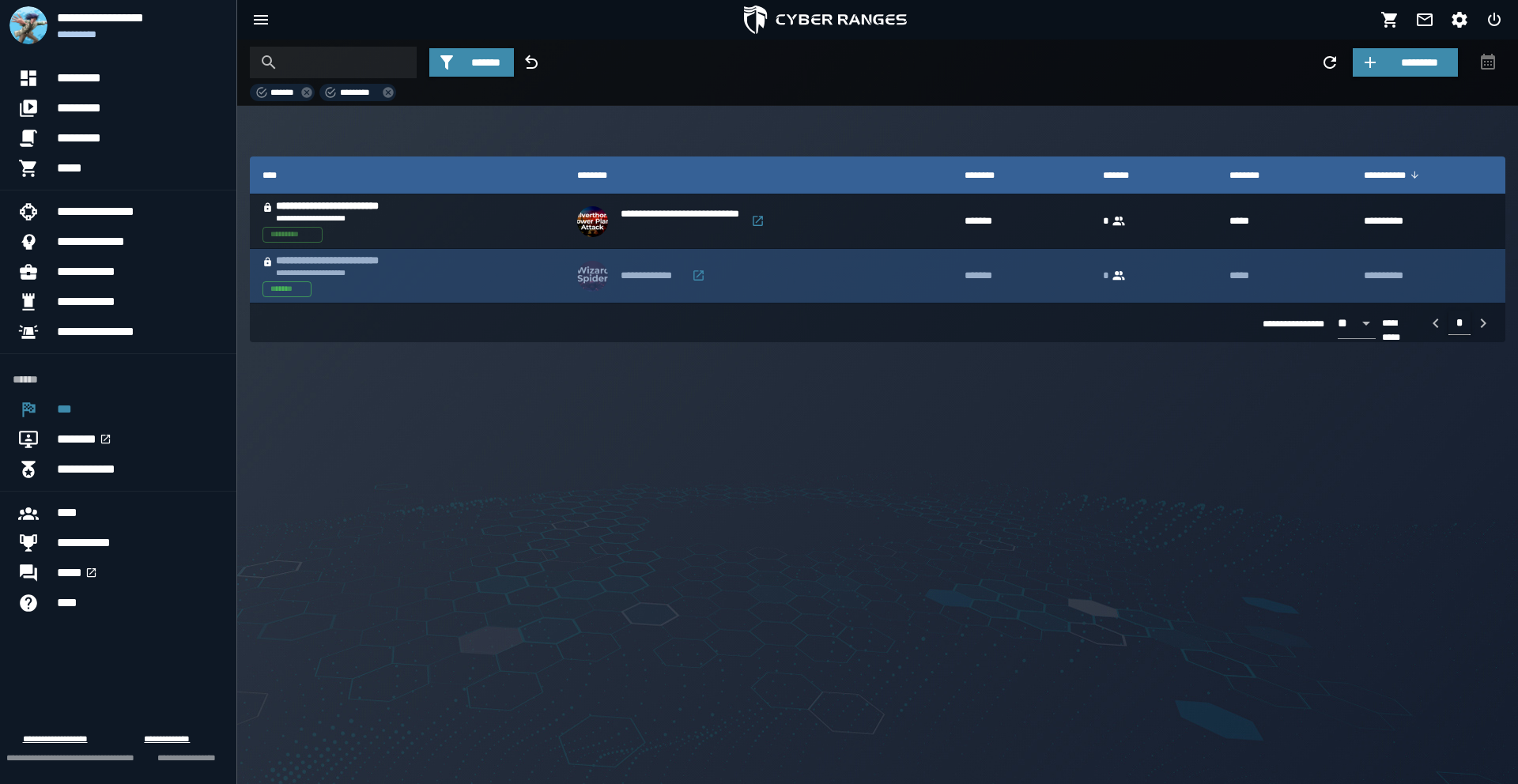 click on "**********" at bounding box center (406, 266) 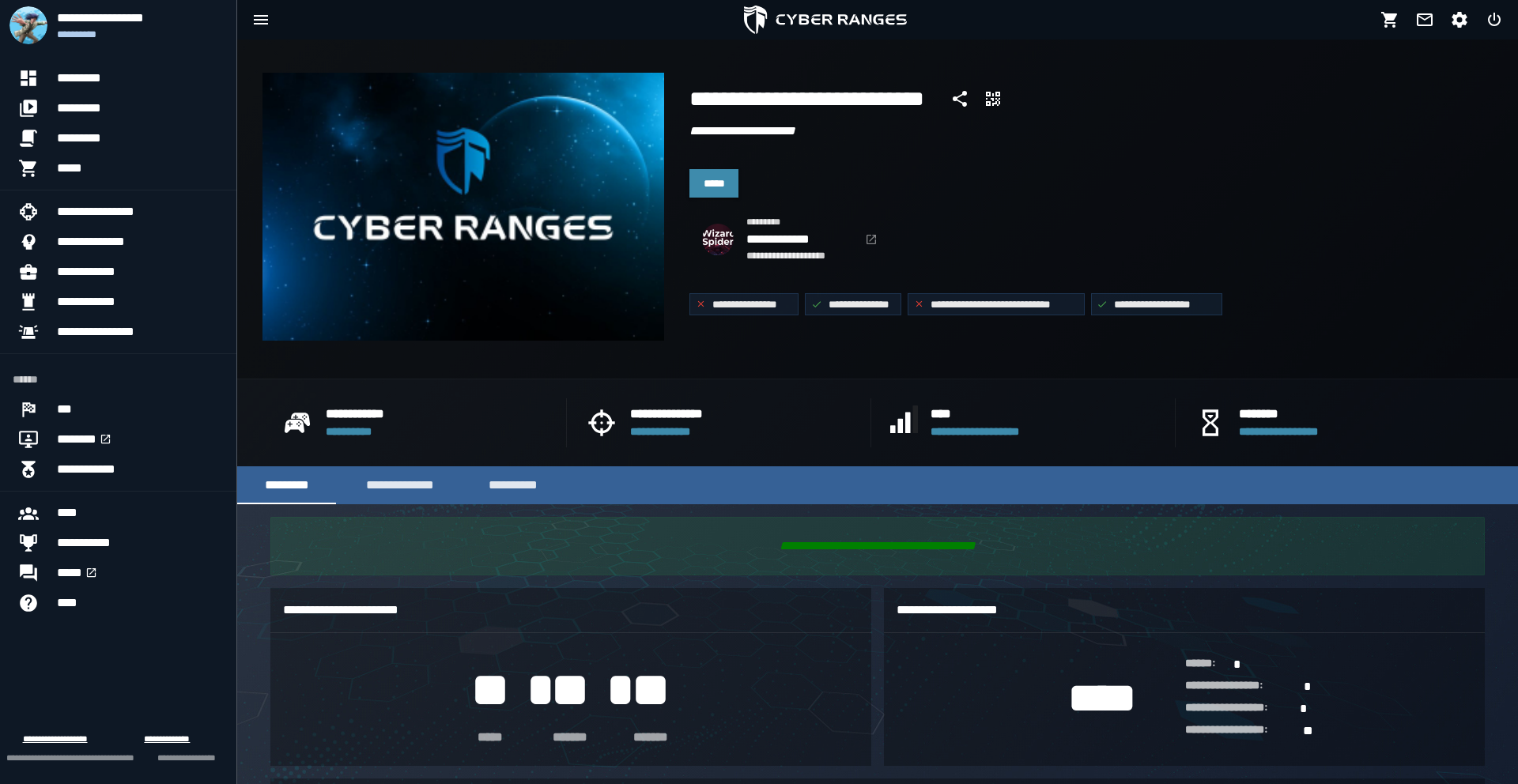 scroll, scrollTop: 0, scrollLeft: 0, axis: both 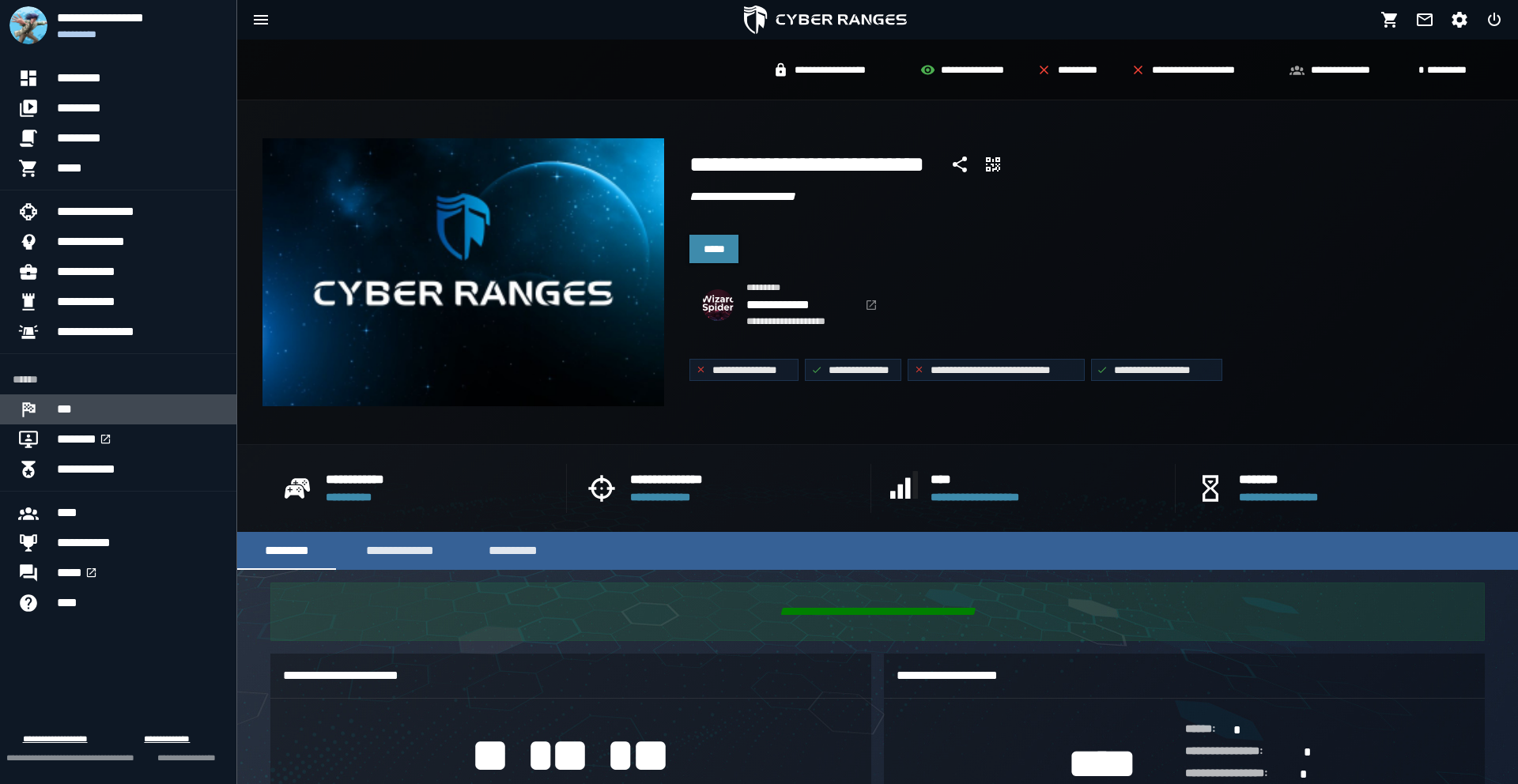 click on "***" at bounding box center [140, 409] 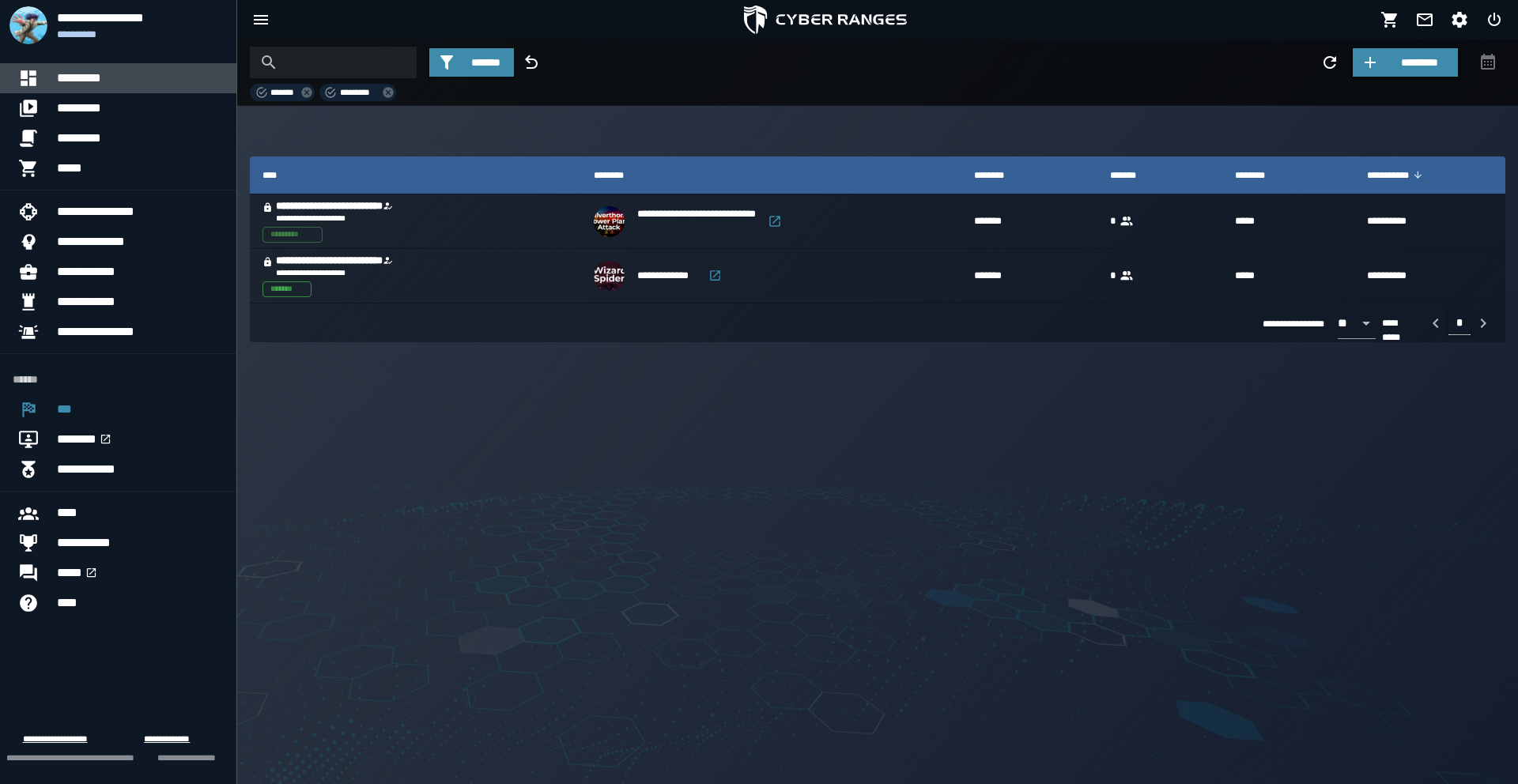 click on "*********" at bounding box center [140, 78] 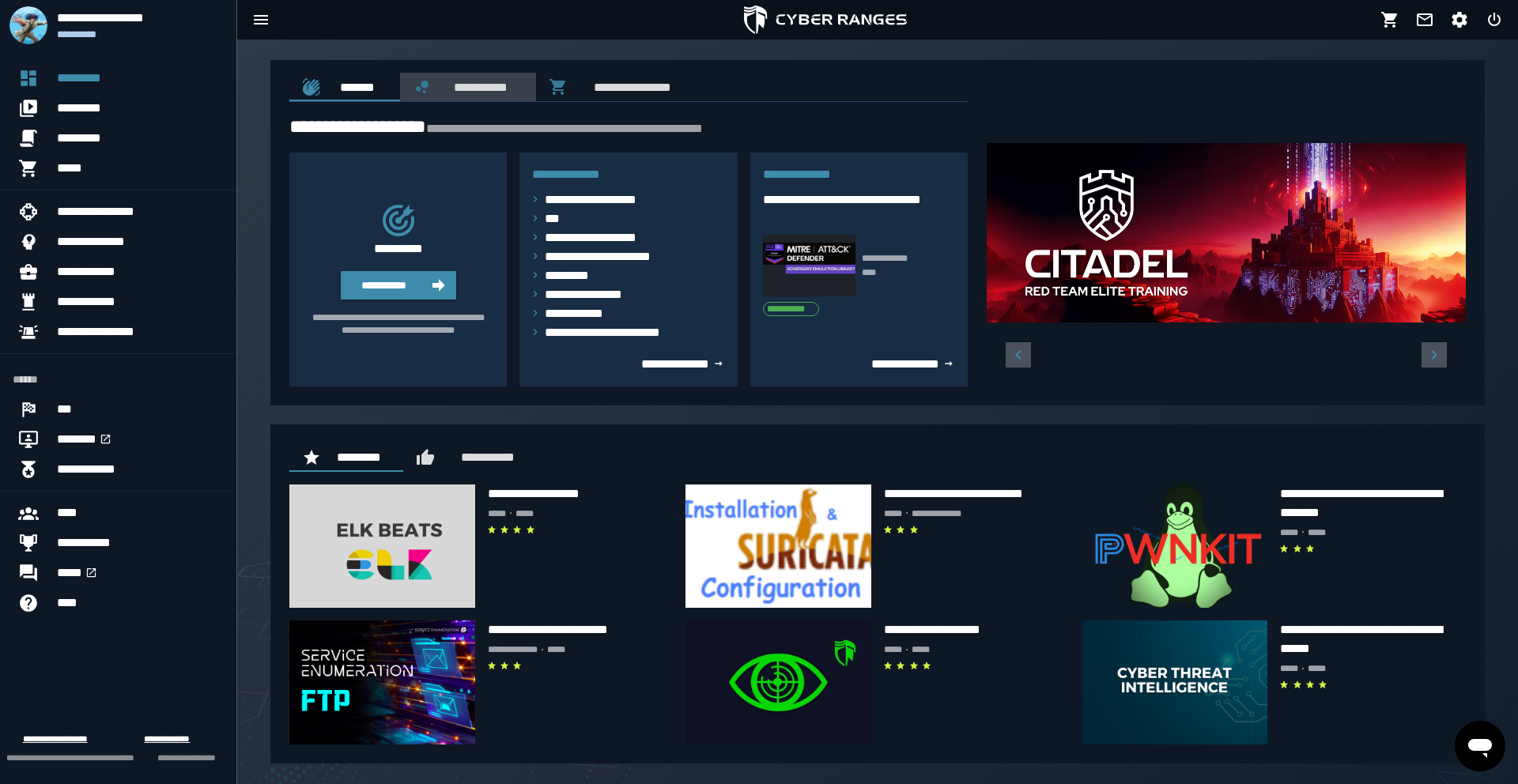 click on "**********" at bounding box center (468, 87) 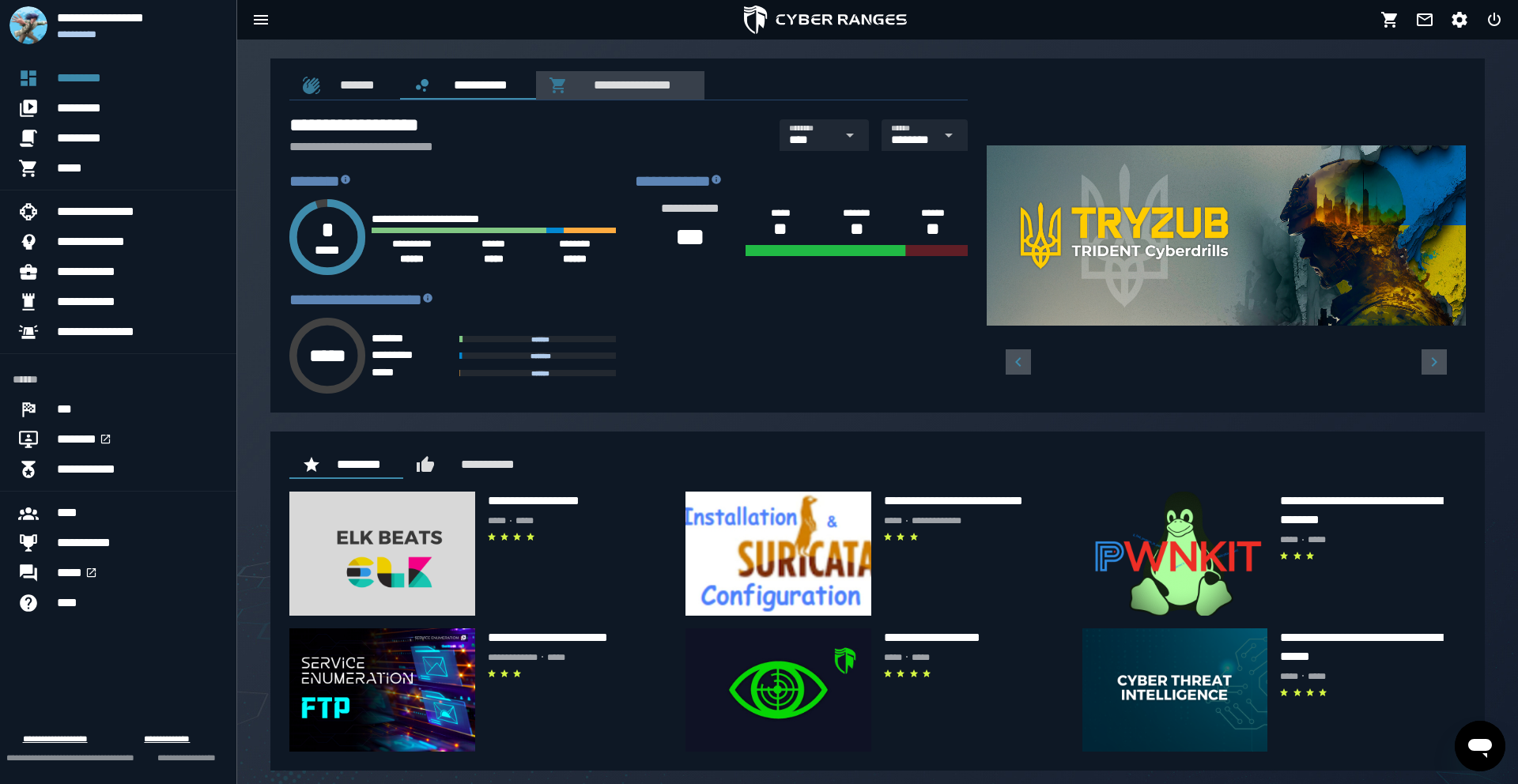 click on "**********" at bounding box center (629, 85) 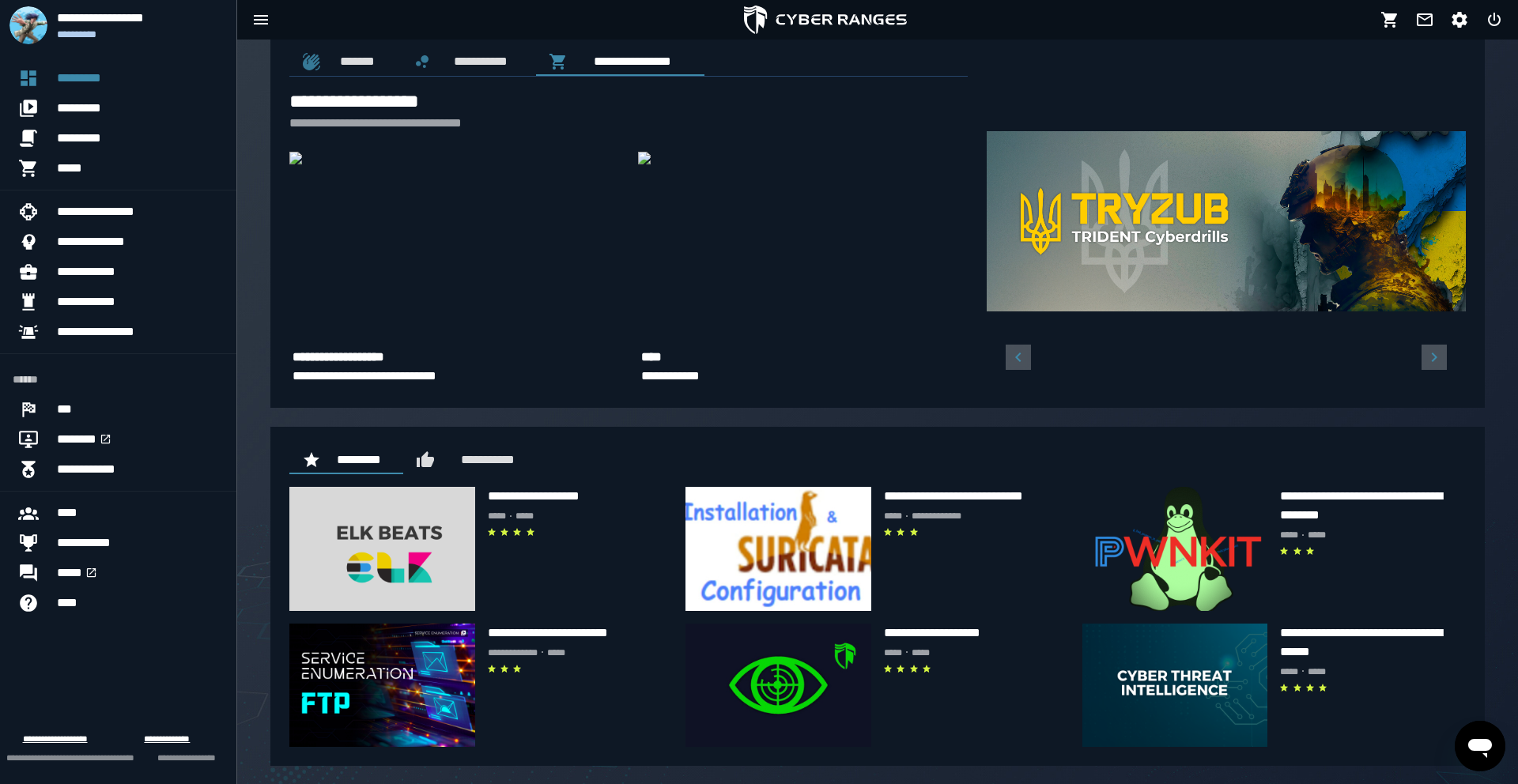 scroll, scrollTop: 24, scrollLeft: 0, axis: vertical 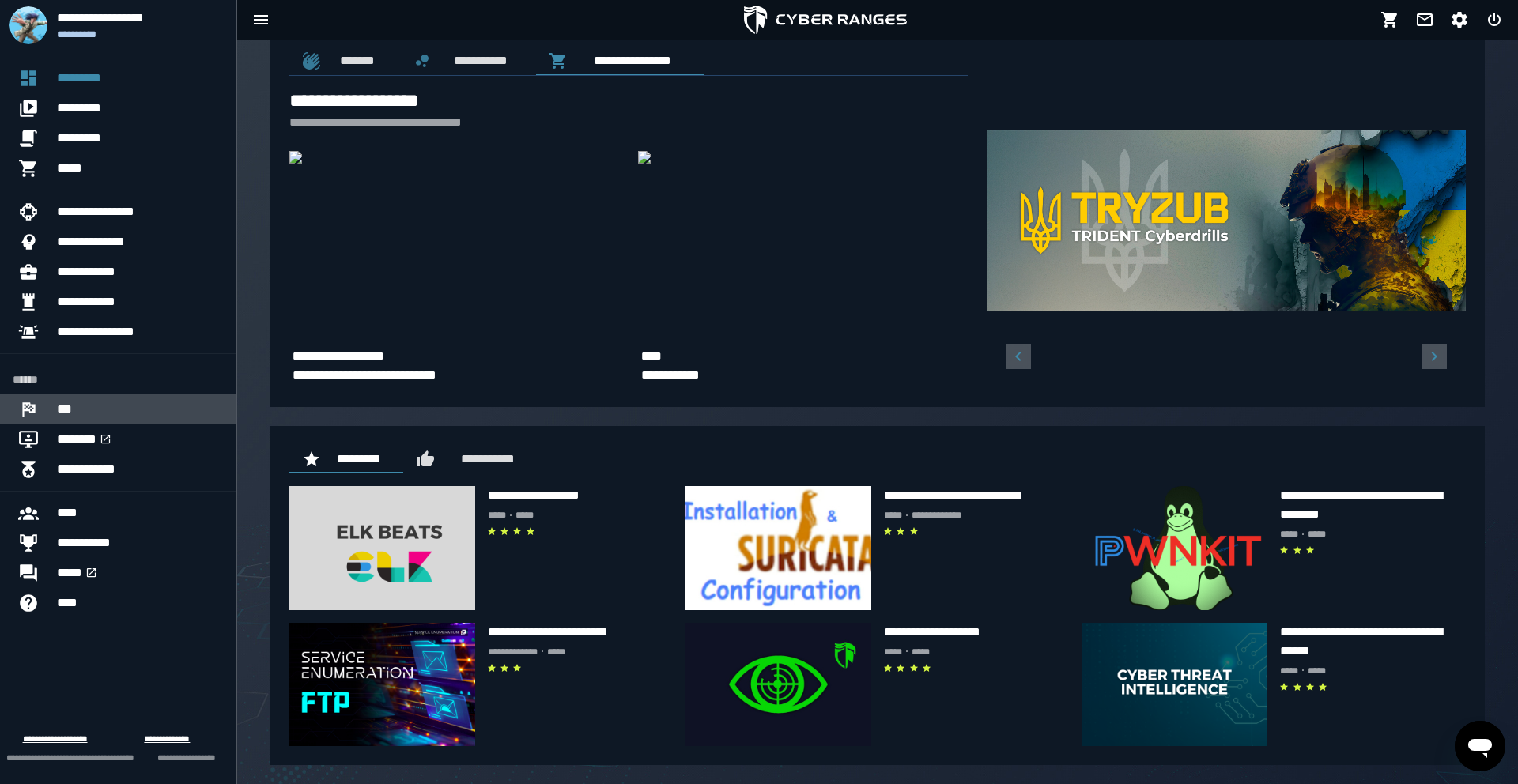 click on "***" at bounding box center [140, 409] 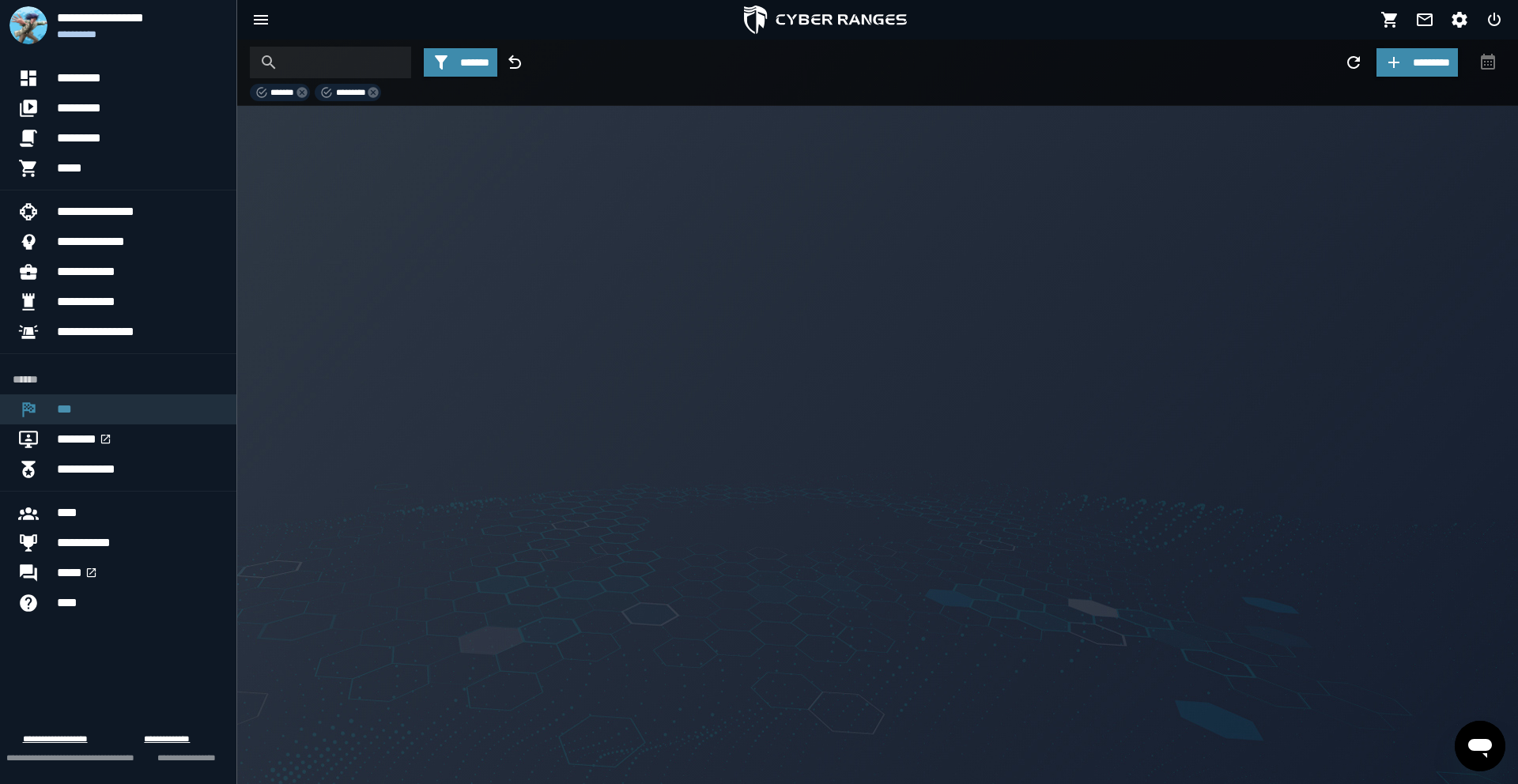 scroll, scrollTop: 0, scrollLeft: 0, axis: both 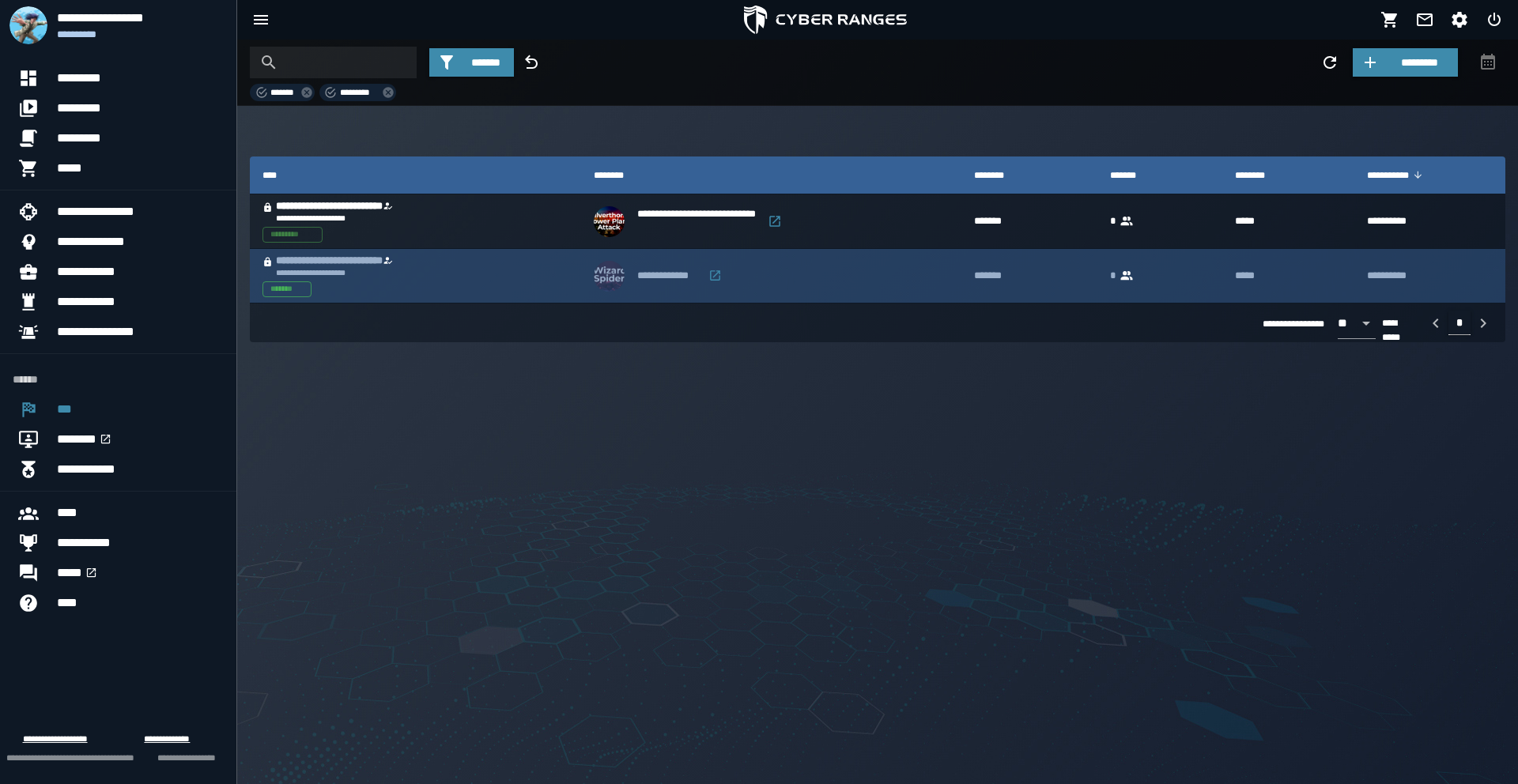 click on "*******" at bounding box center (415, 289) 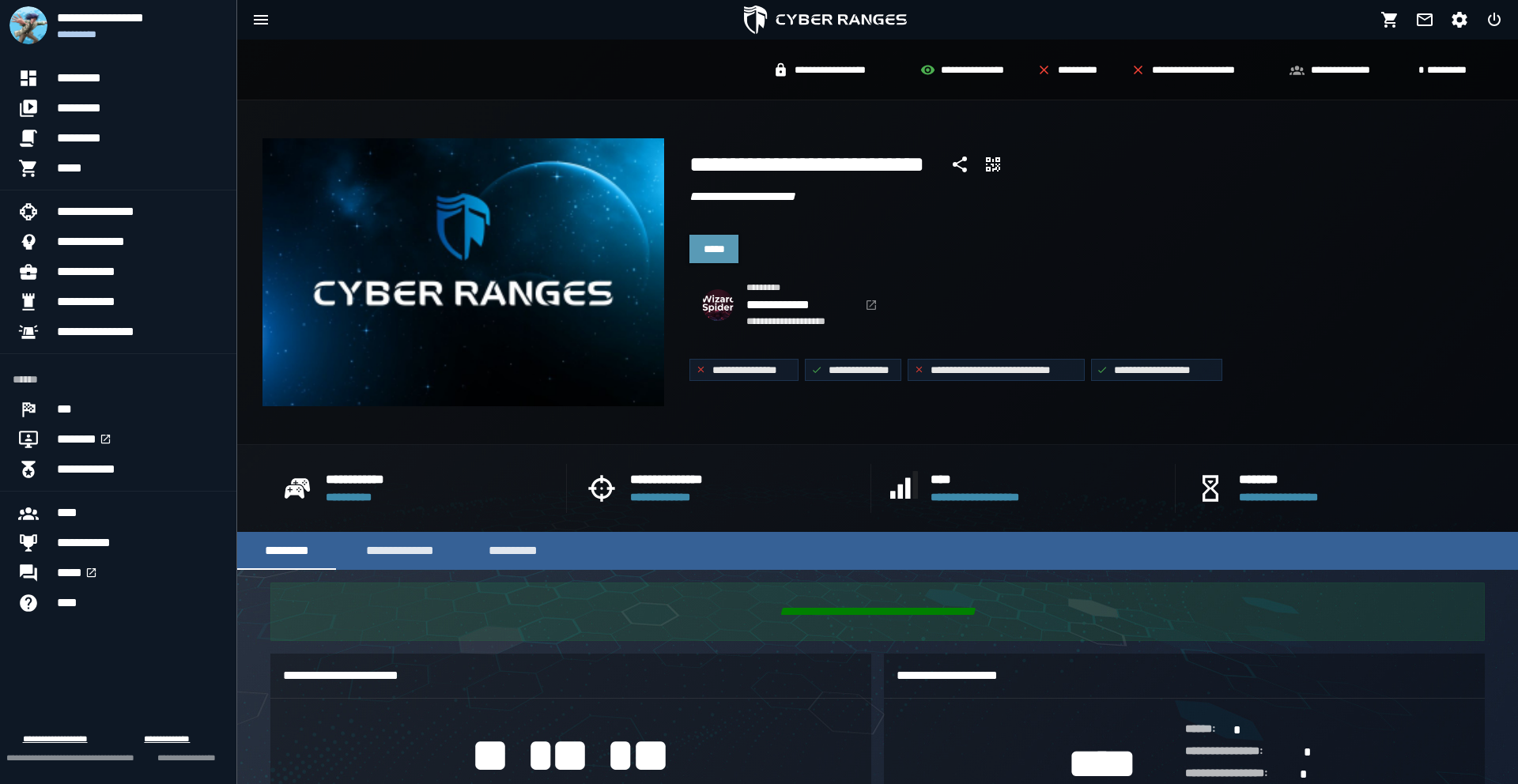 click on "*****" at bounding box center (714, 249) 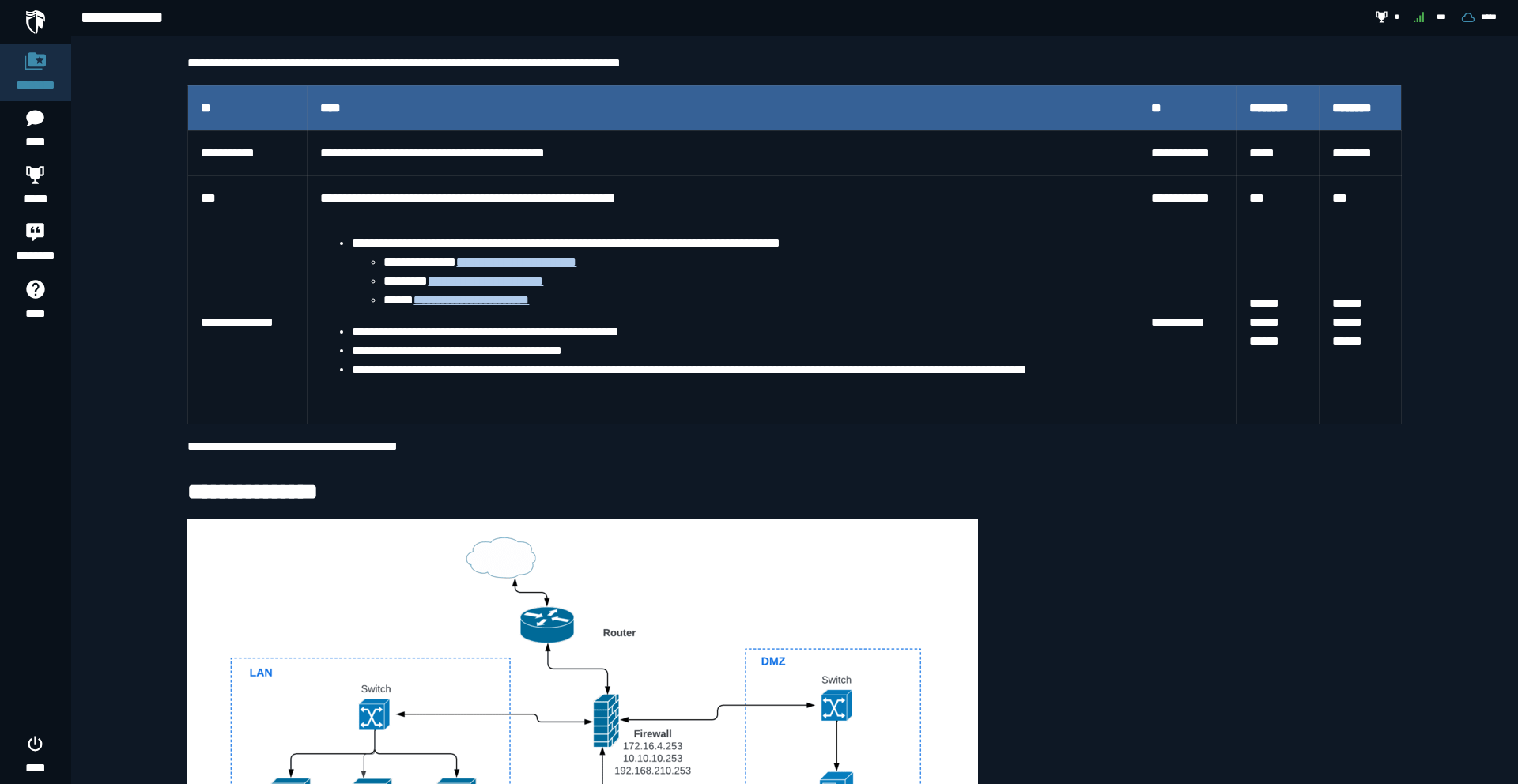 scroll, scrollTop: 0, scrollLeft: 0, axis: both 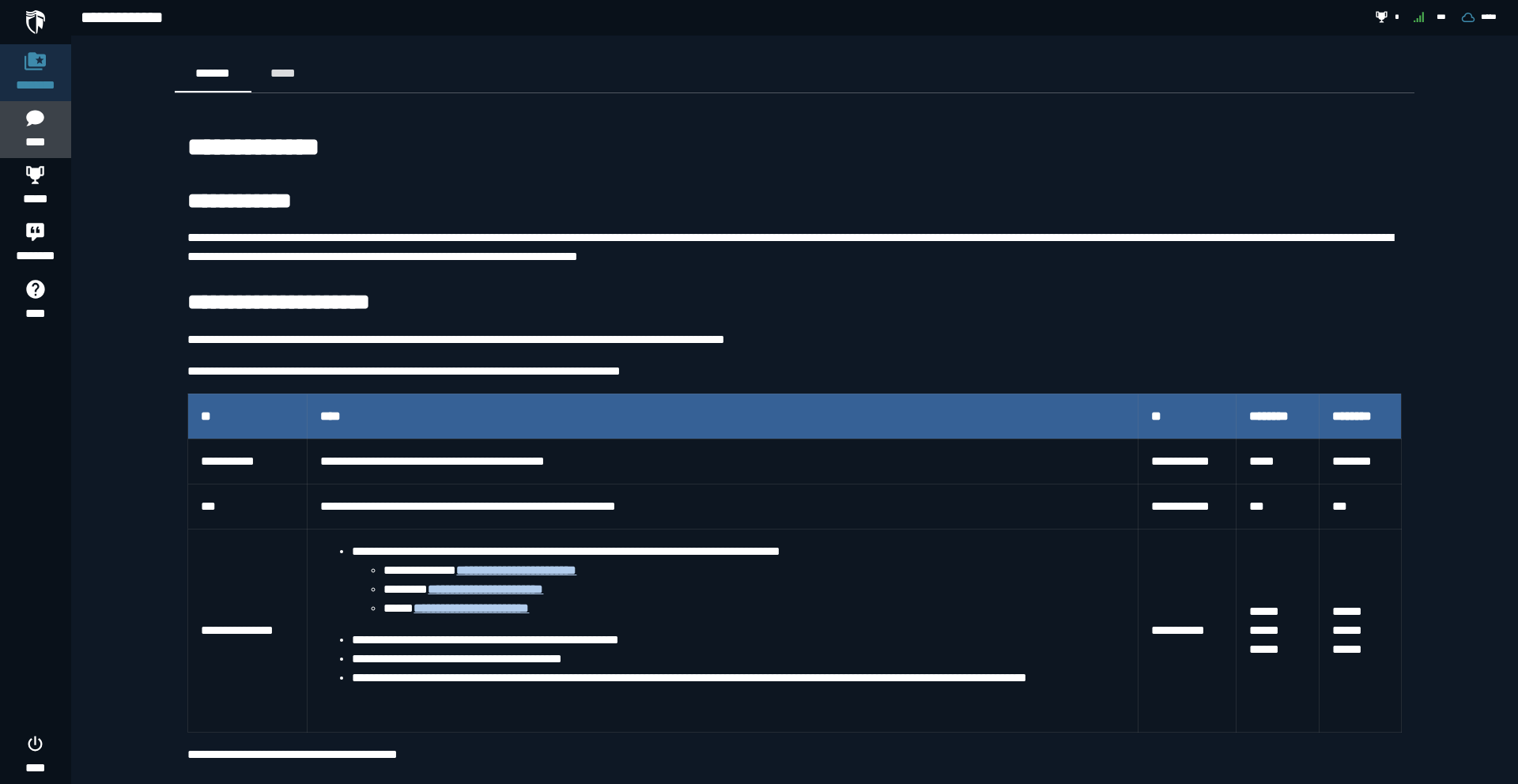 click on "****" at bounding box center (35, 130) 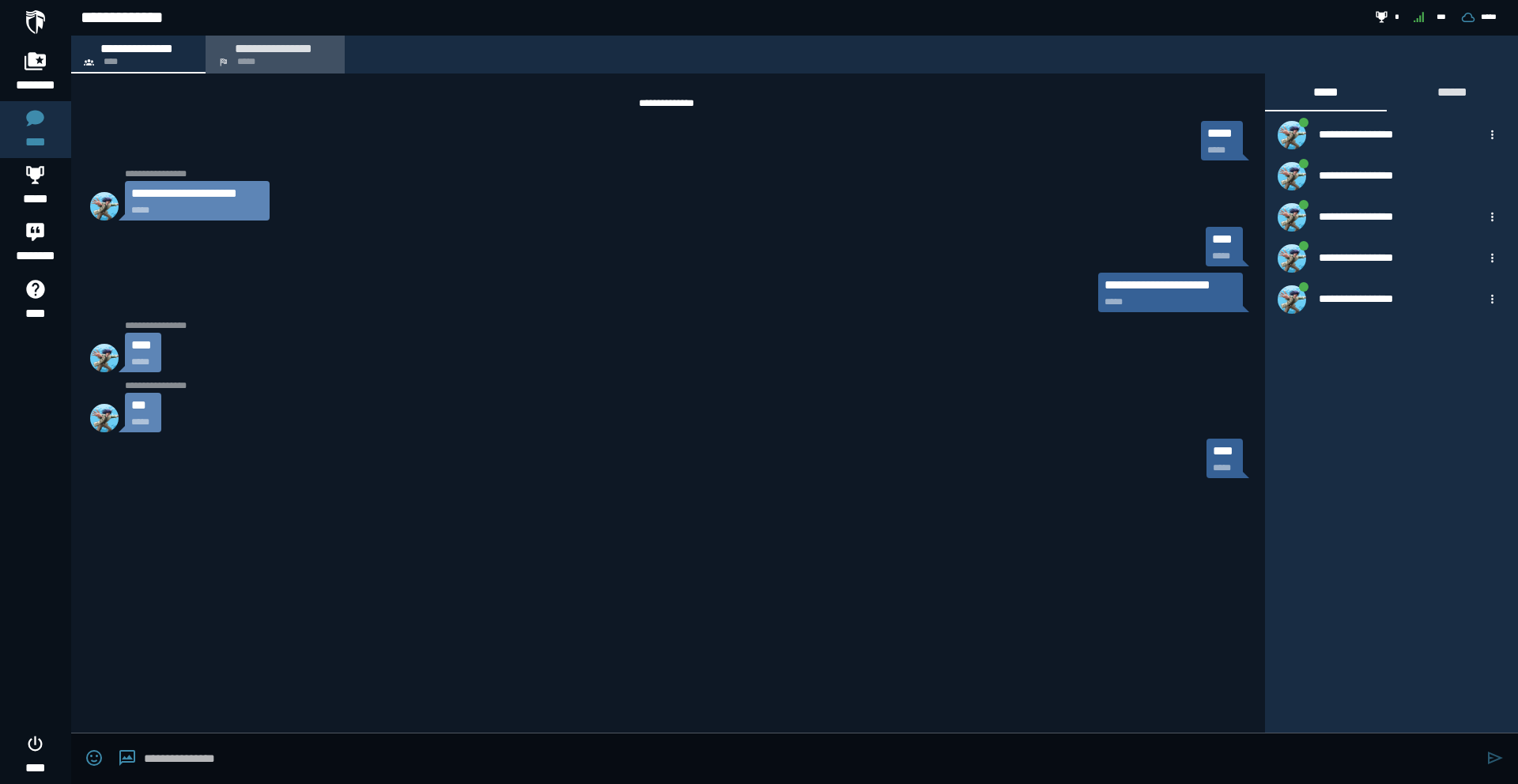 click on "*****" at bounding box center (247, 62) 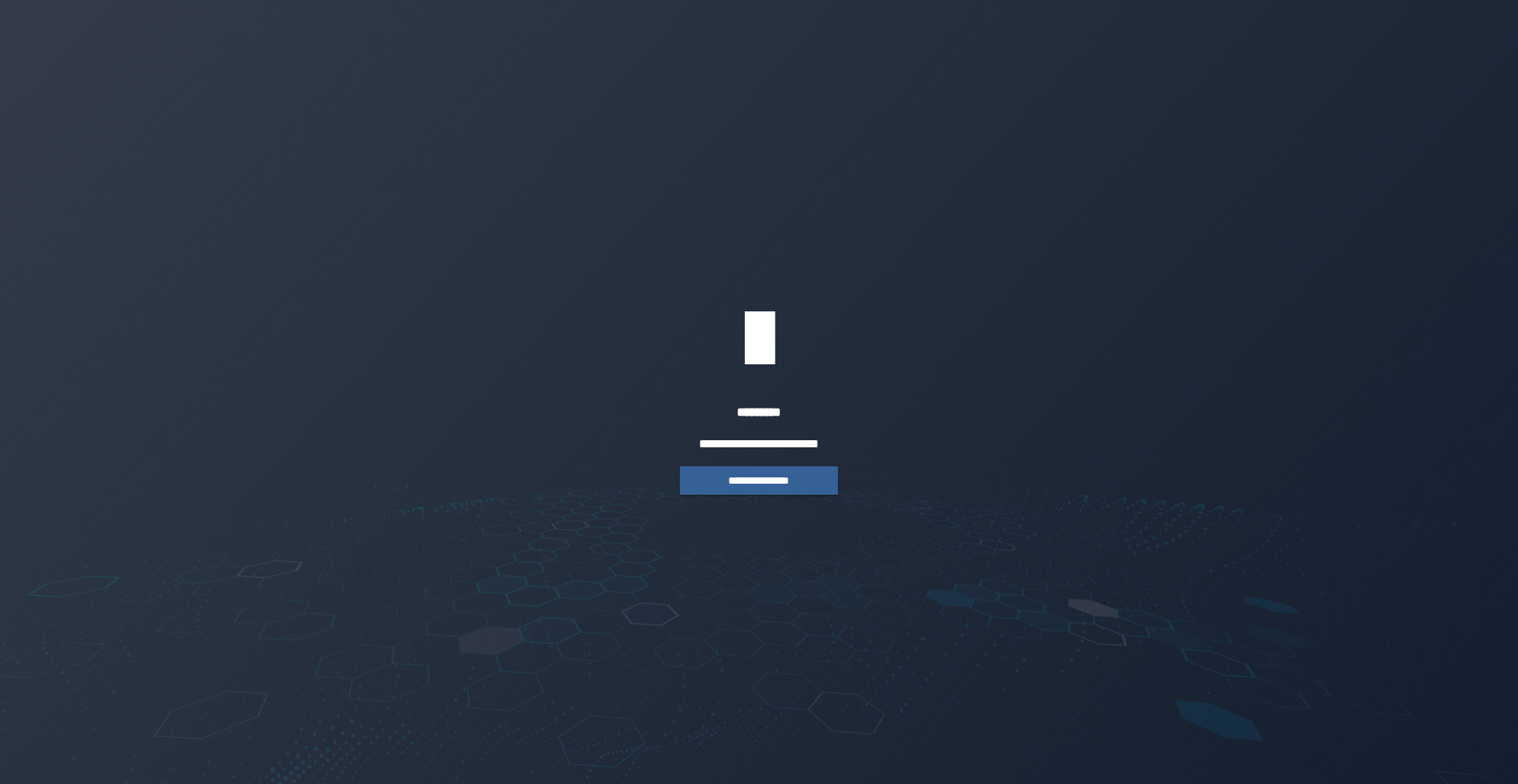 scroll, scrollTop: 0, scrollLeft: 0, axis: both 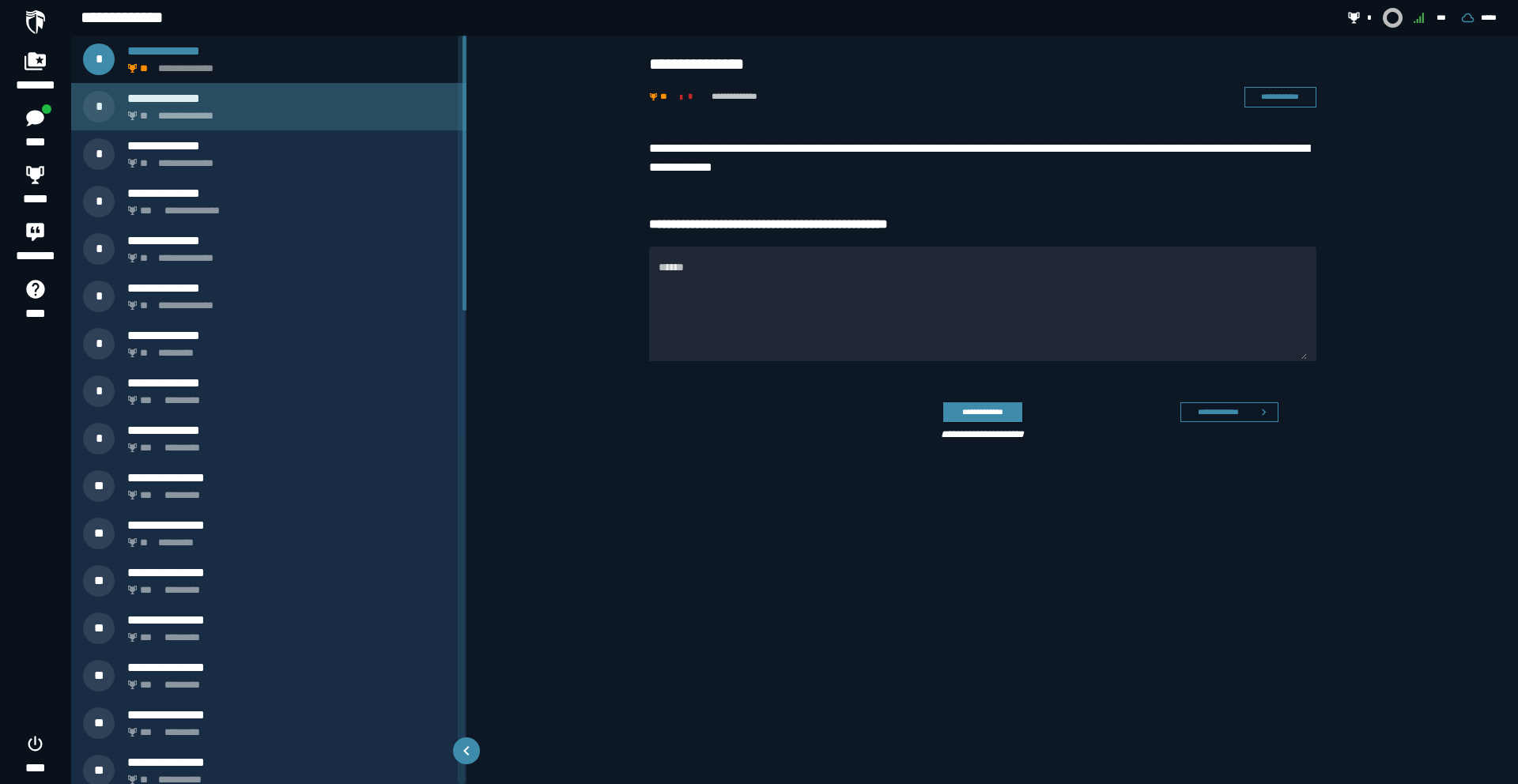 click on "**********" at bounding box center [288, 111] 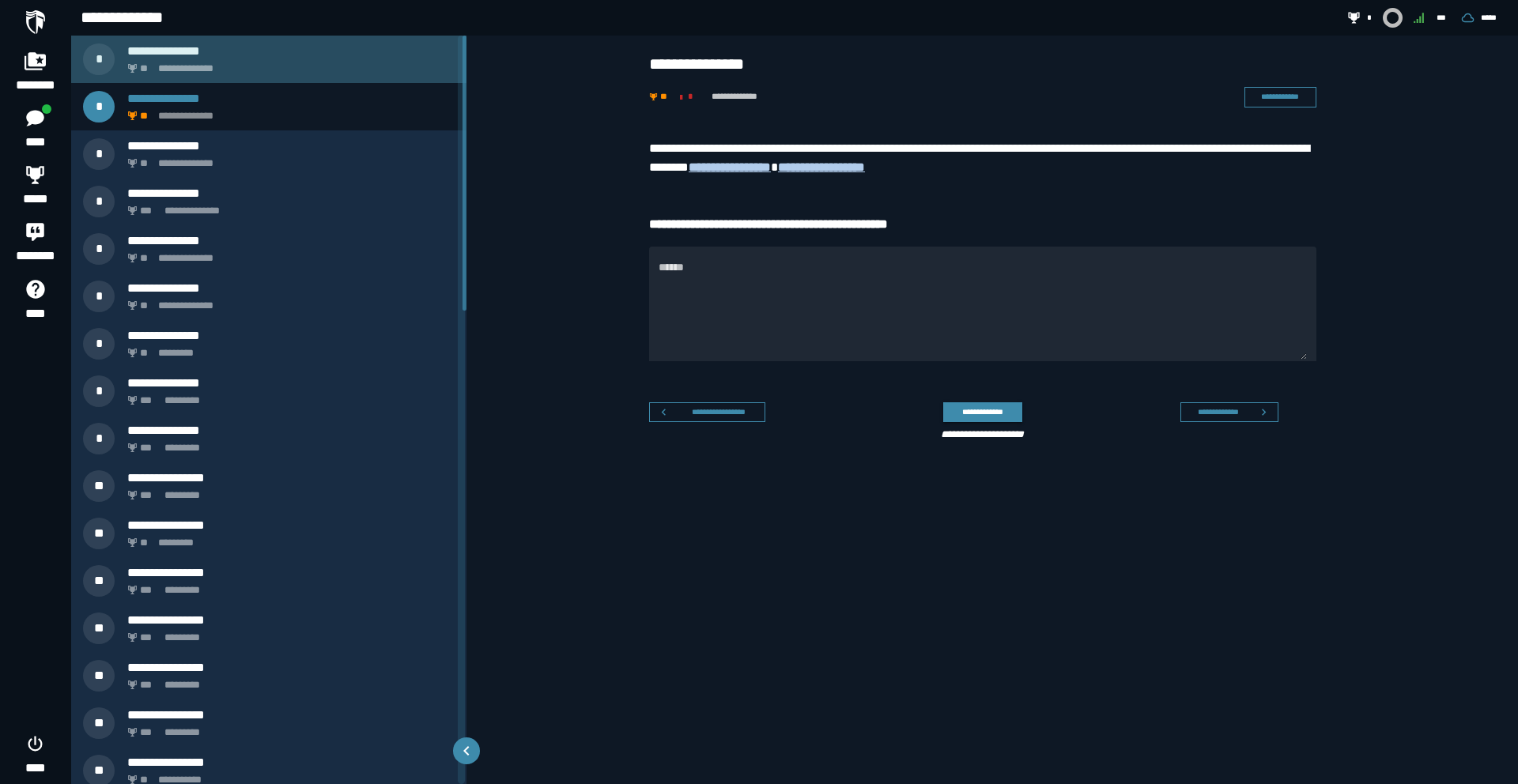 click on "**********" at bounding box center [288, 64] 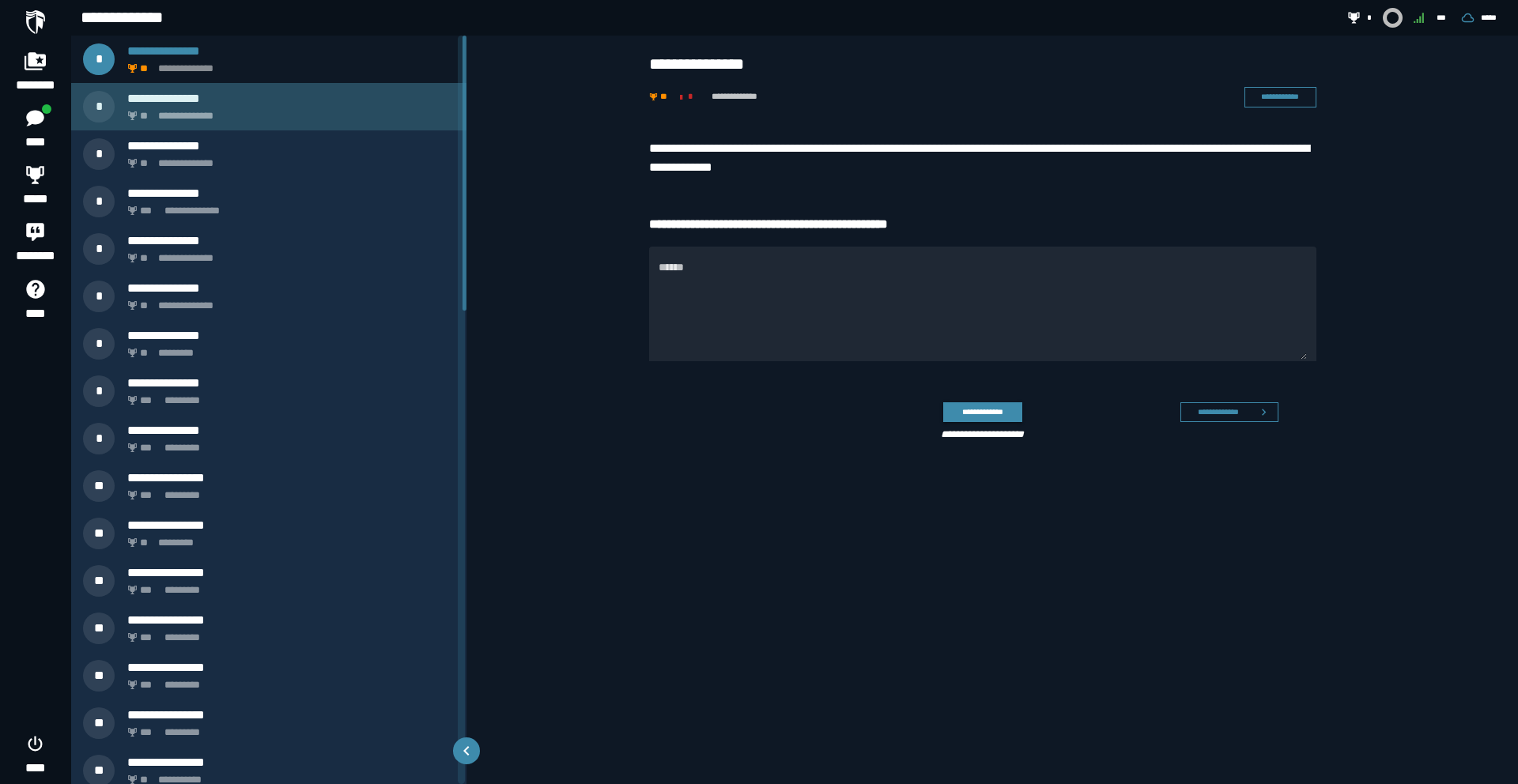 click on "**********" at bounding box center [288, 111] 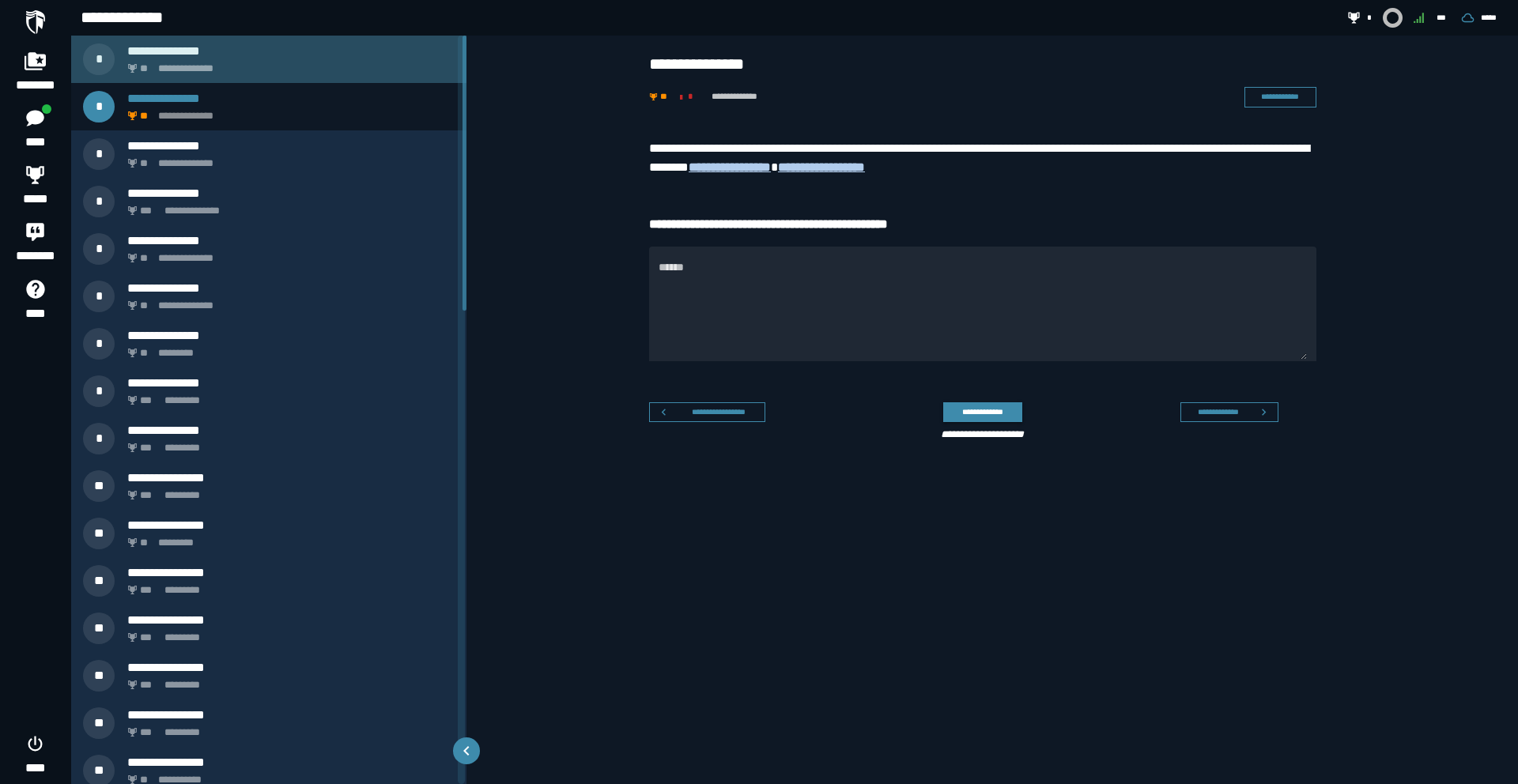 click on "**********" at bounding box center (269, 59) 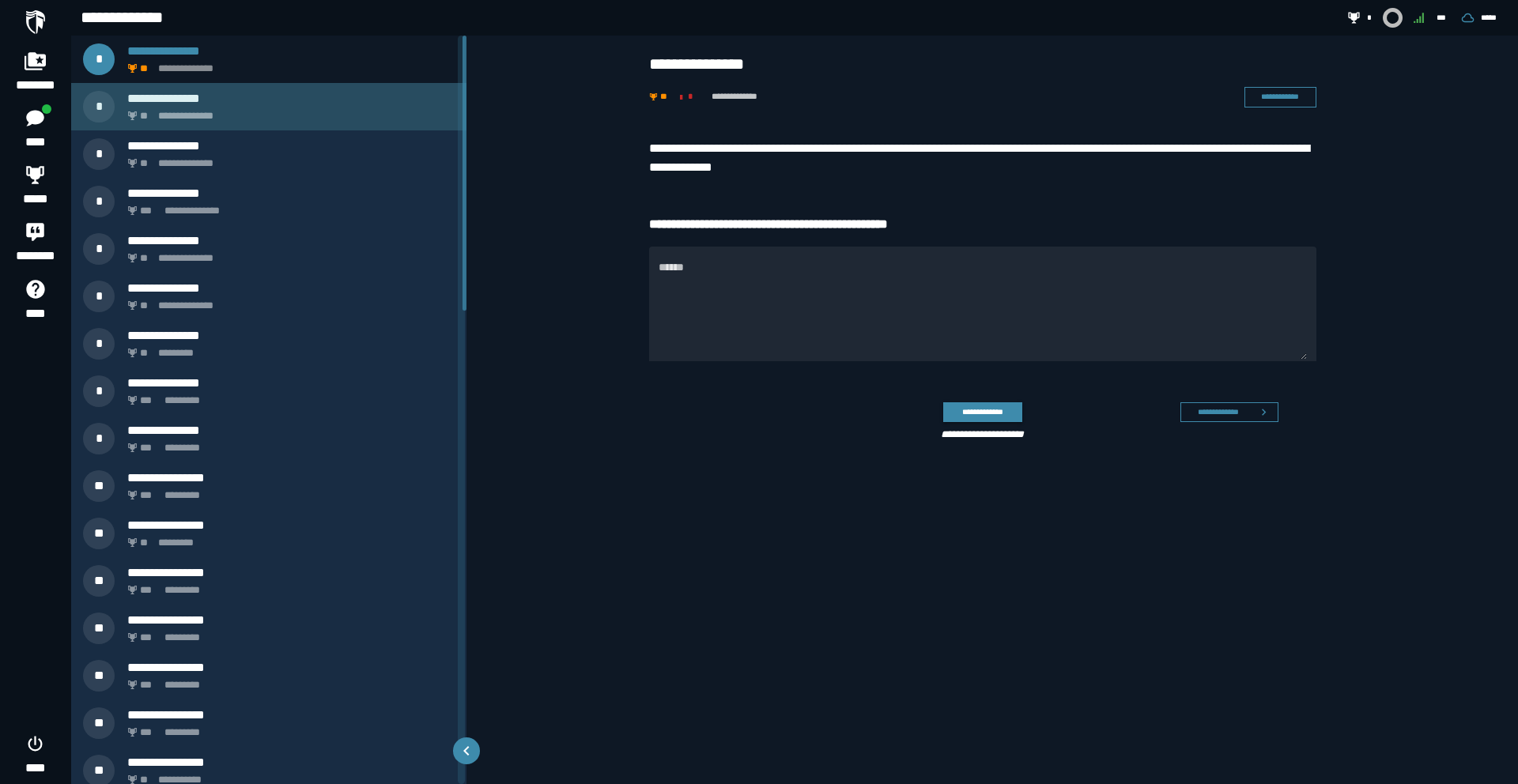 click on "**********" at bounding box center (288, 111) 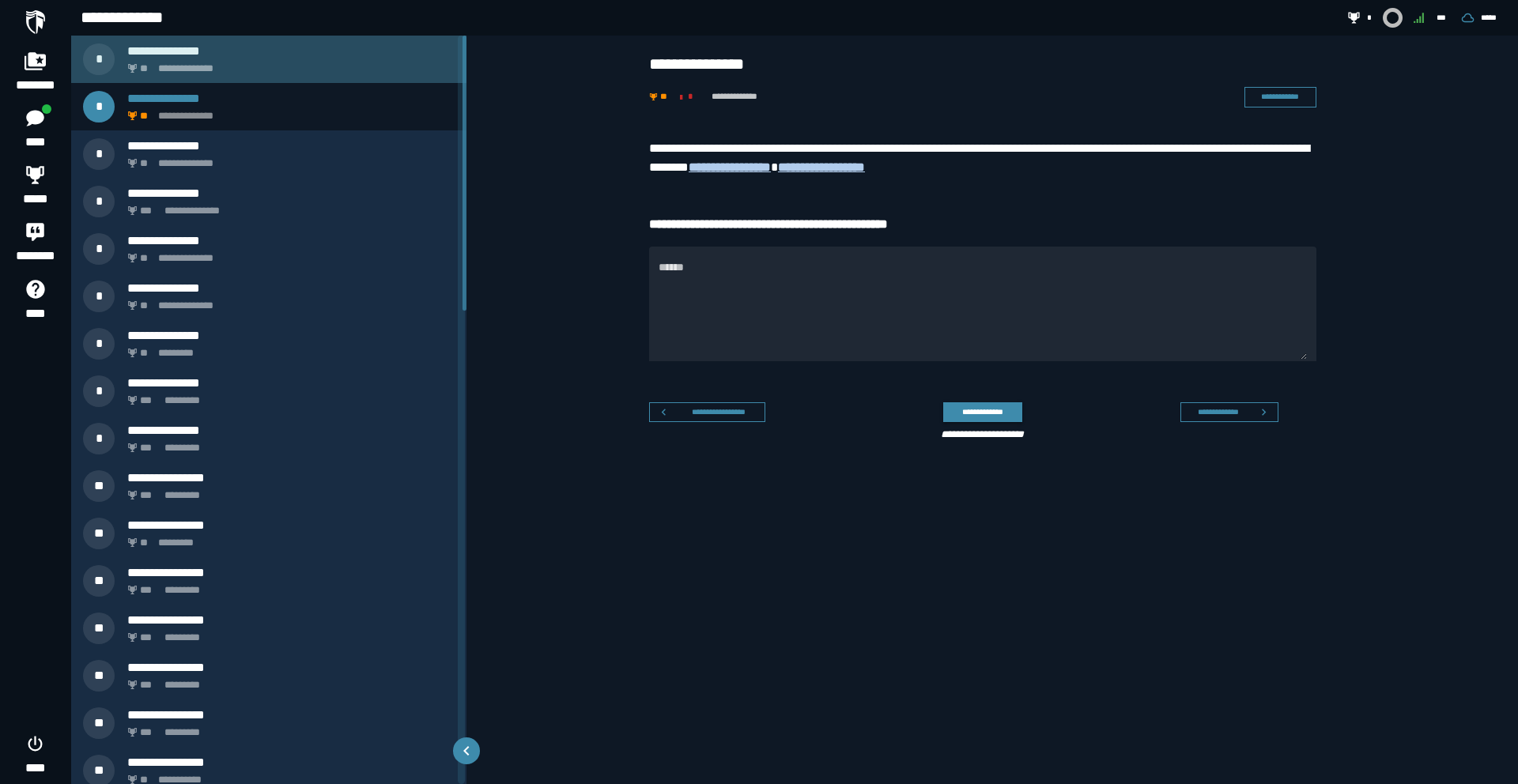 click on "**********" at bounding box center (291, 51) 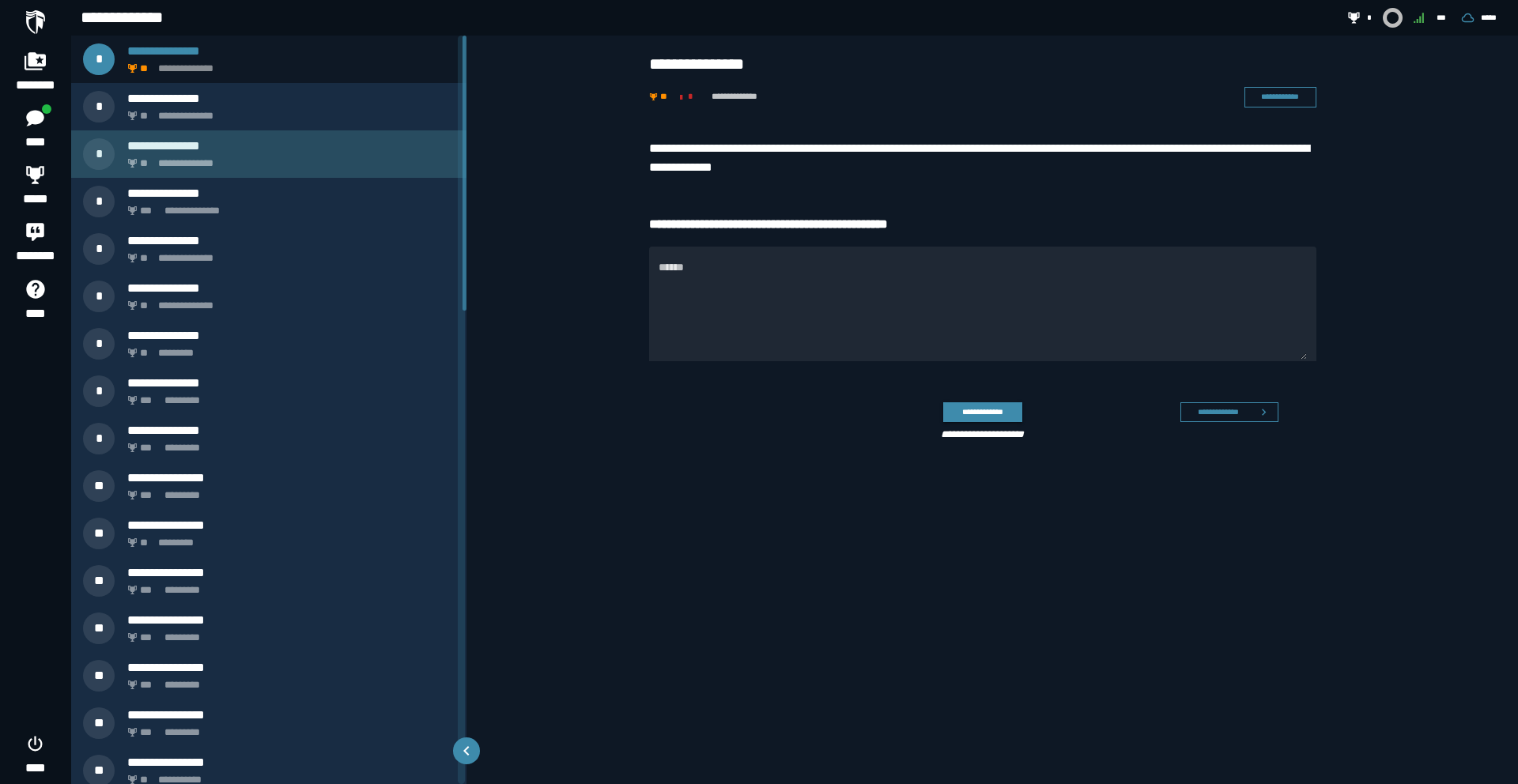 click on "**********" at bounding box center (269, 154) 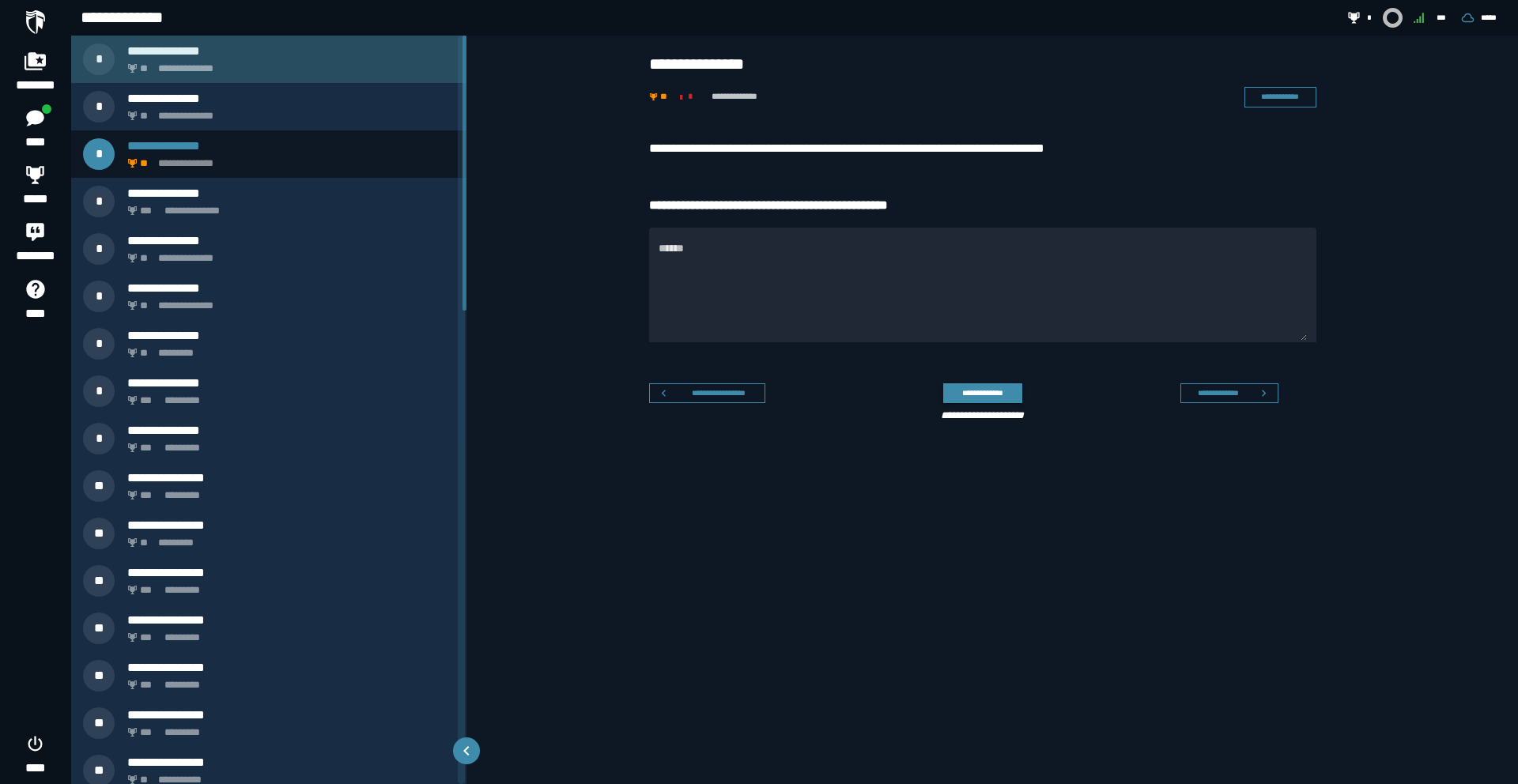 click on "**********" at bounding box center [288, 64] 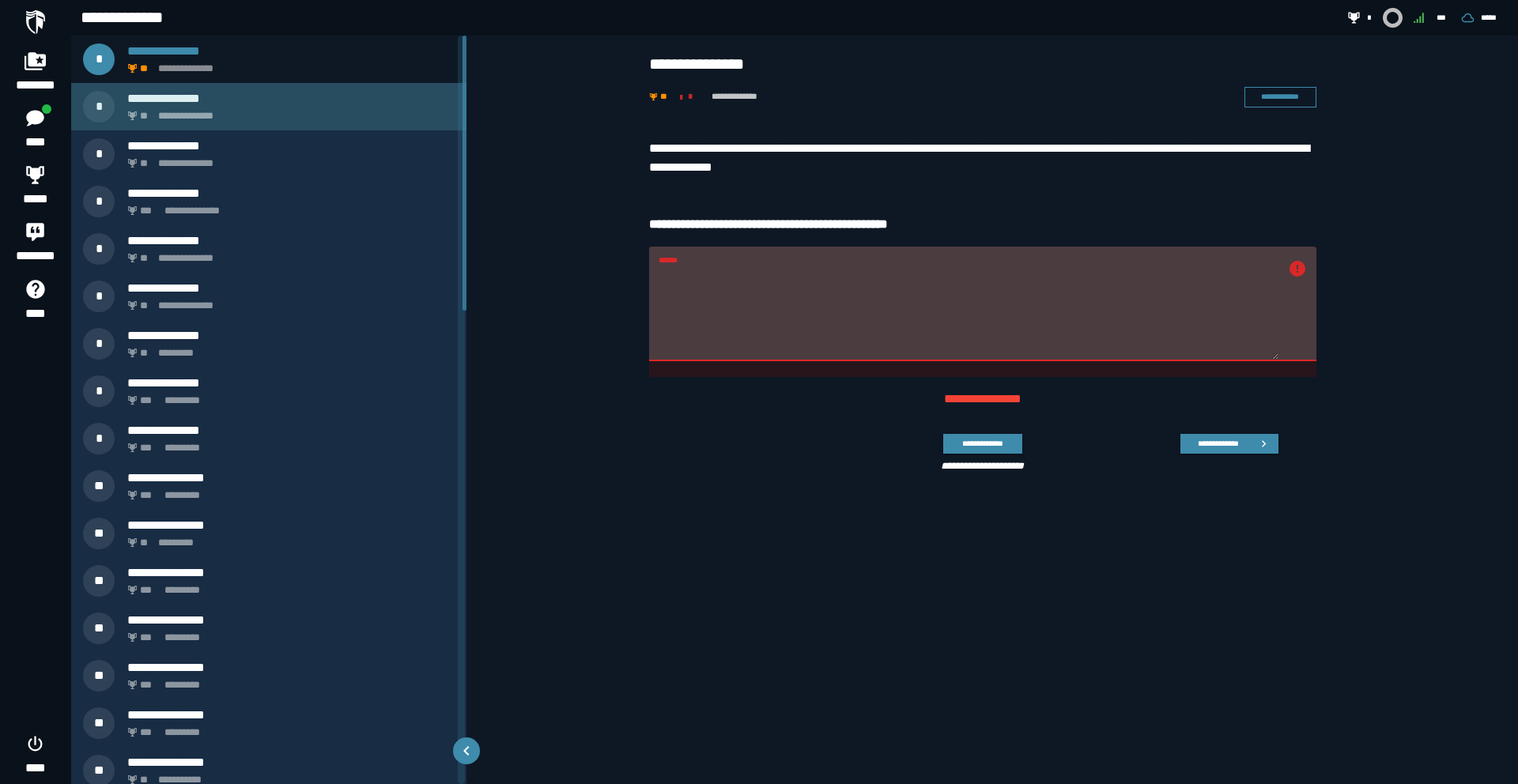 click on "**********" at bounding box center (288, 111) 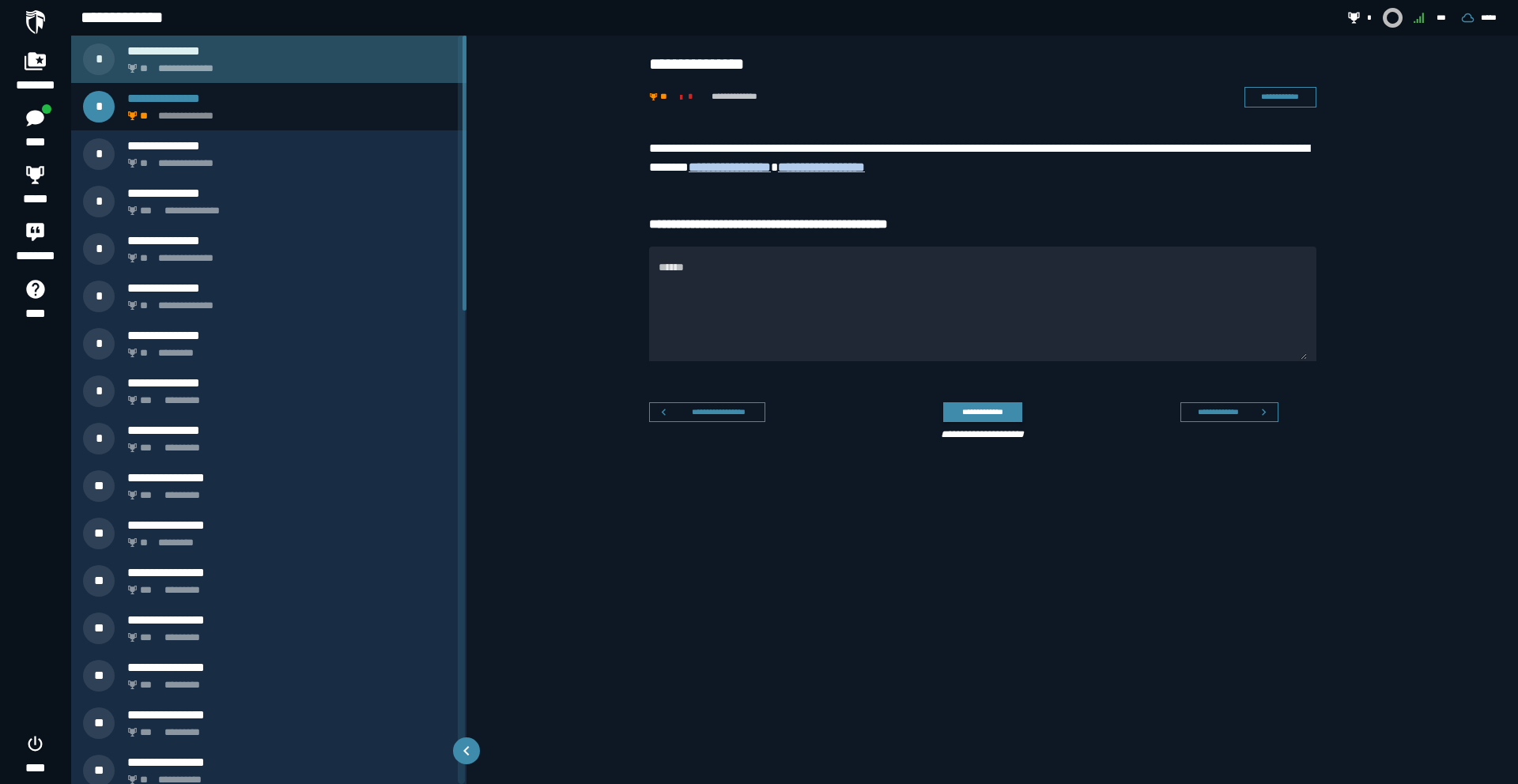 click on "**********" at bounding box center [288, 64] 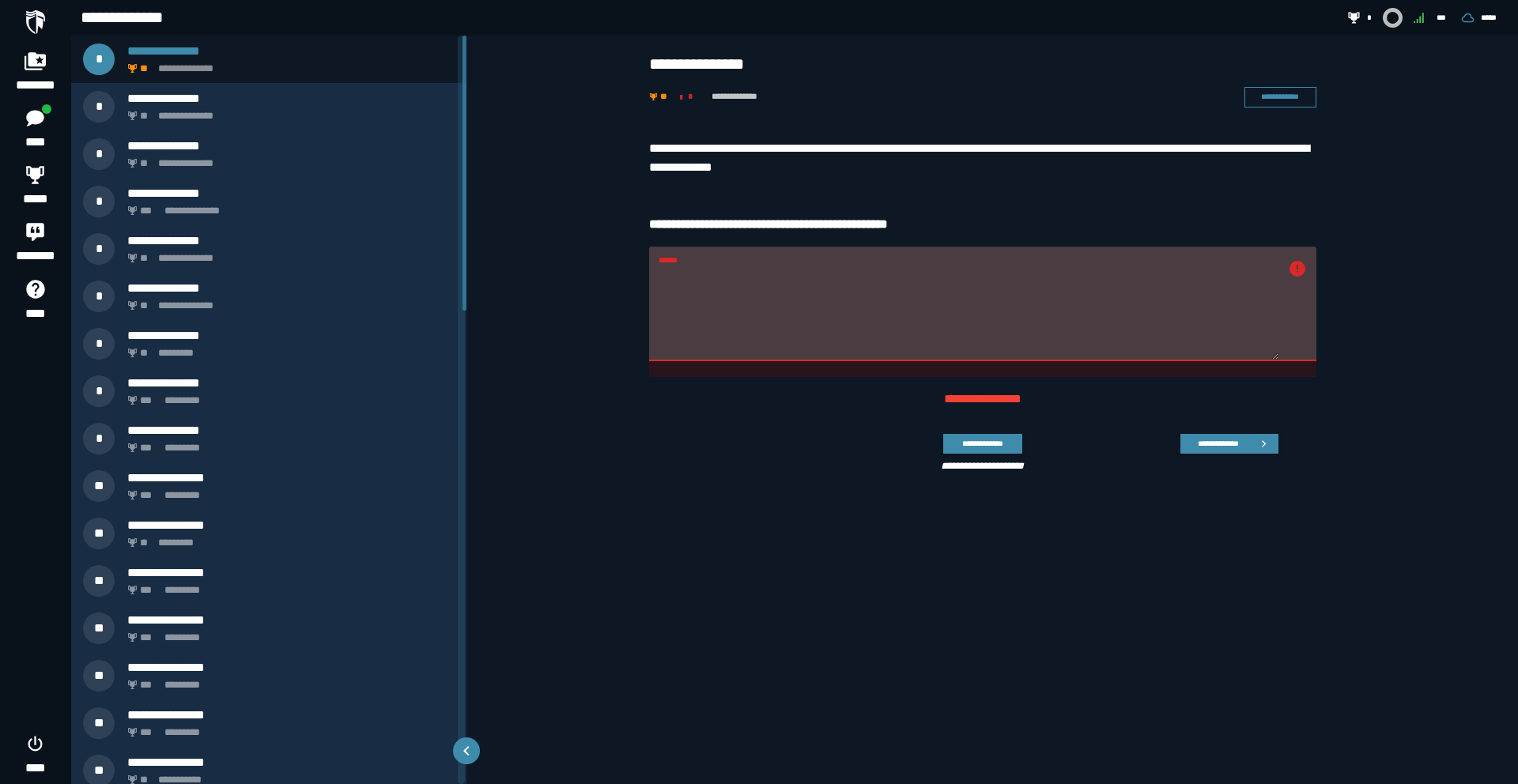 click on "******" at bounding box center [969, 303] 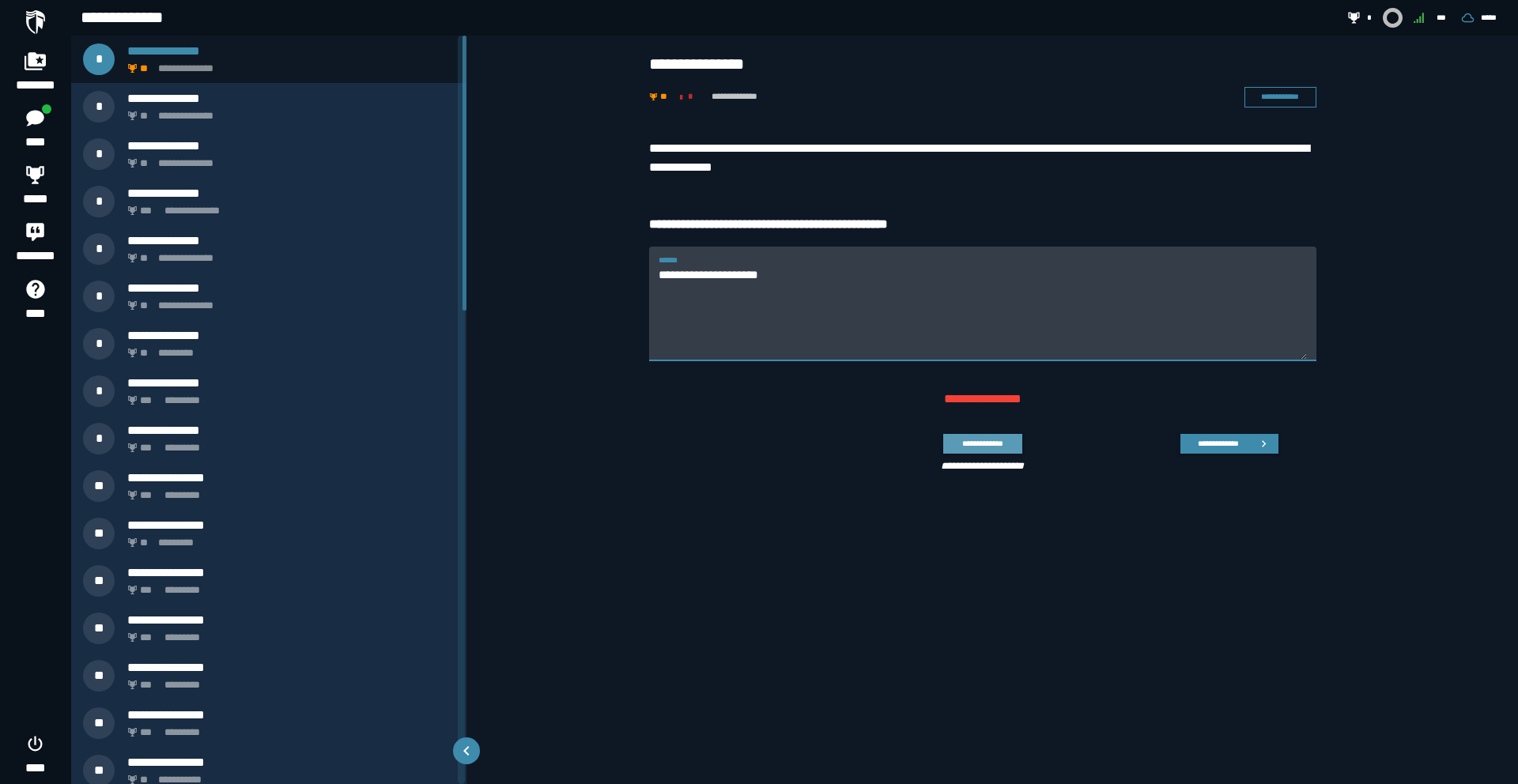 type on "**********" 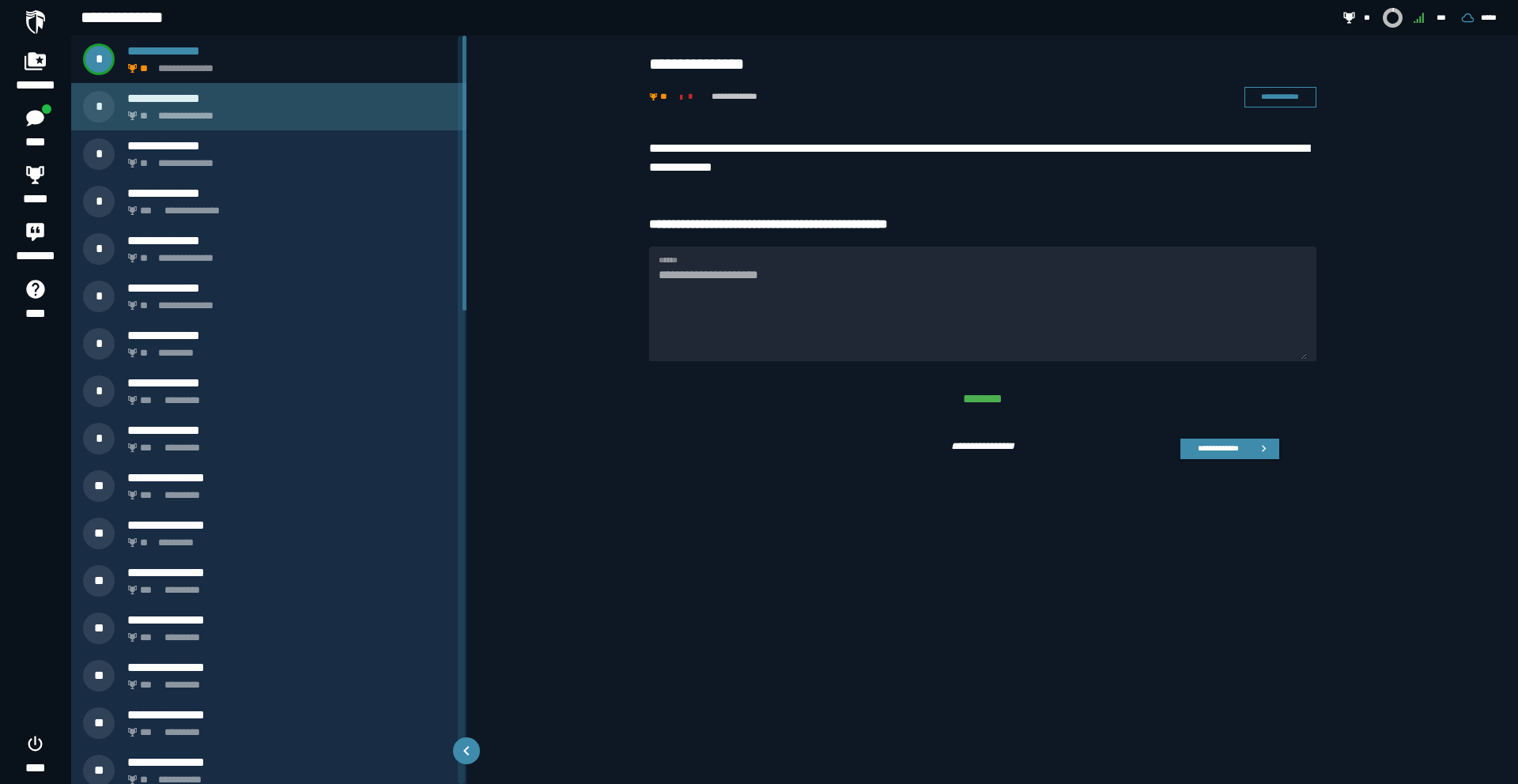 click on "**********" at bounding box center [288, 111] 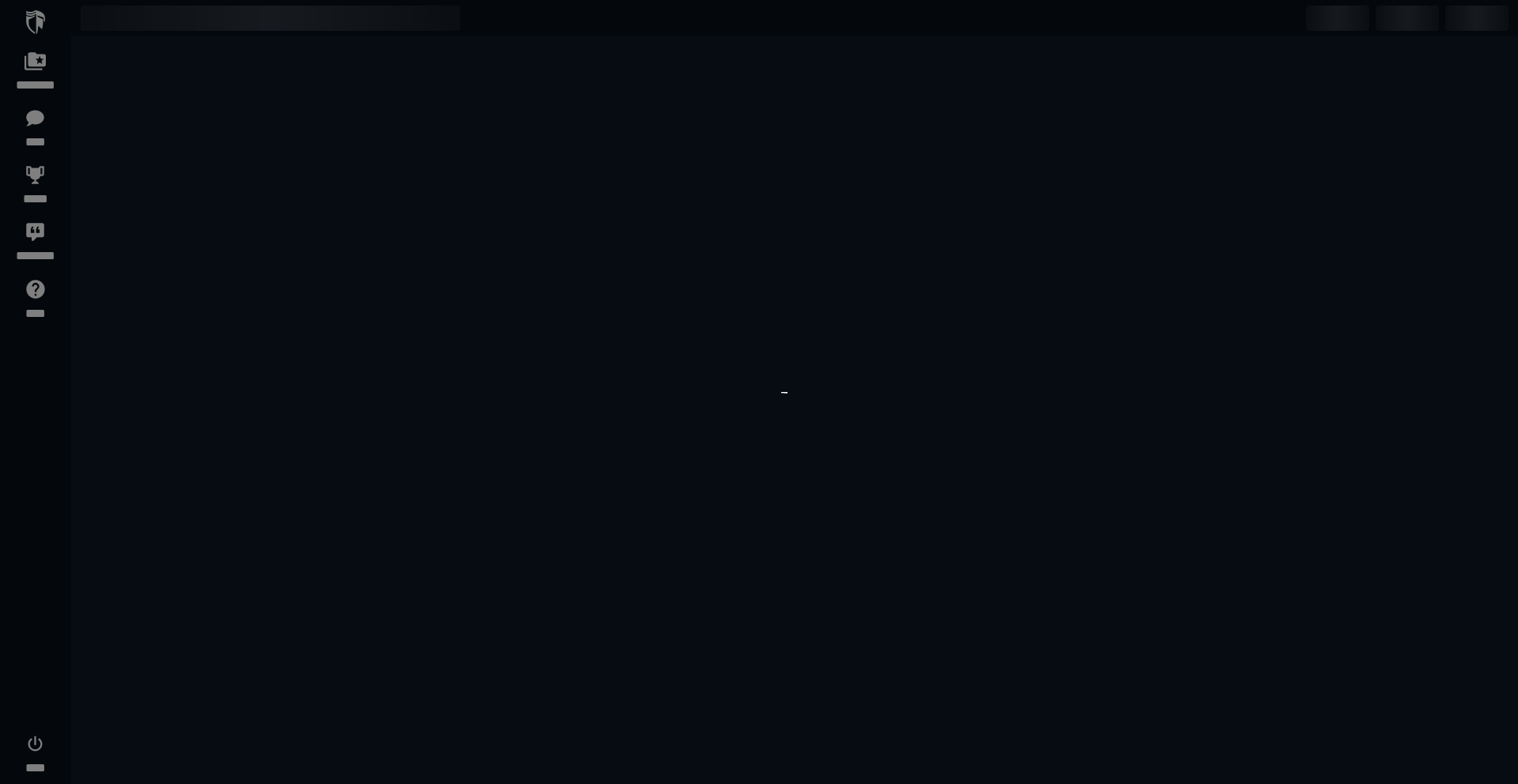 scroll, scrollTop: 0, scrollLeft: 0, axis: both 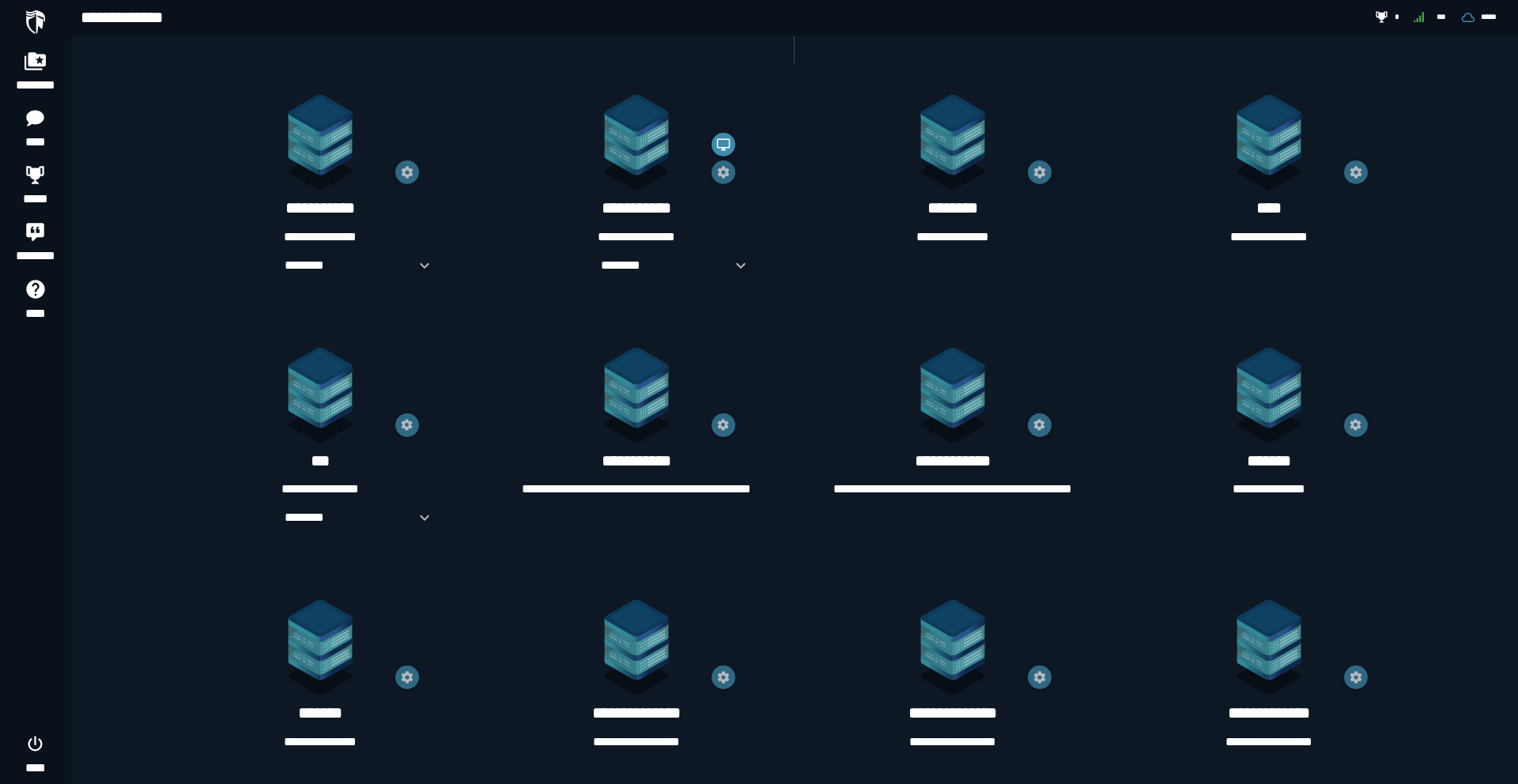 click on "**********" at bounding box center (636, 237) 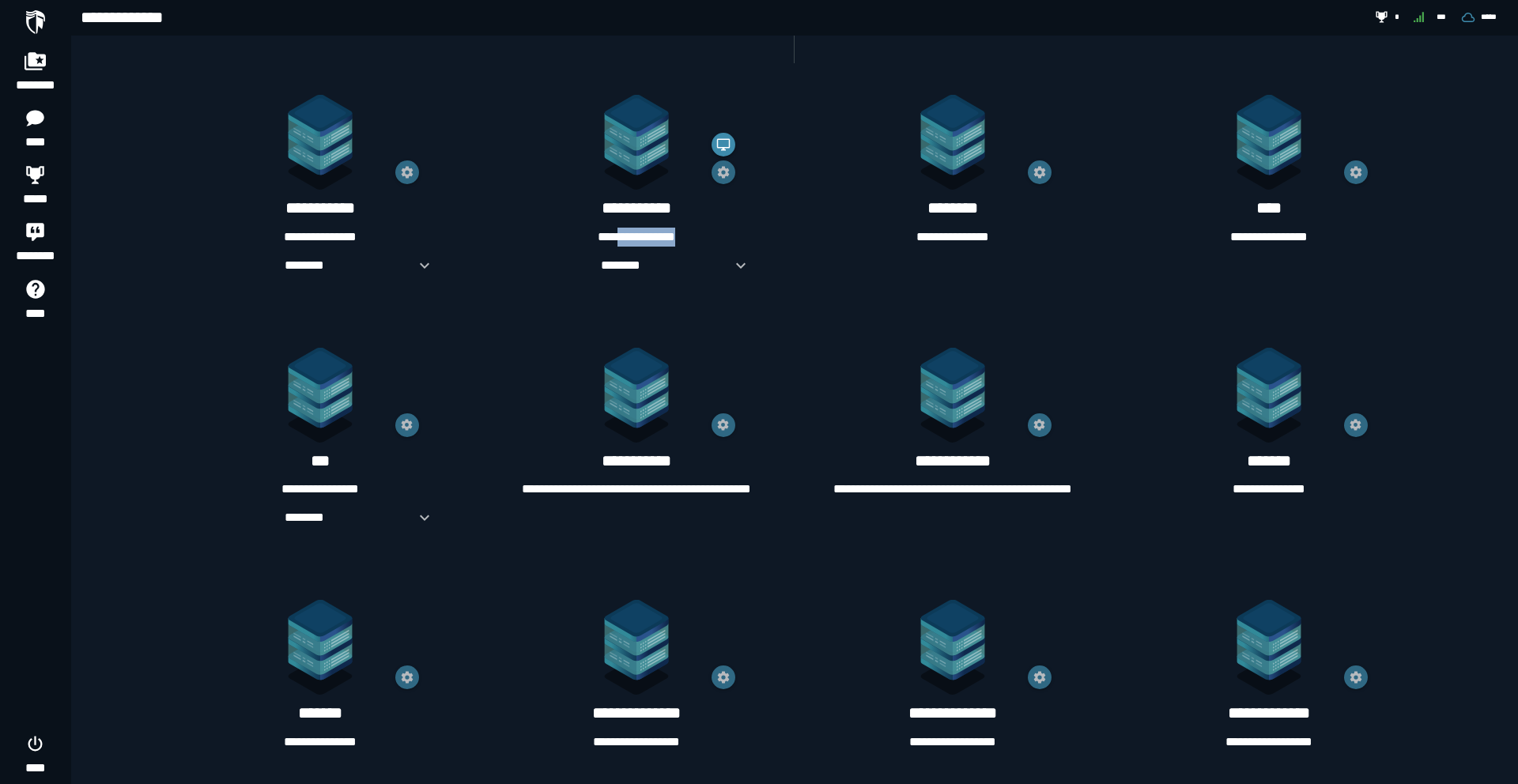 click on "**********" at bounding box center (636, 237) 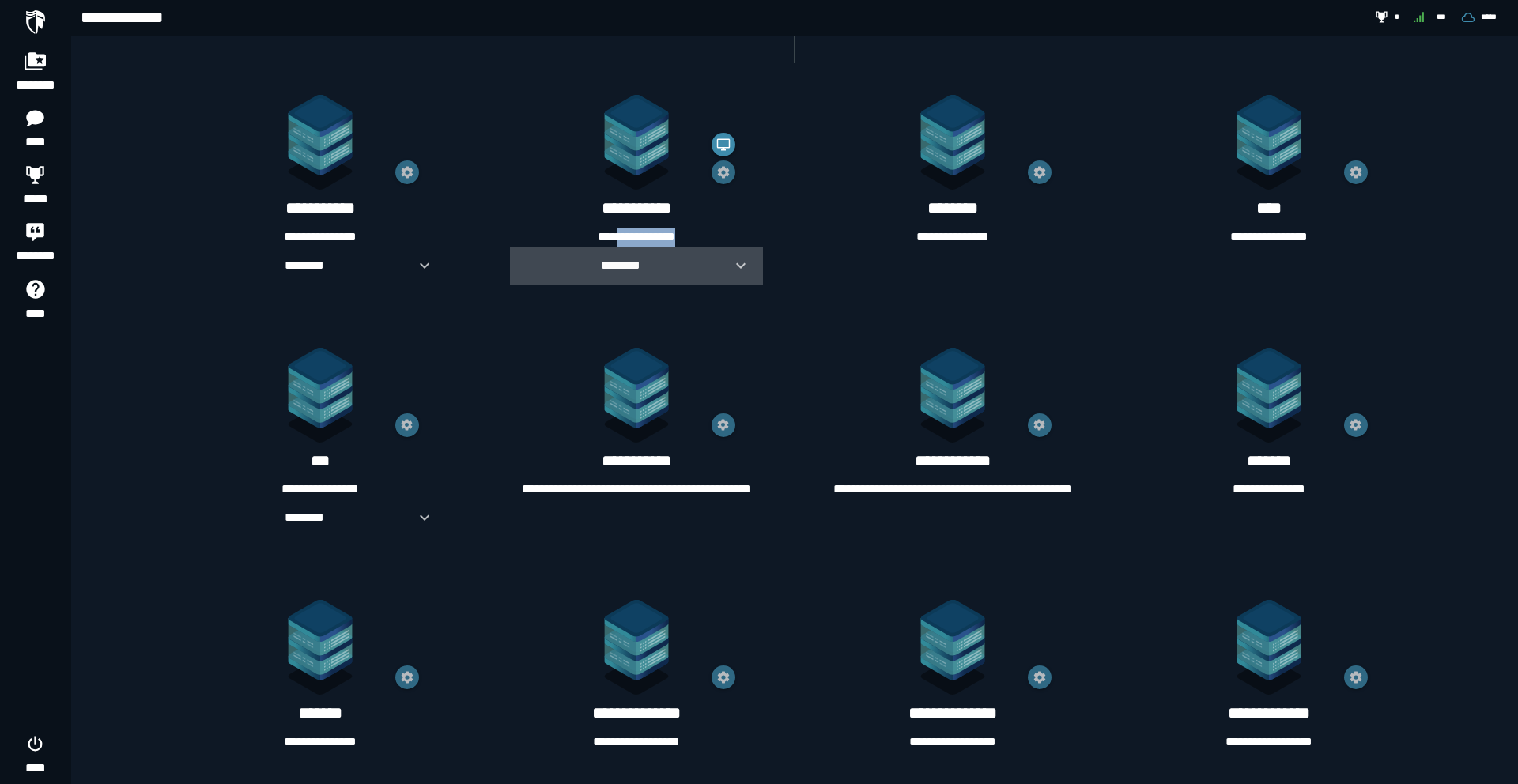 click 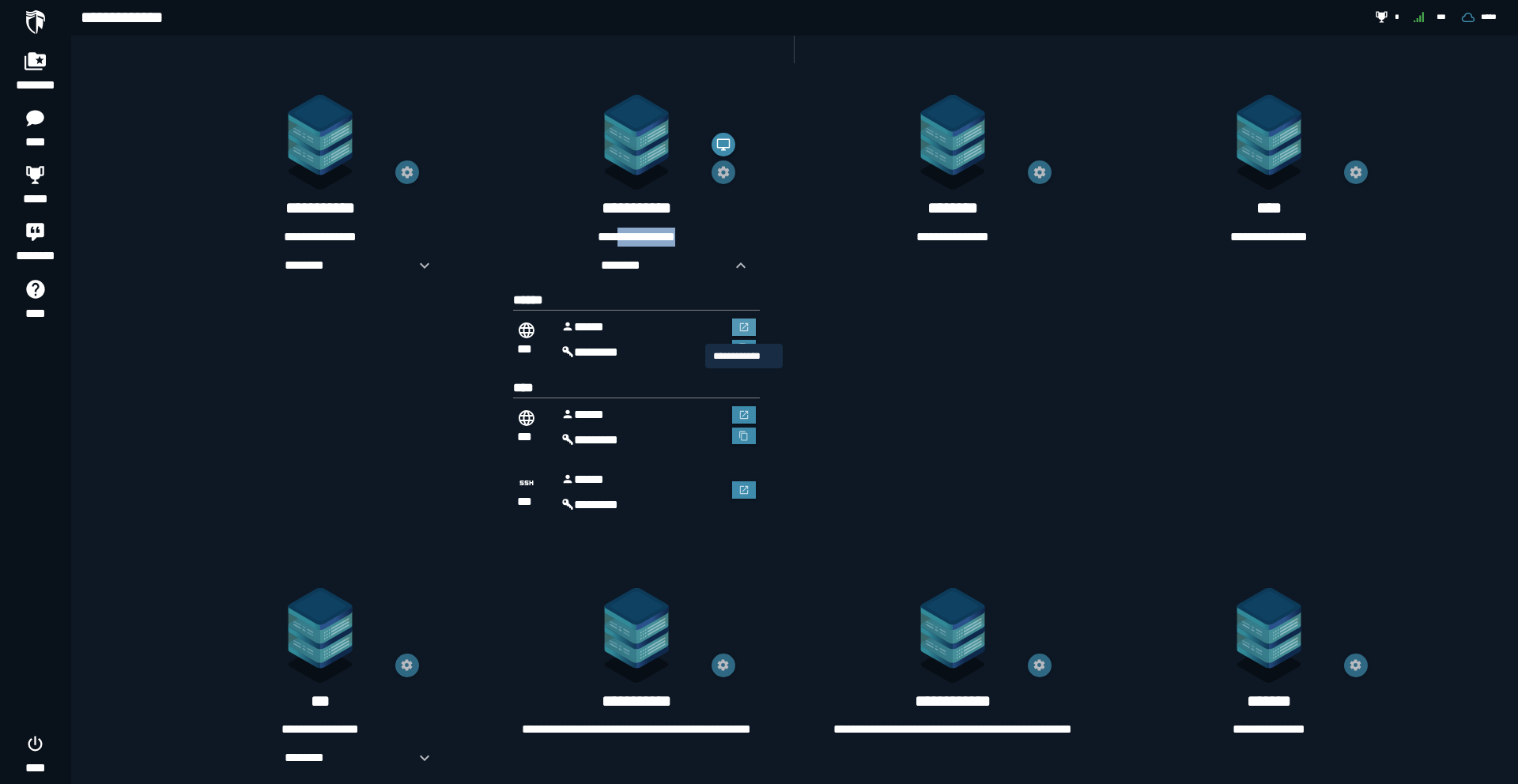 click 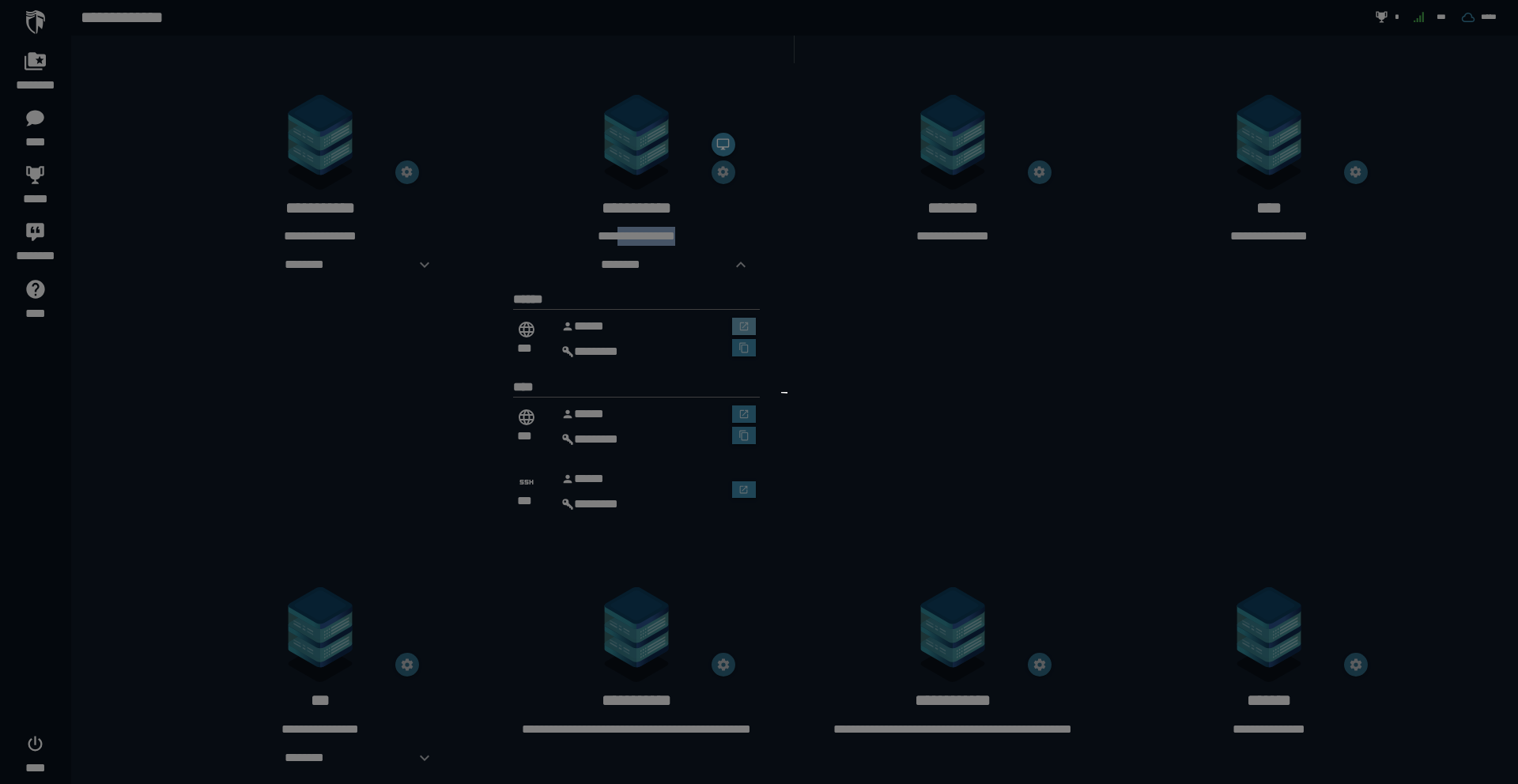scroll, scrollTop: 0, scrollLeft: 0, axis: both 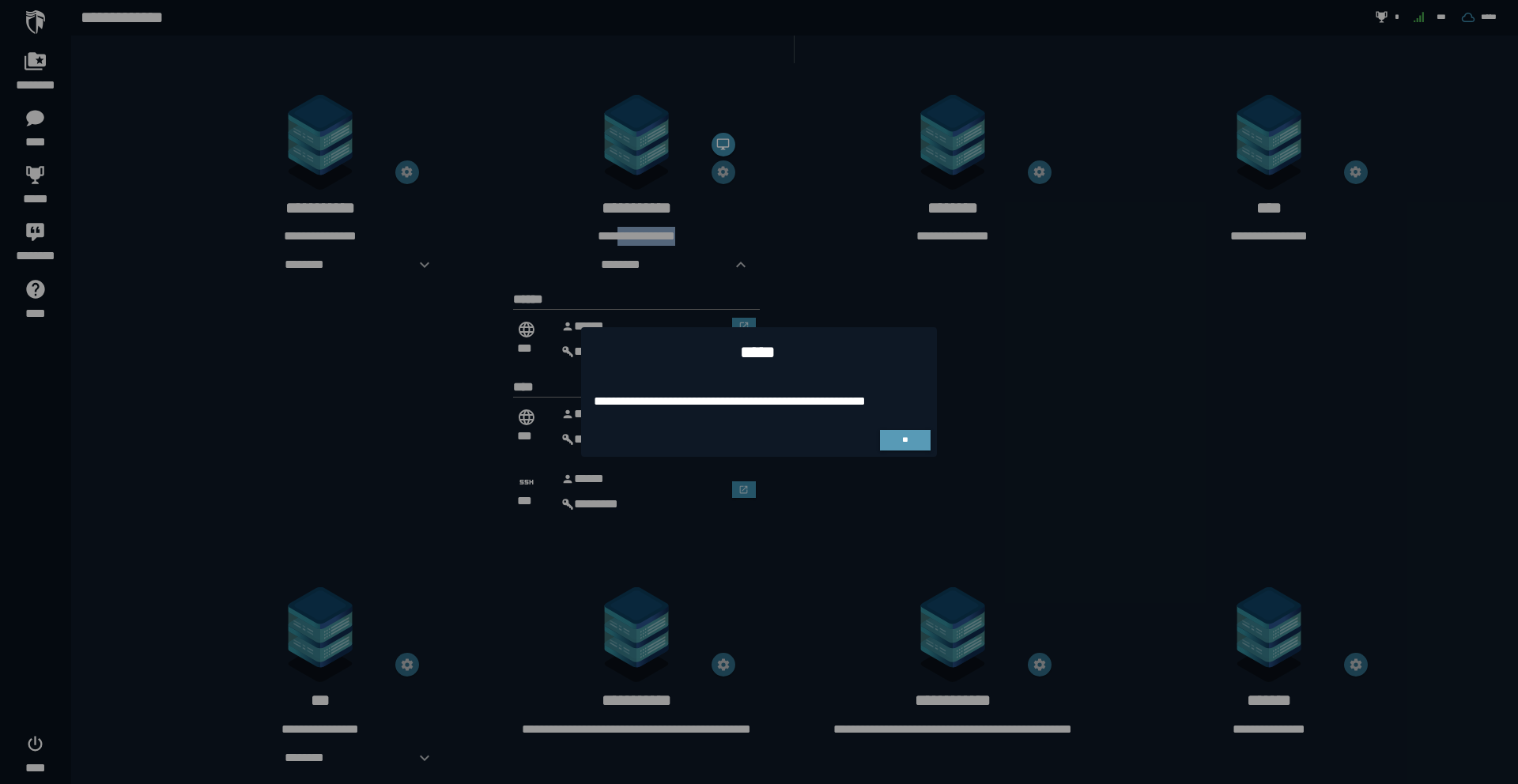 click on "**" at bounding box center [905, 440] 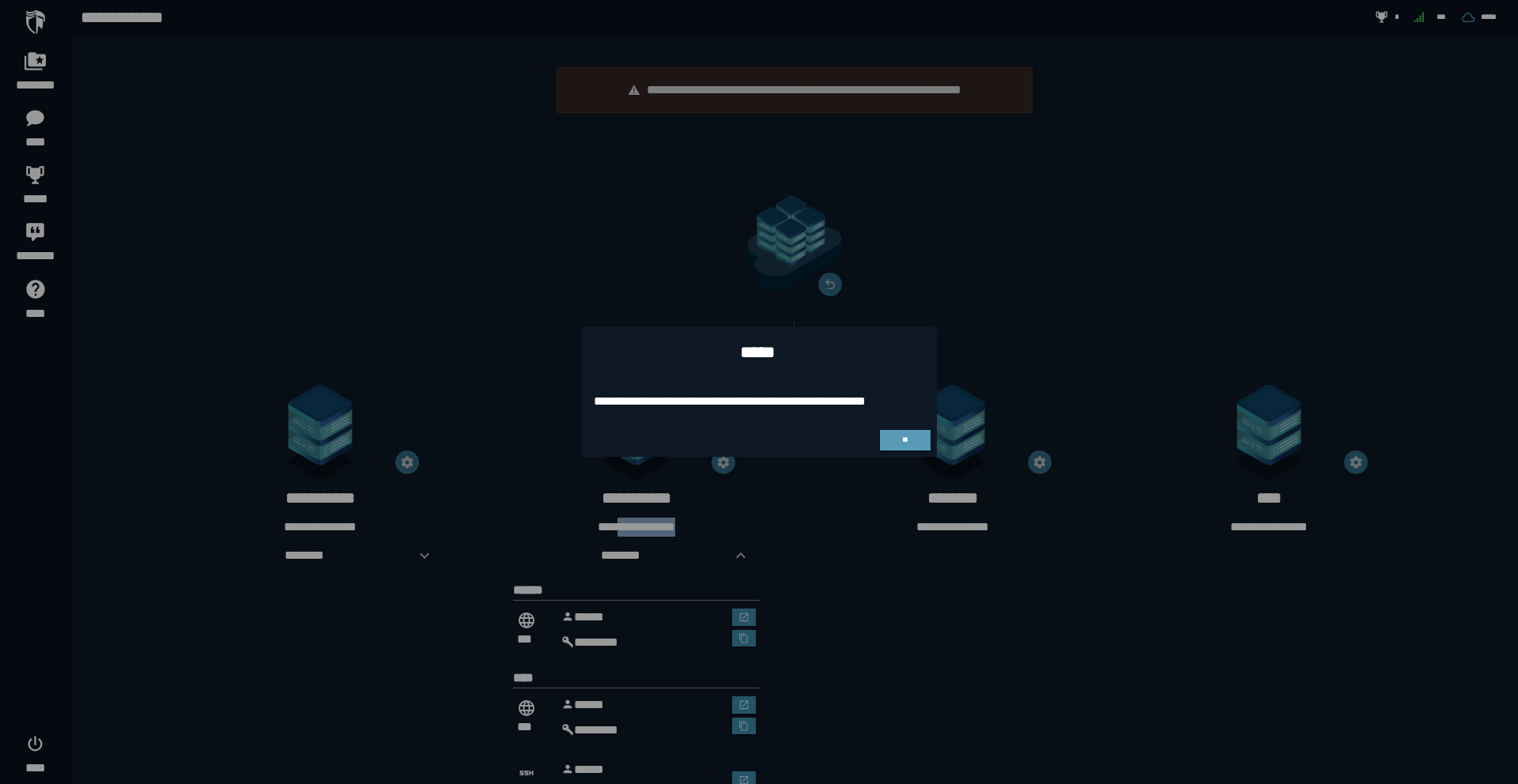 scroll, scrollTop: 290, scrollLeft: 0, axis: vertical 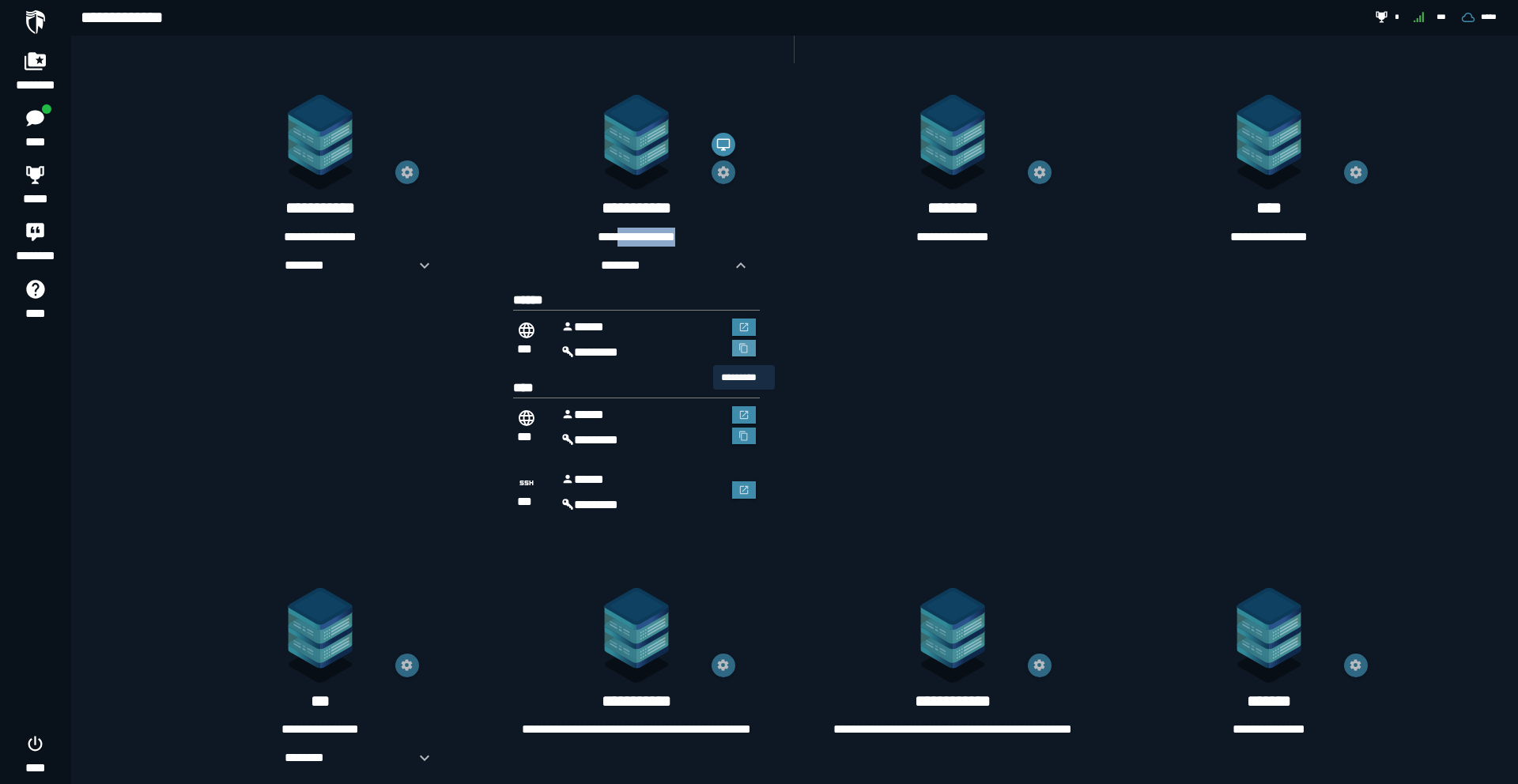 click 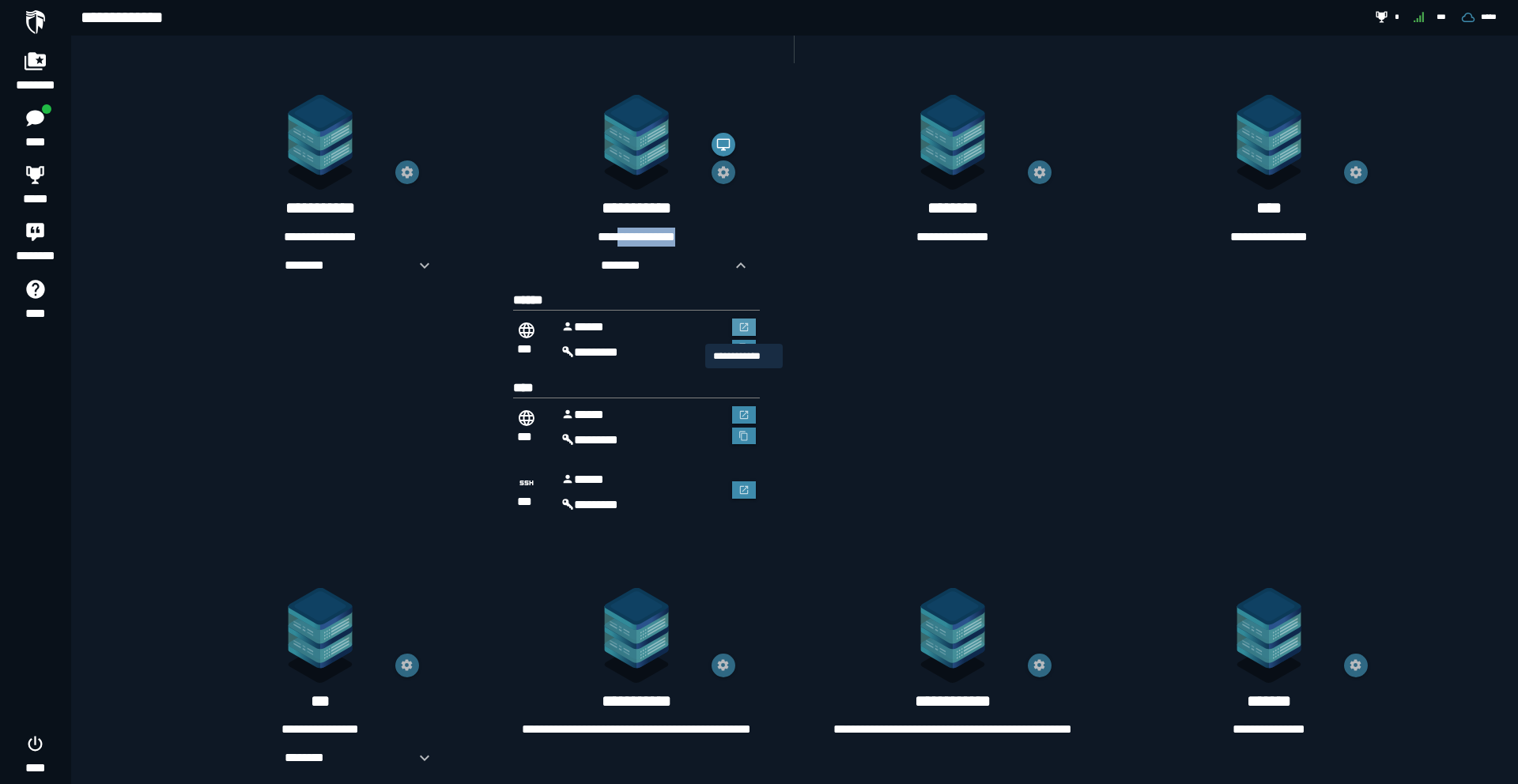 click 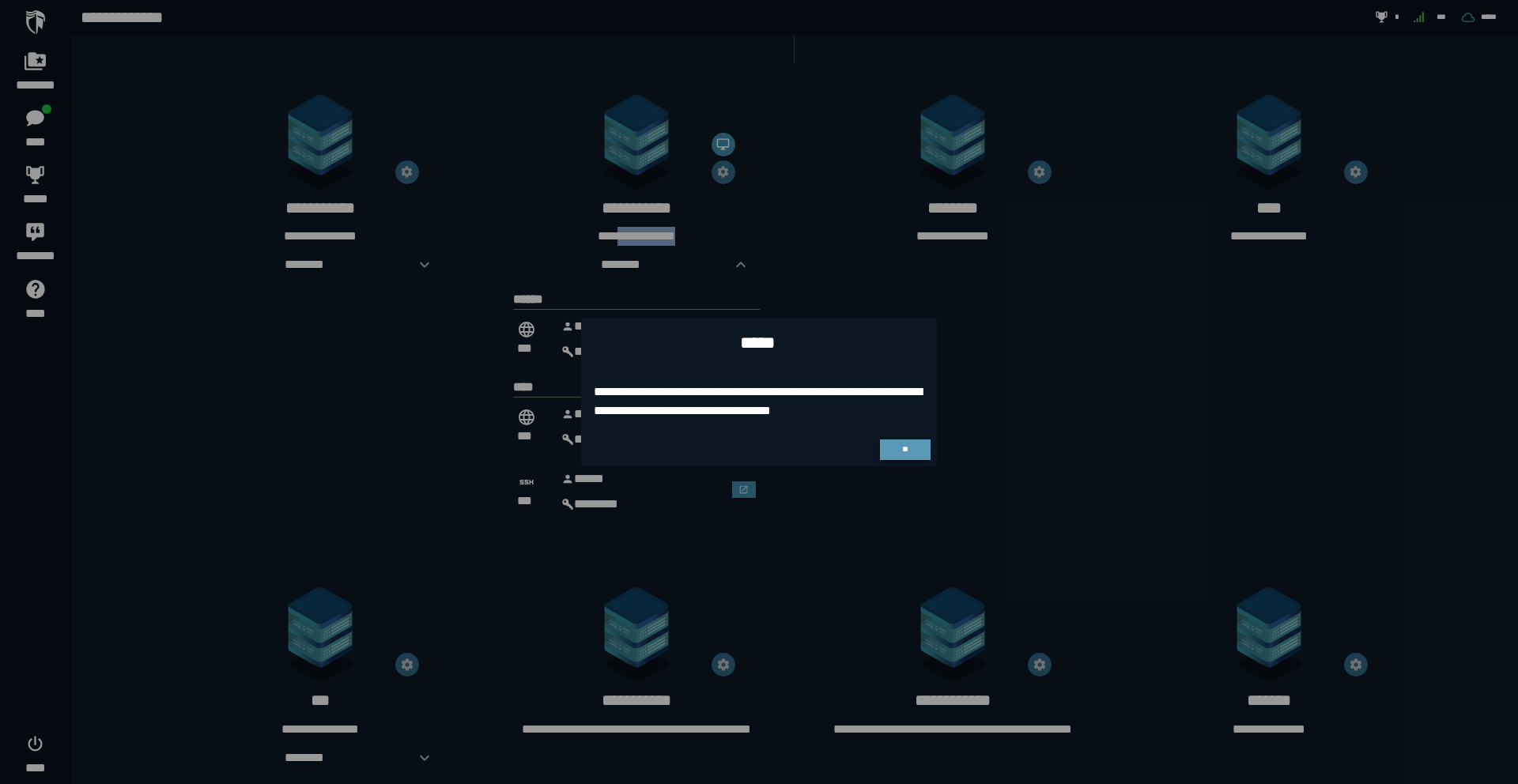 click on "**" at bounding box center [904, 449] 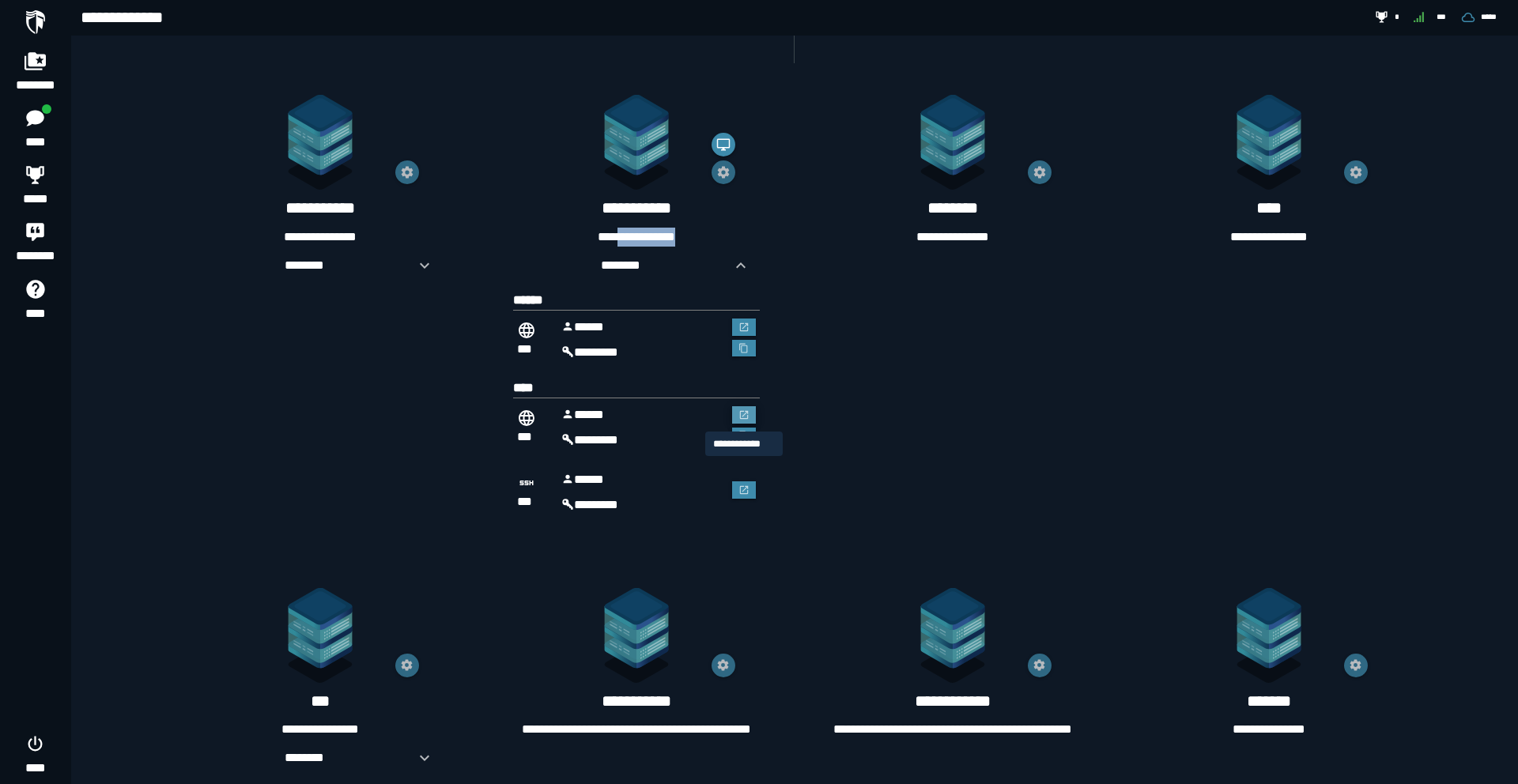 click 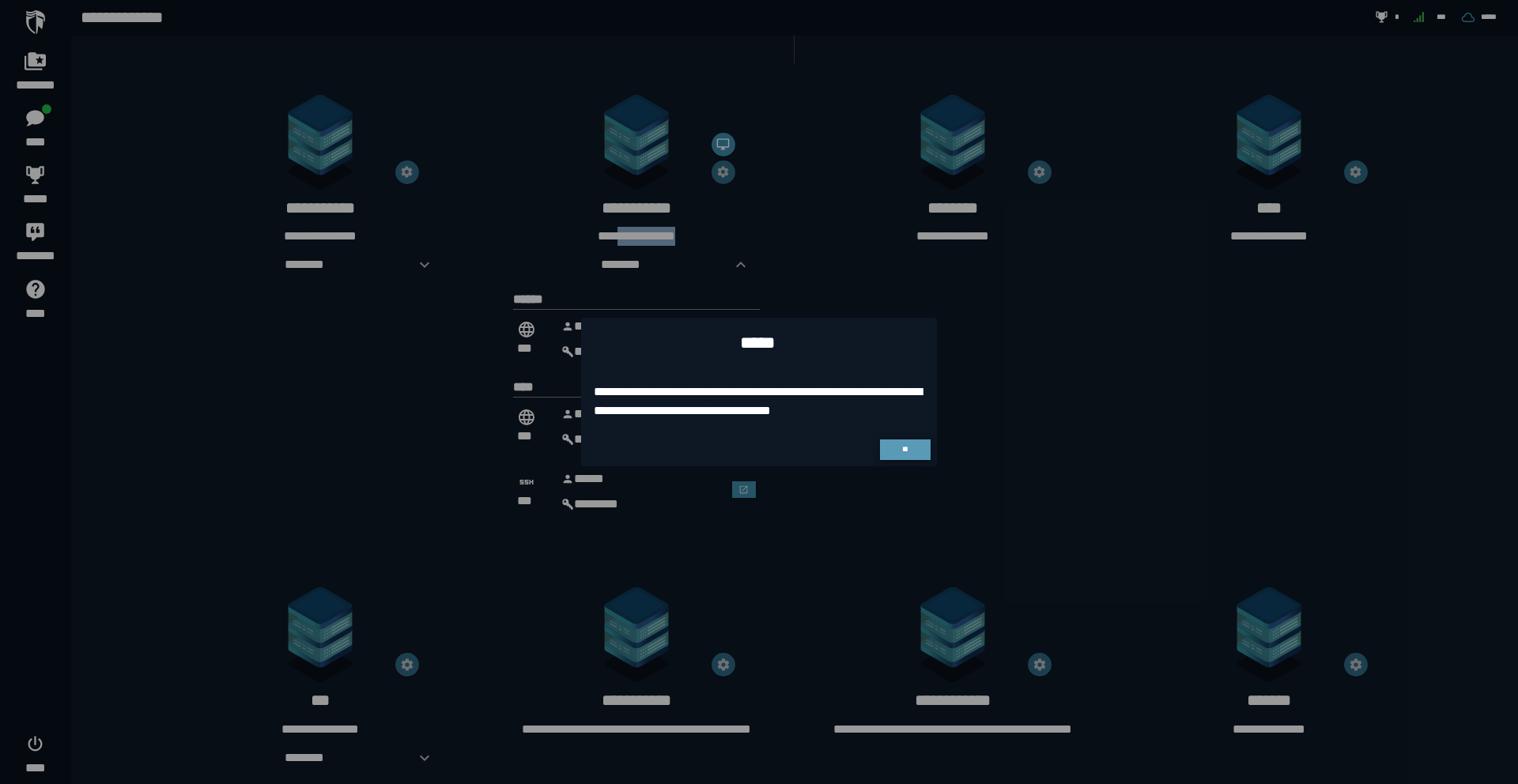 click on "**" at bounding box center [904, 449] 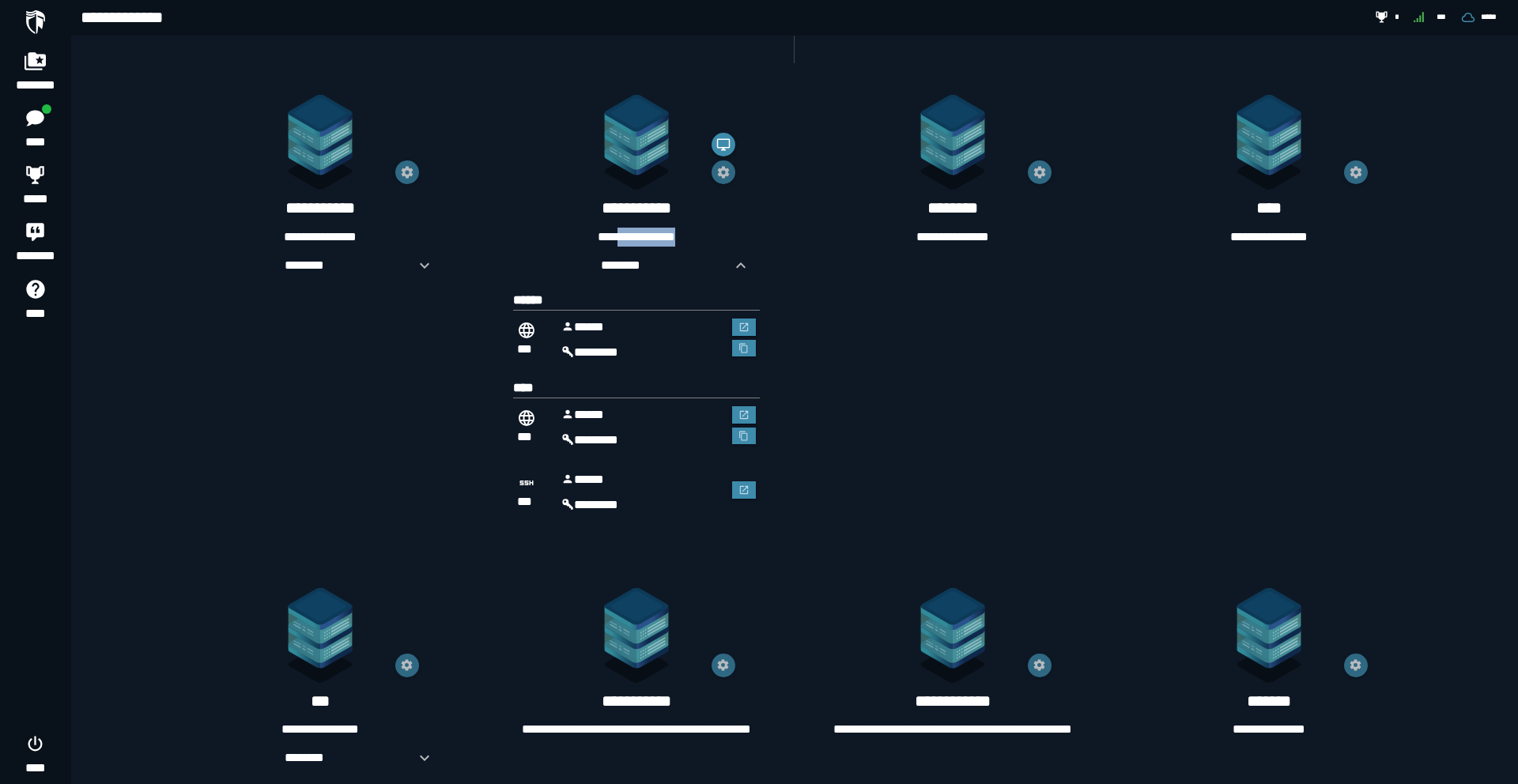 click on "**********" 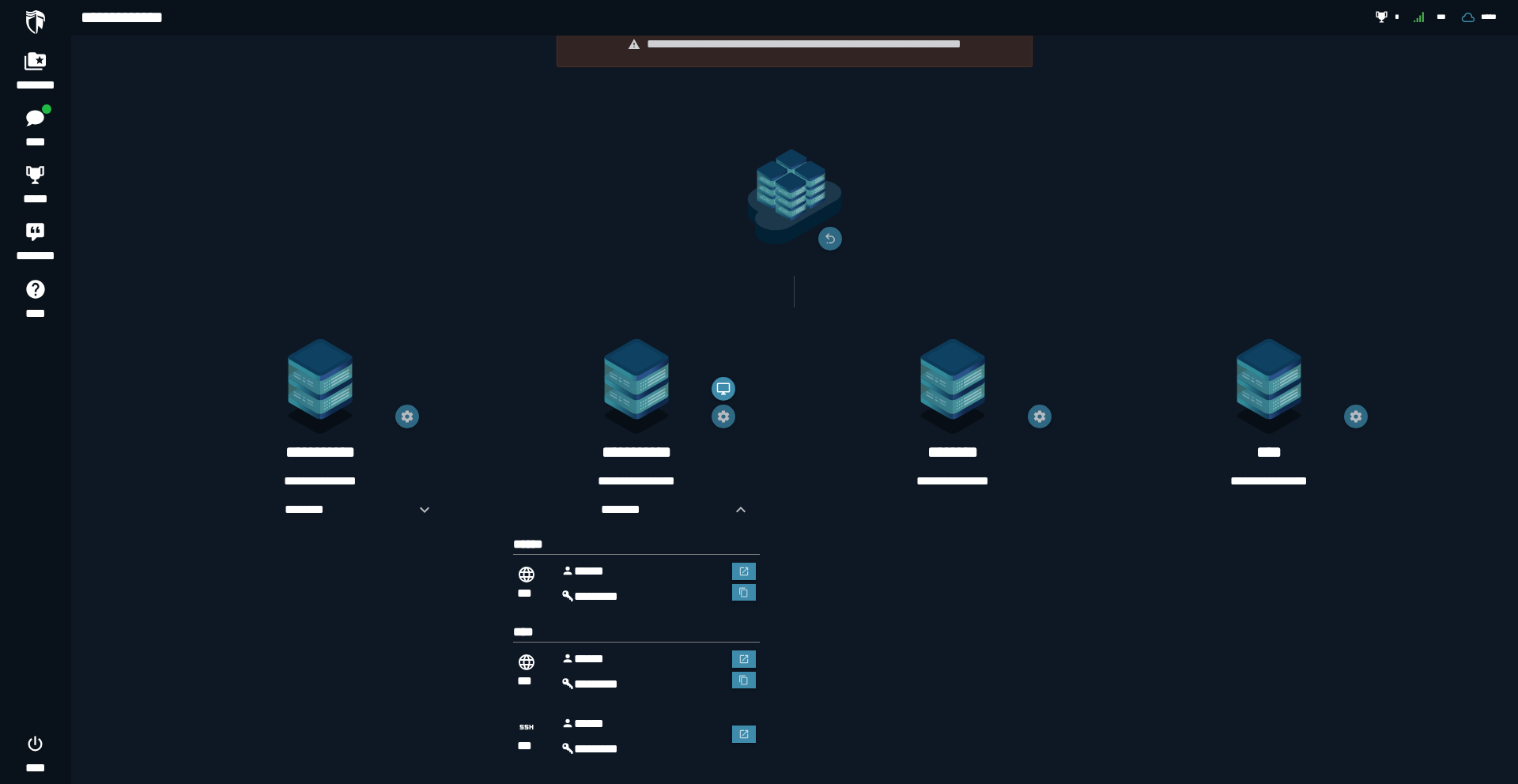 scroll, scrollTop: 0, scrollLeft: 0, axis: both 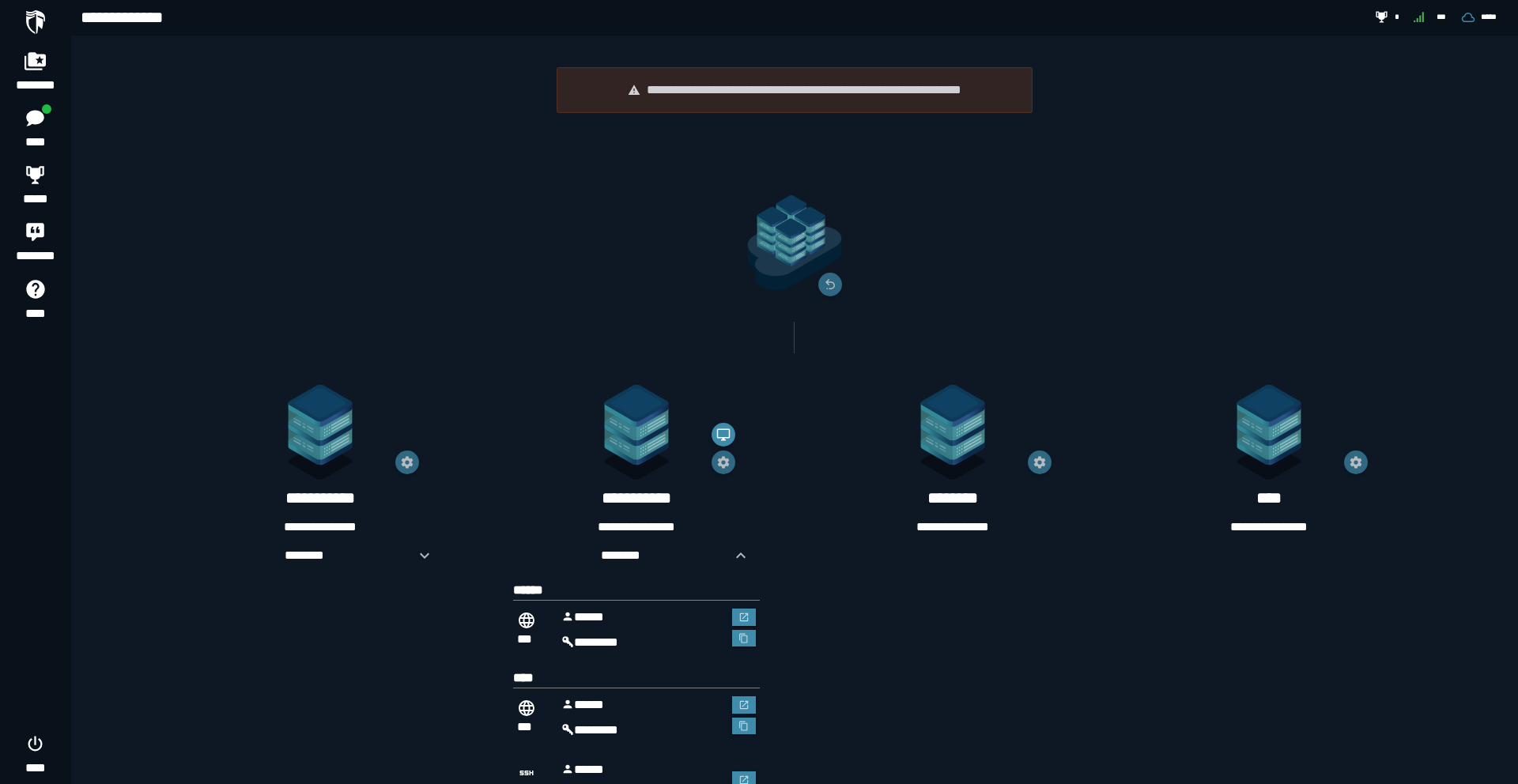 click on "**********" 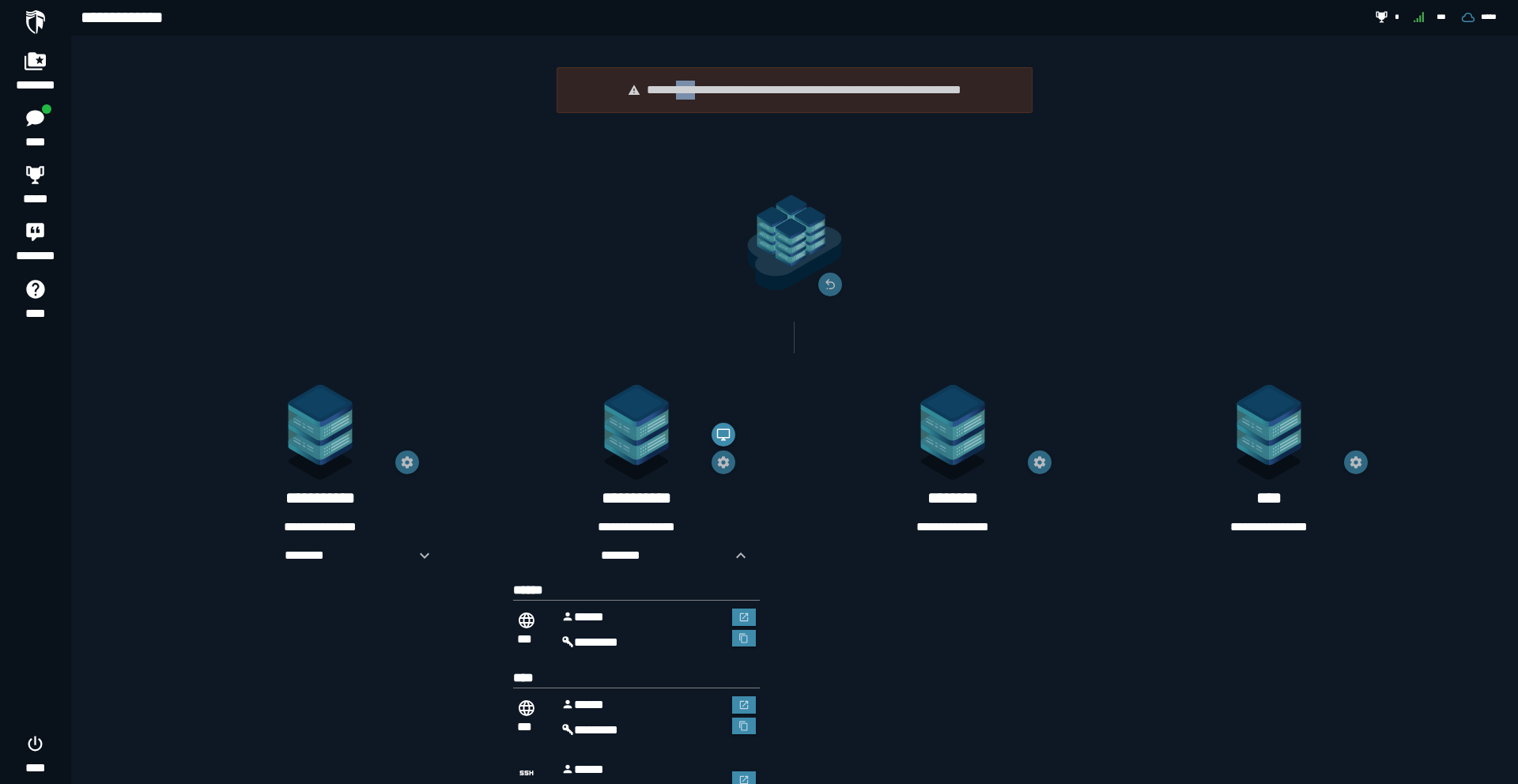 click on "**********" 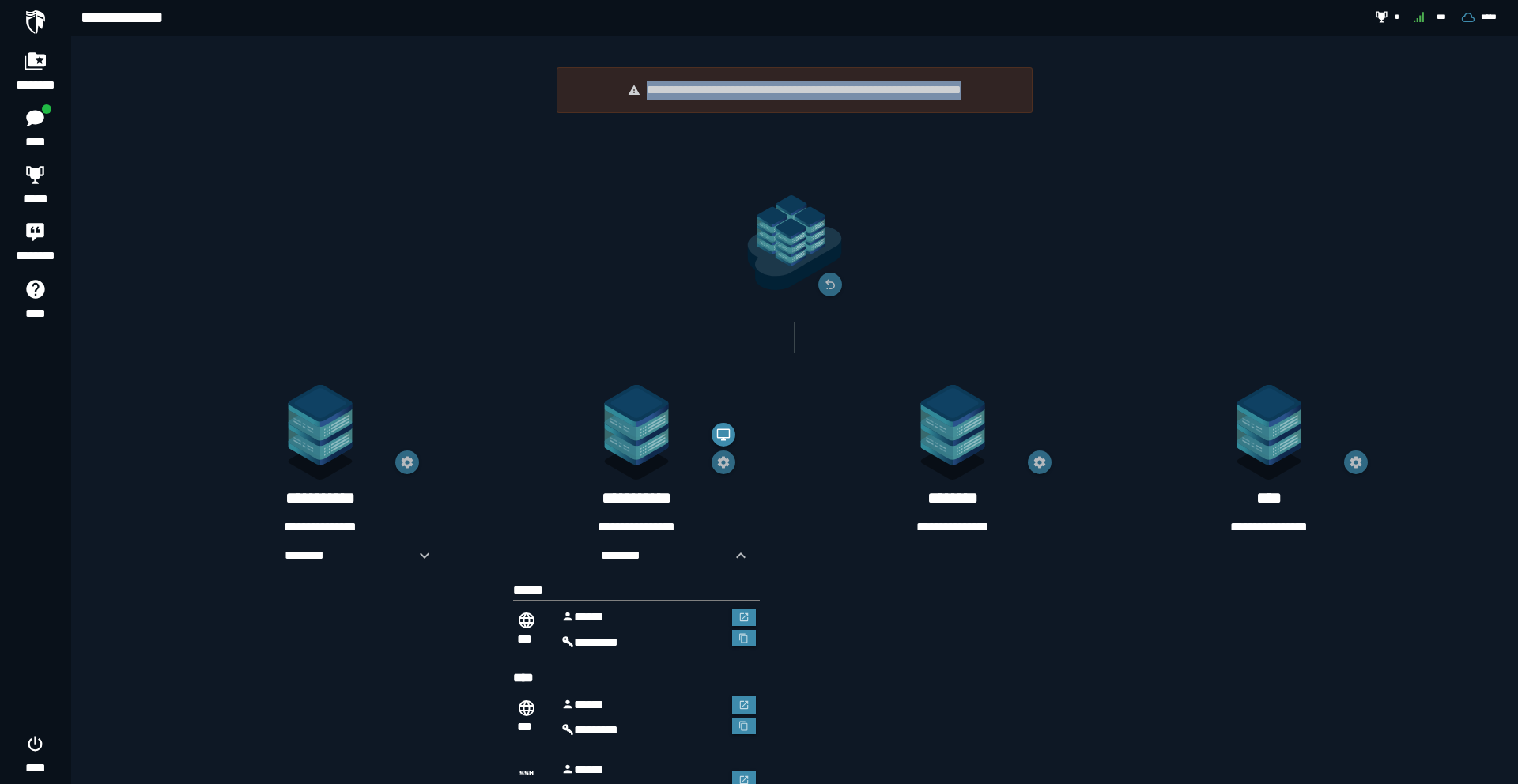 click 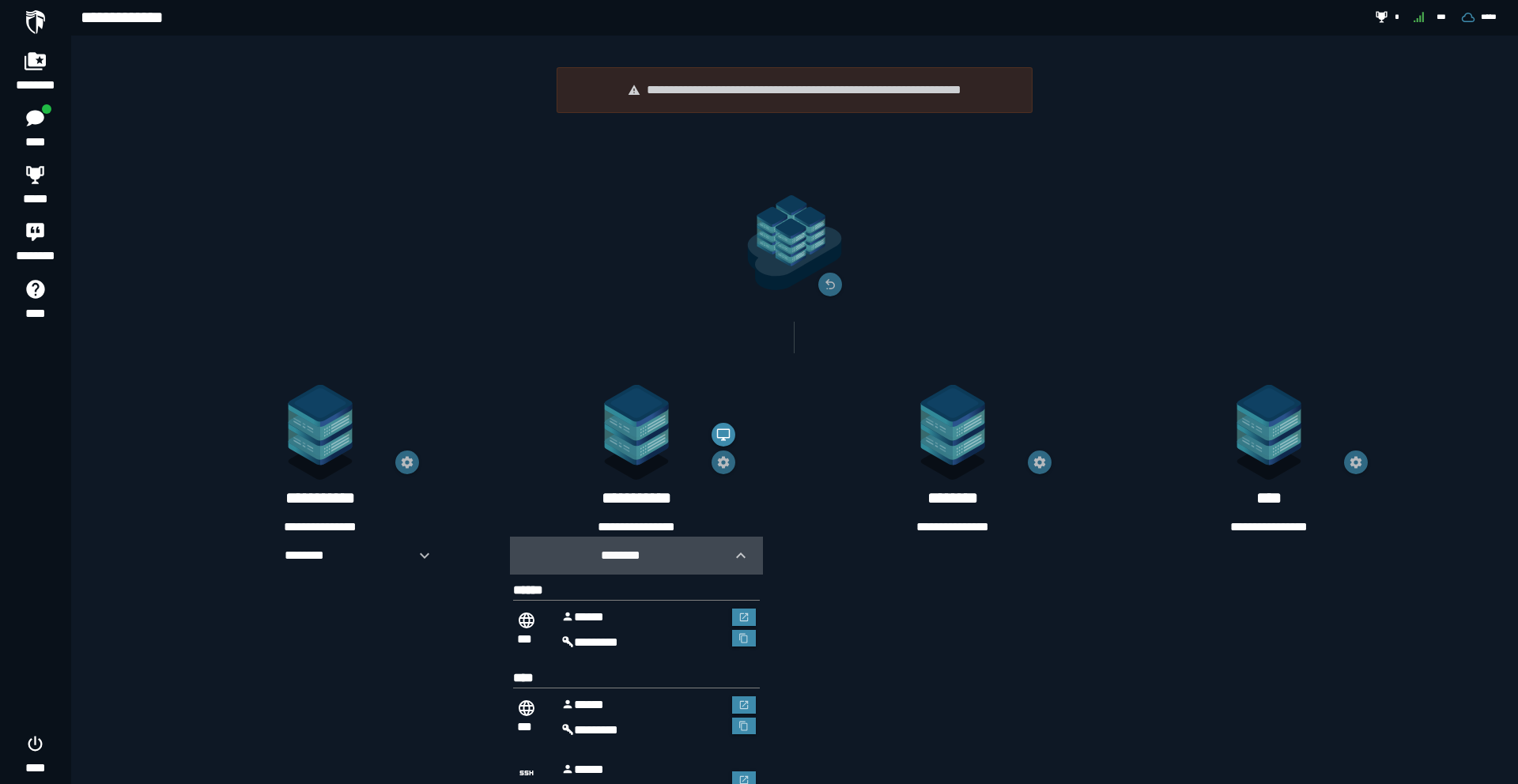 click 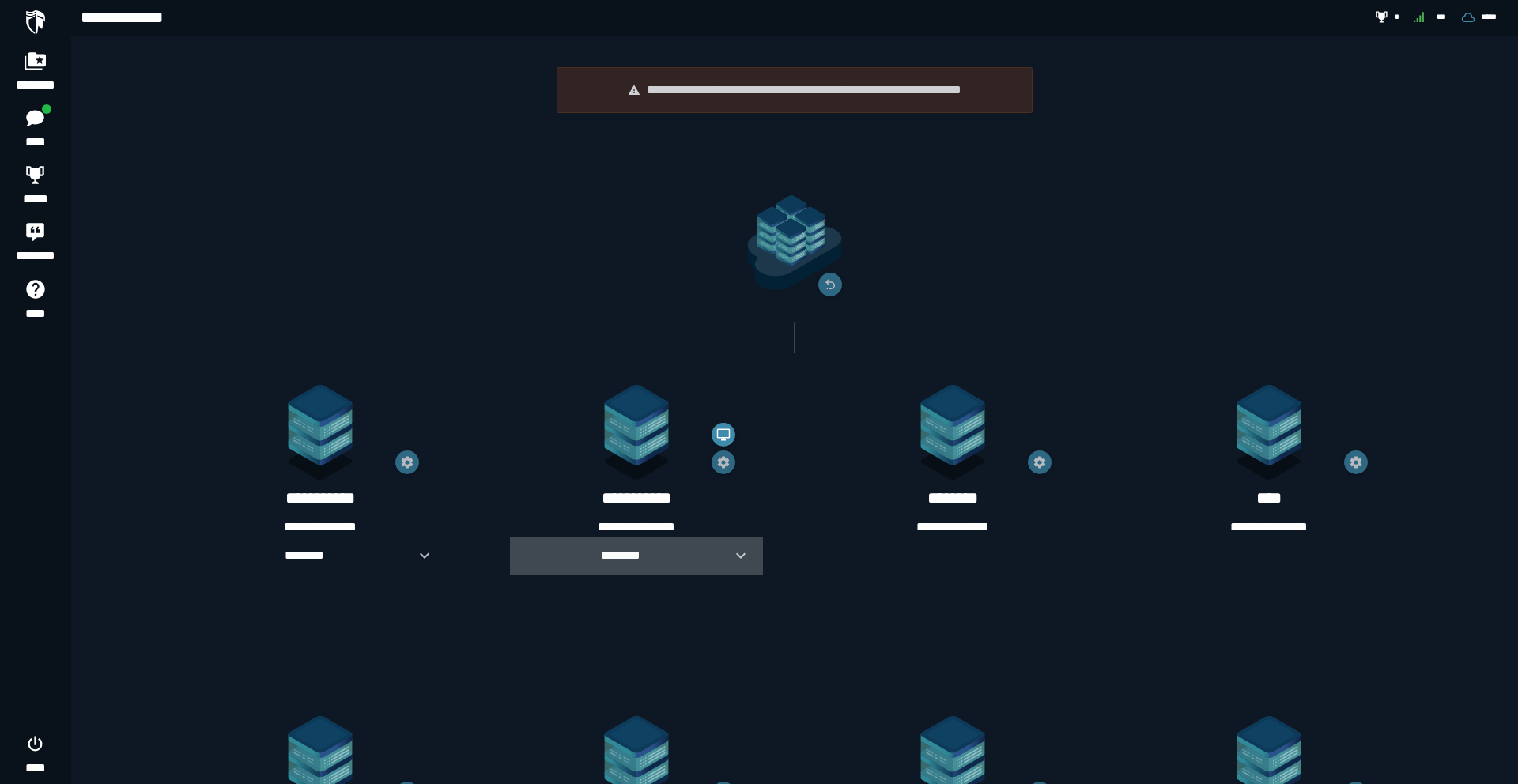 click 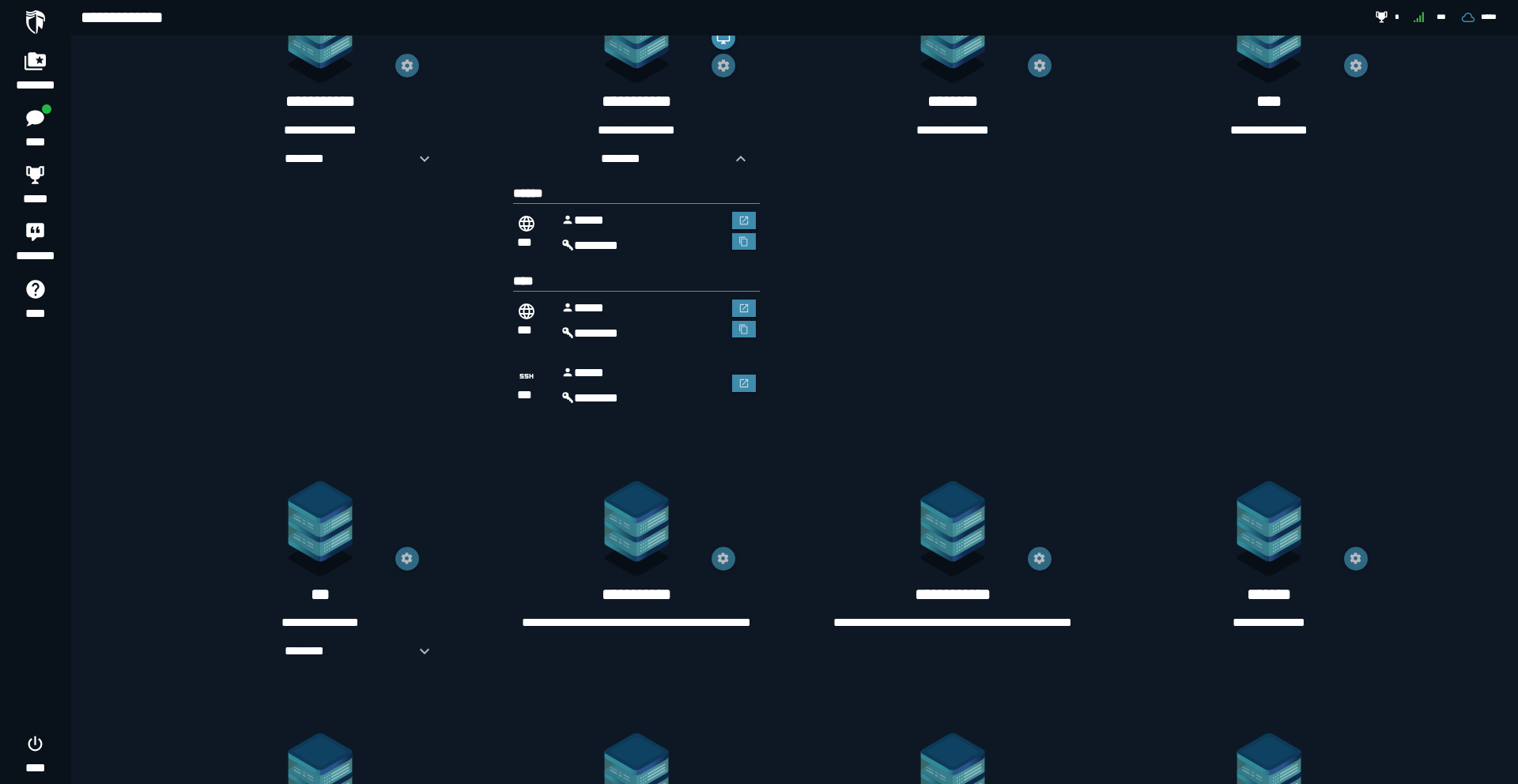 scroll, scrollTop: 343, scrollLeft: 0, axis: vertical 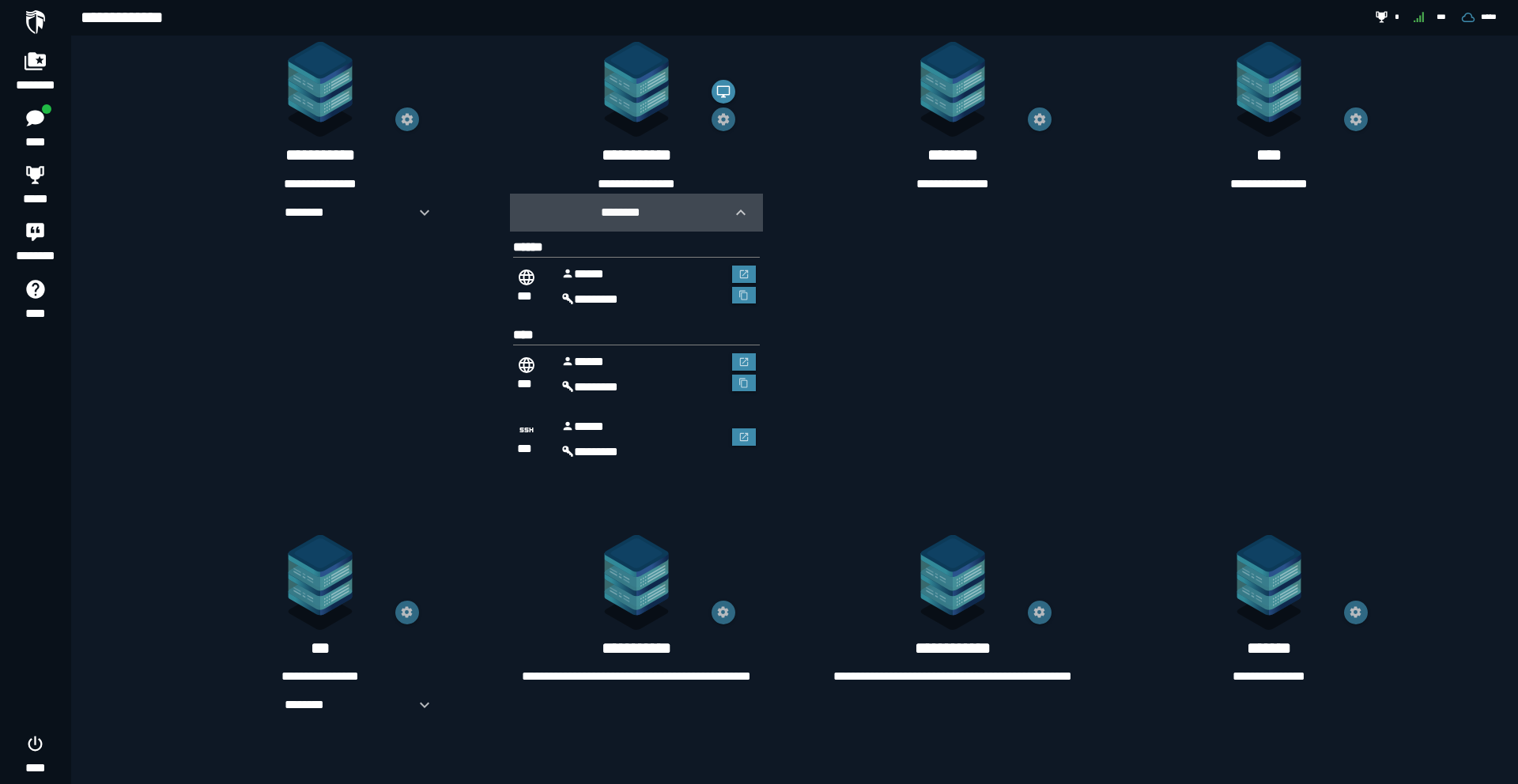 click 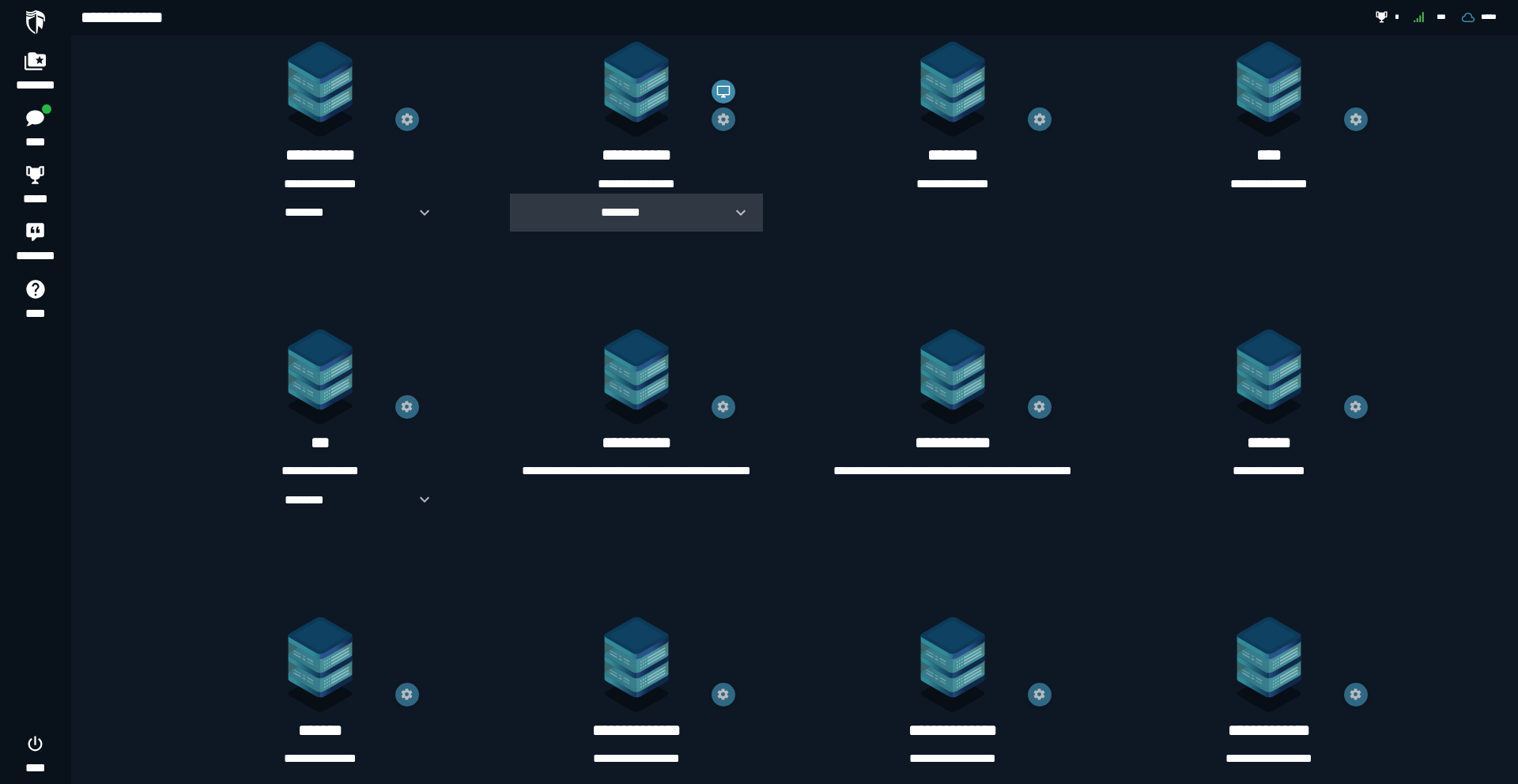 scroll, scrollTop: 290, scrollLeft: 0, axis: vertical 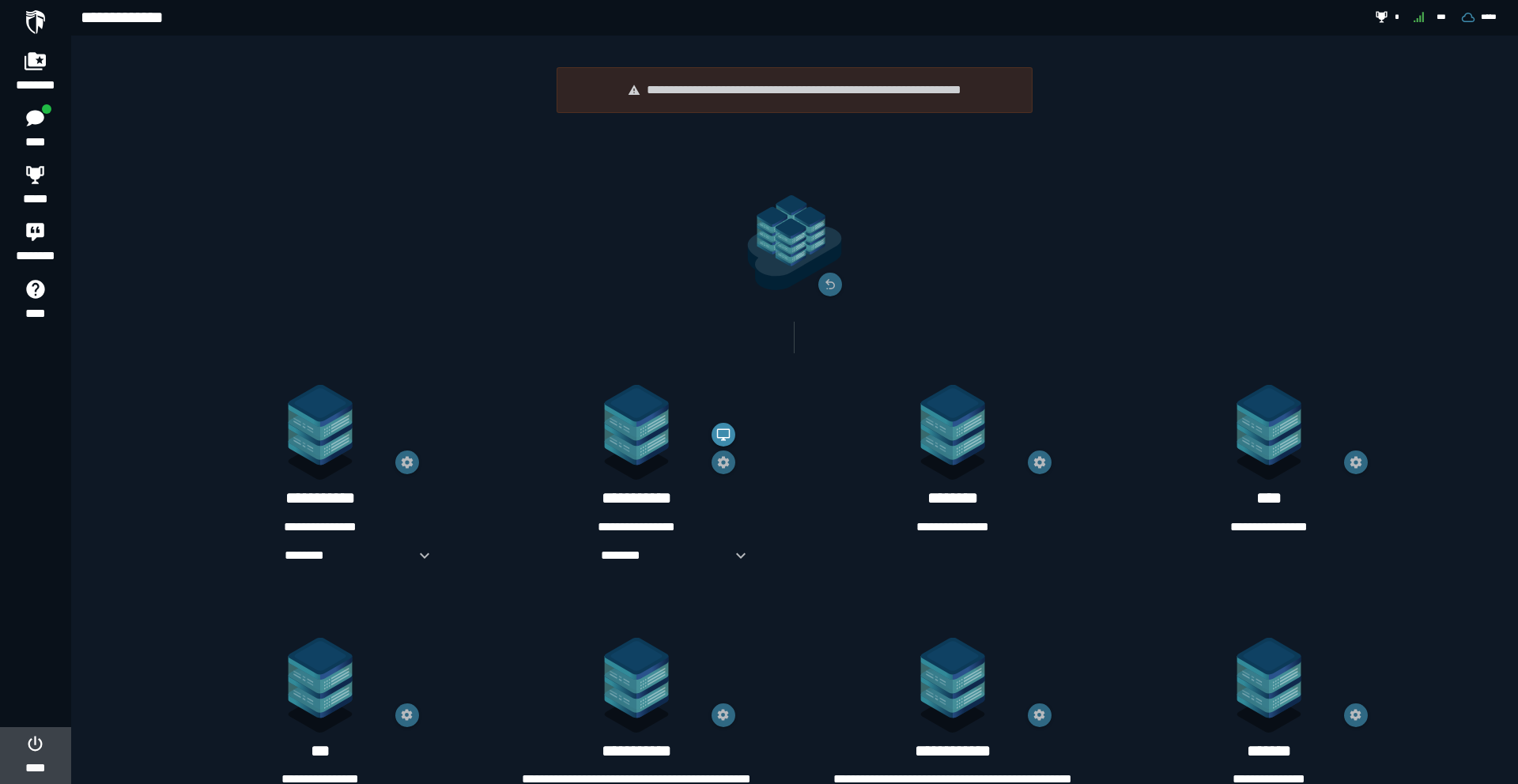 click on "****" at bounding box center (35, 768) 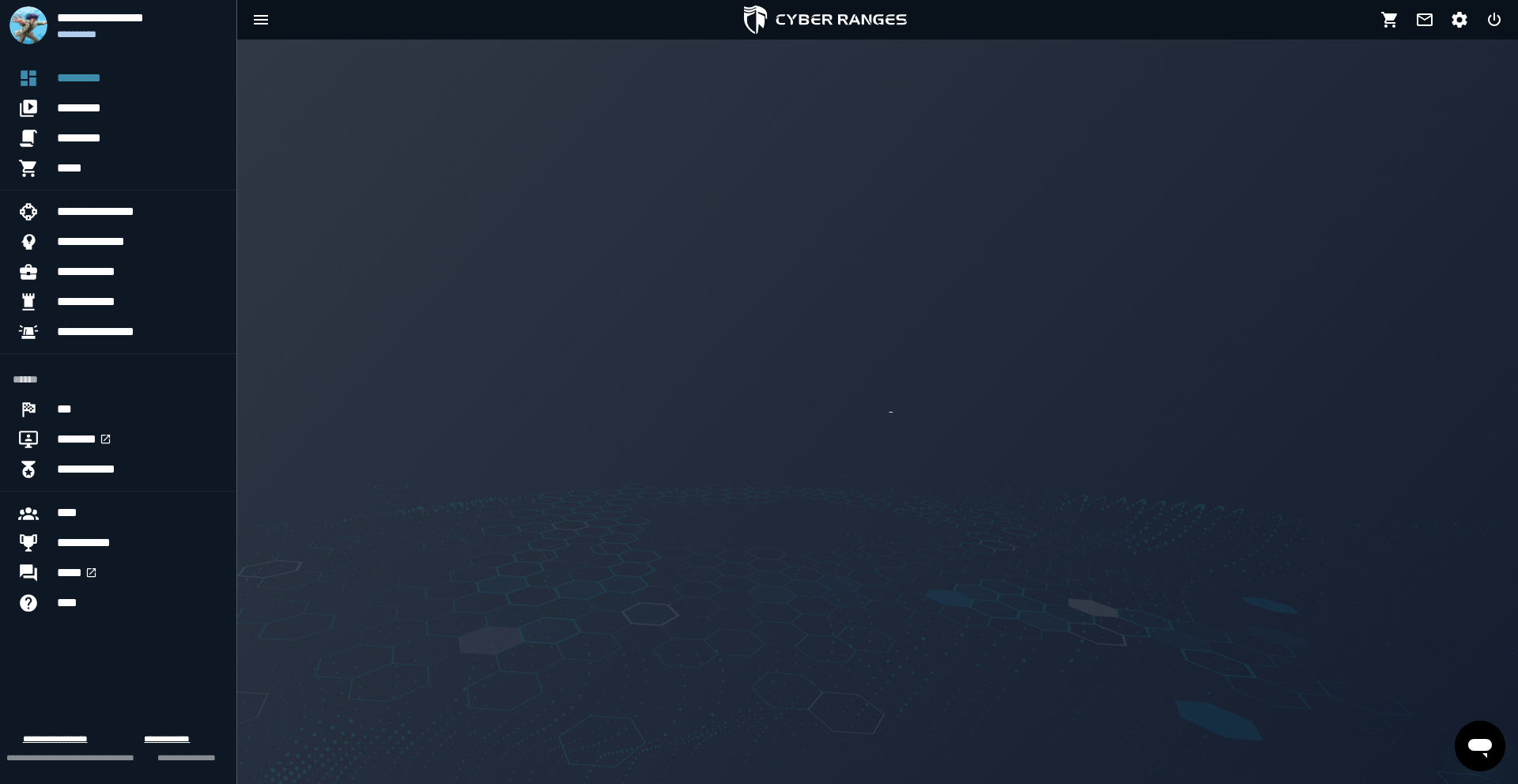 scroll, scrollTop: 0, scrollLeft: 0, axis: both 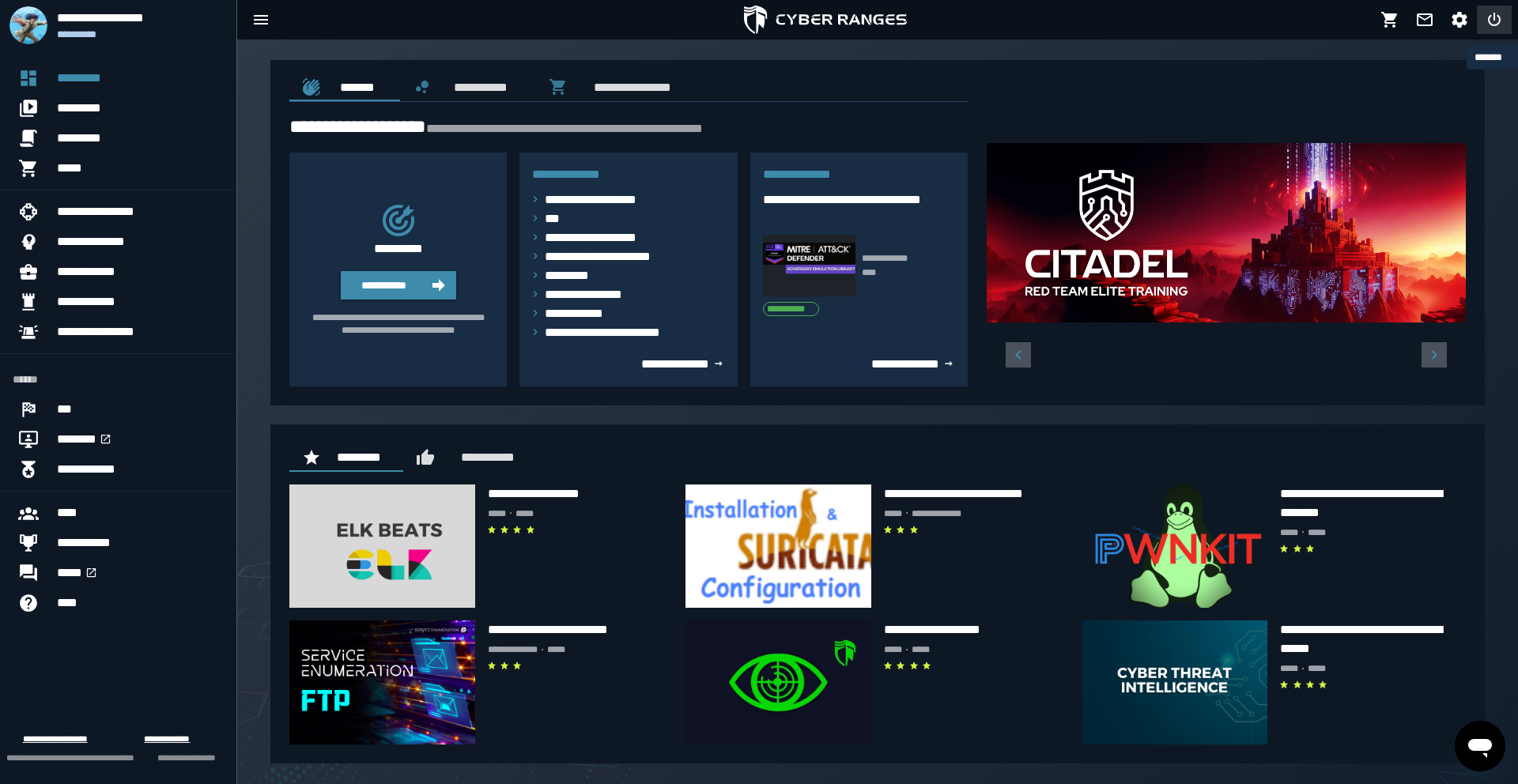 click 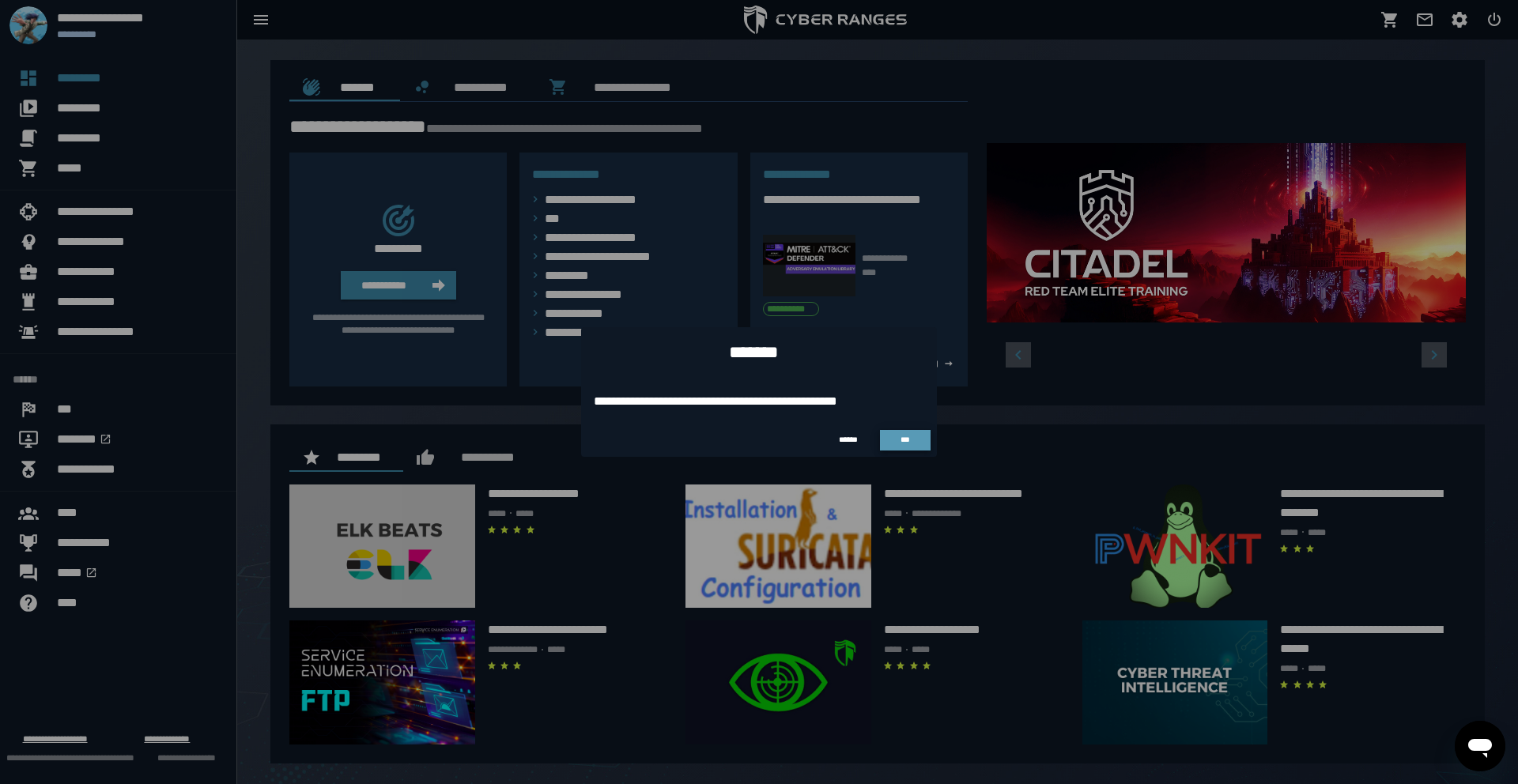 click on "***" at bounding box center [905, 439] 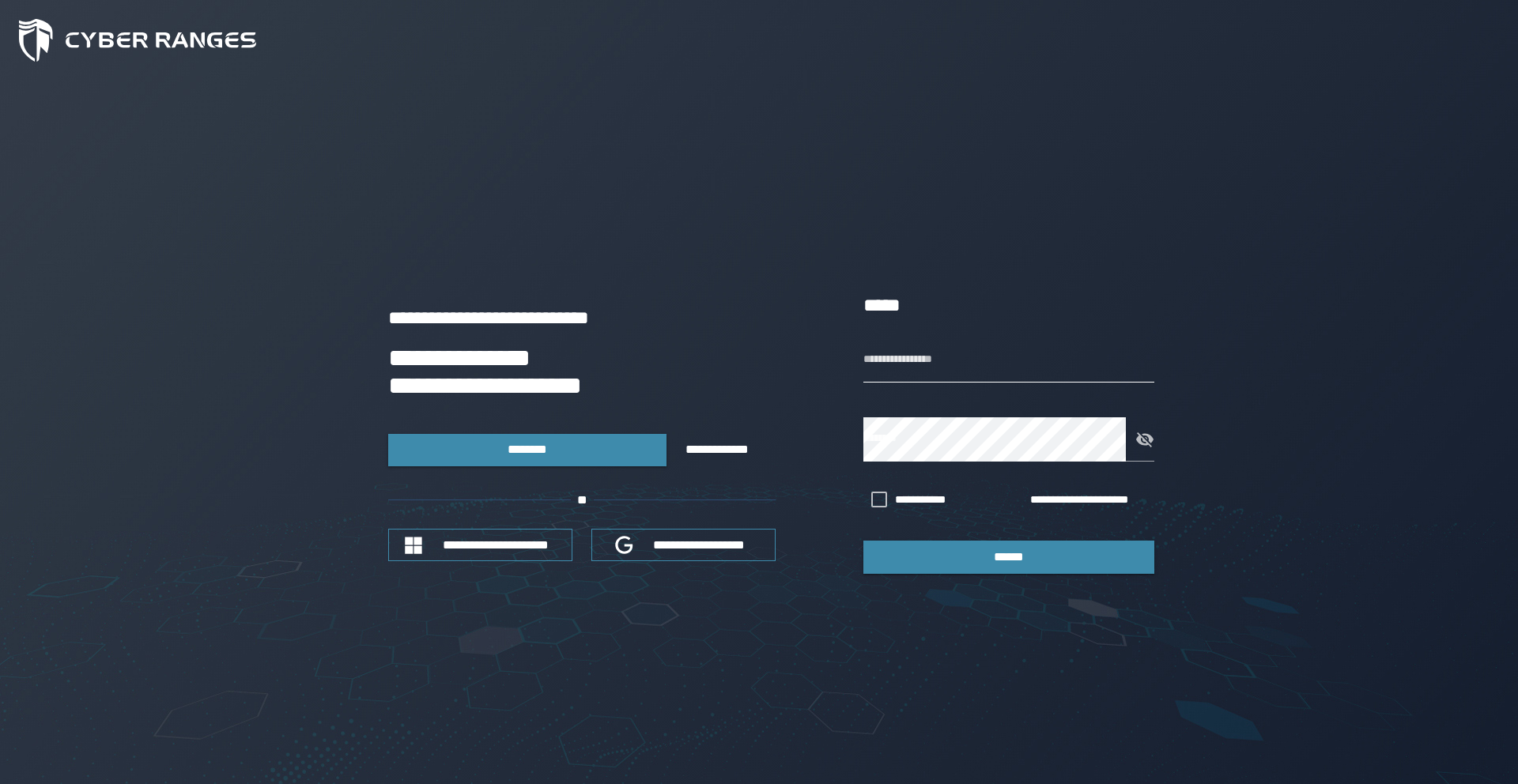 click on "**********" at bounding box center (1009, 360) 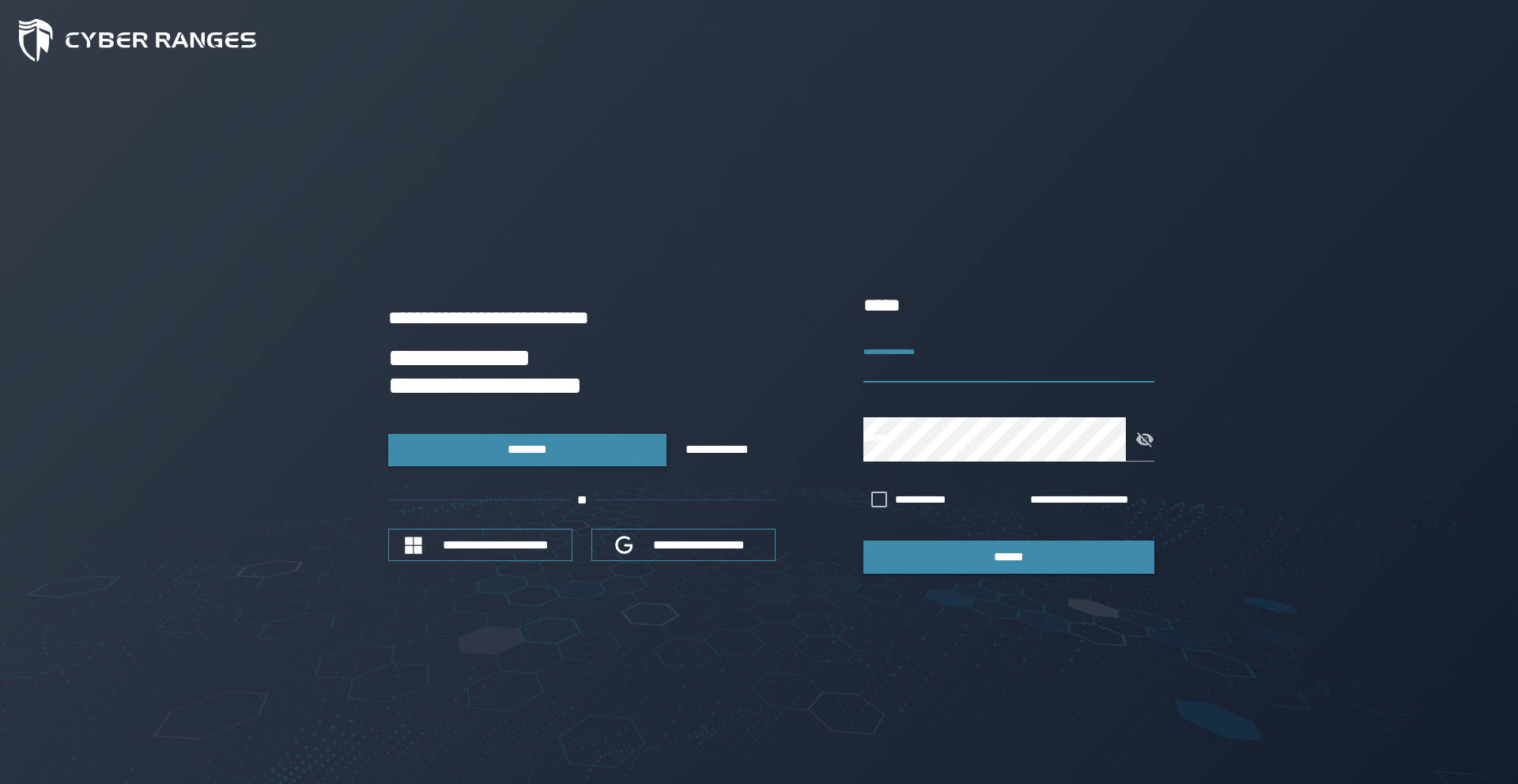 click on "**********" at bounding box center (1009, 360) 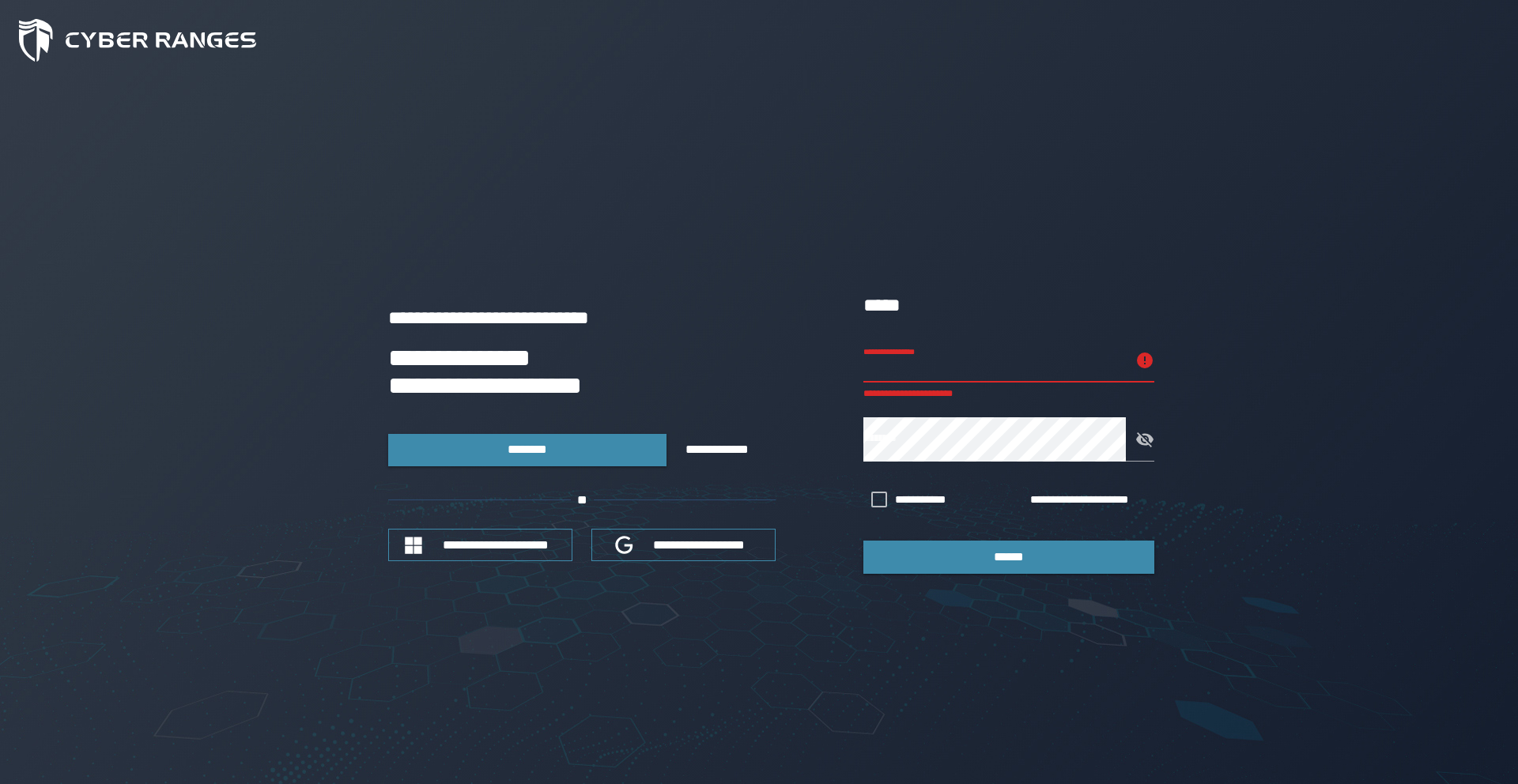 click on "**********" at bounding box center [995, 360] 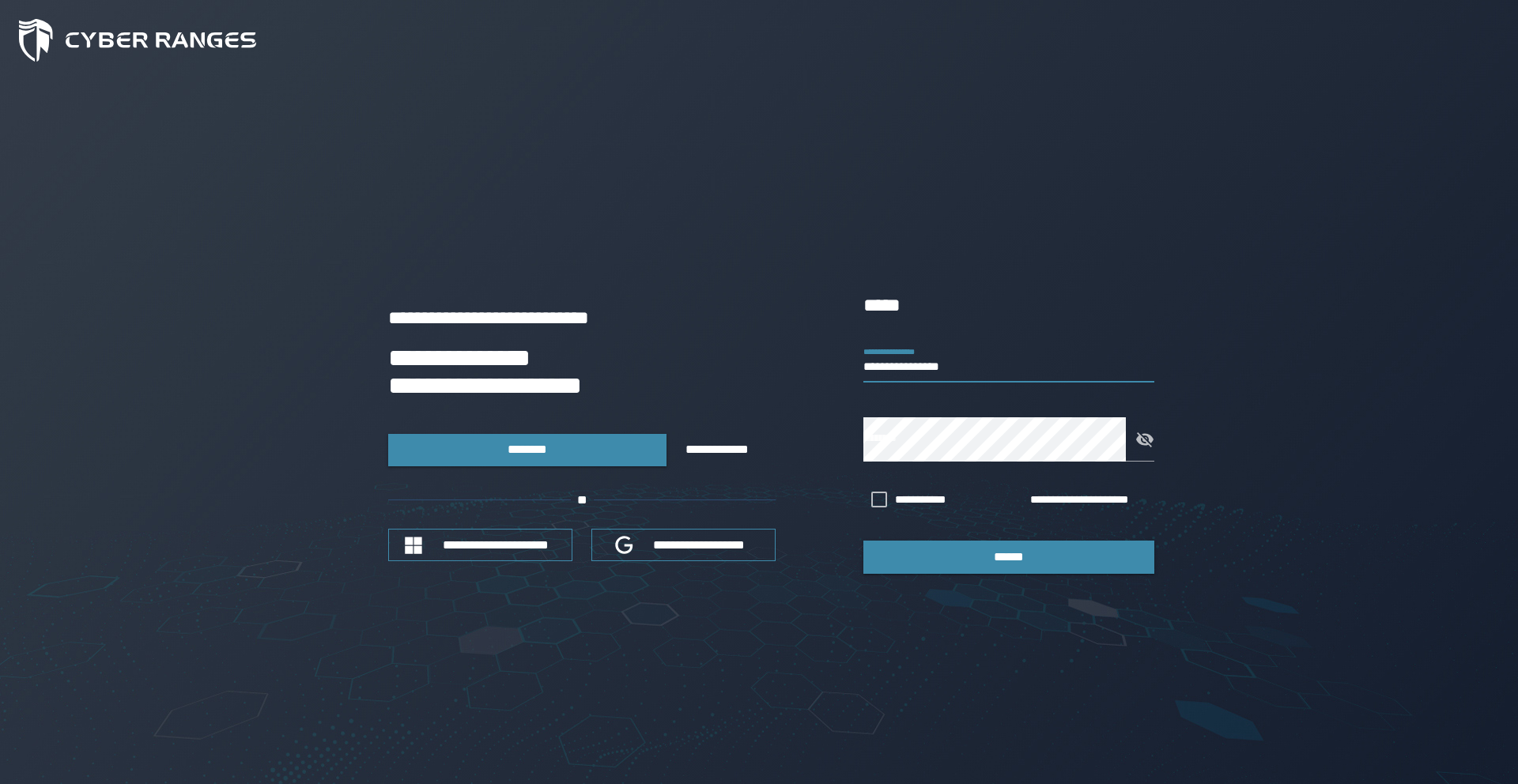 type on "**********" 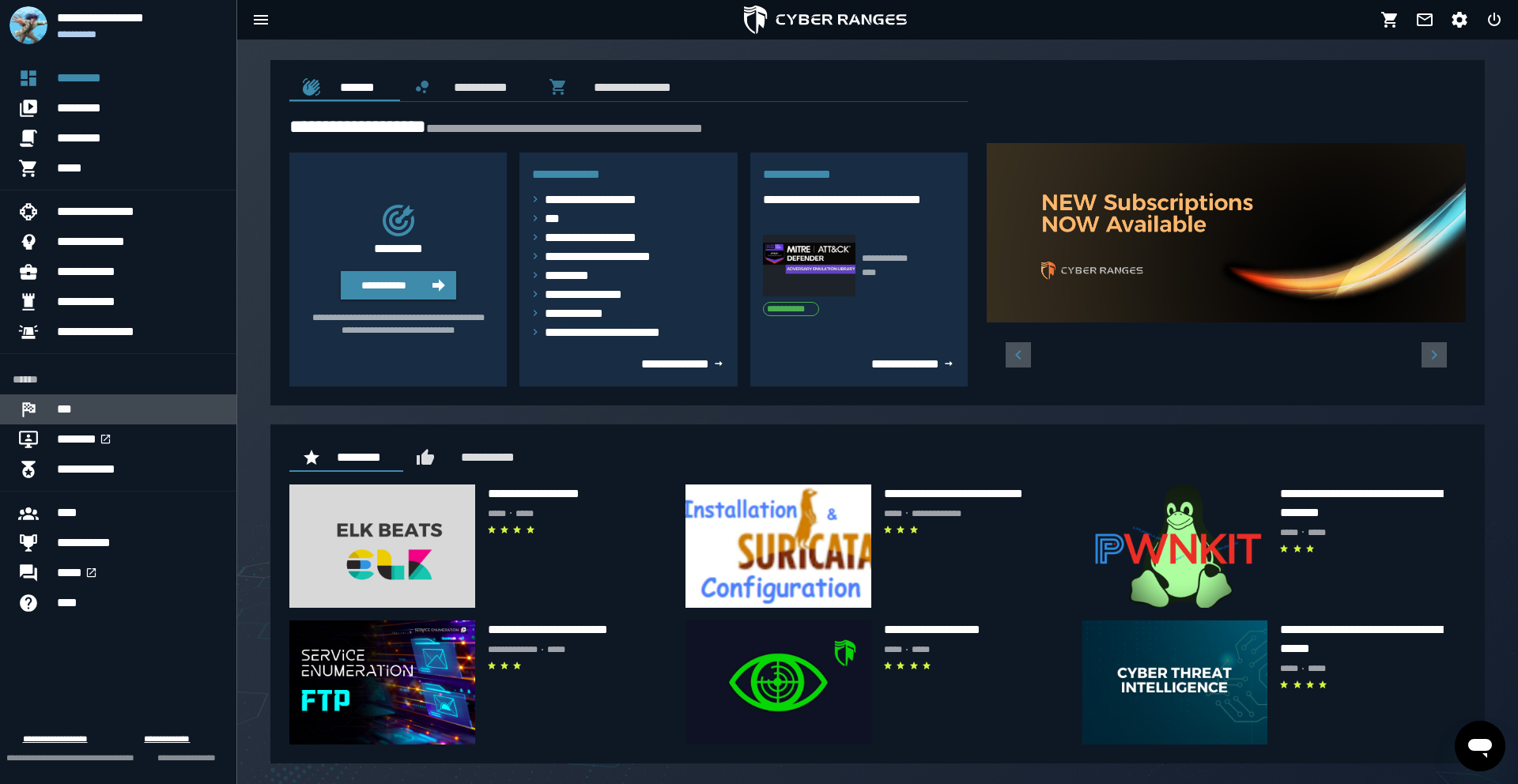 click on "***" at bounding box center [140, 409] 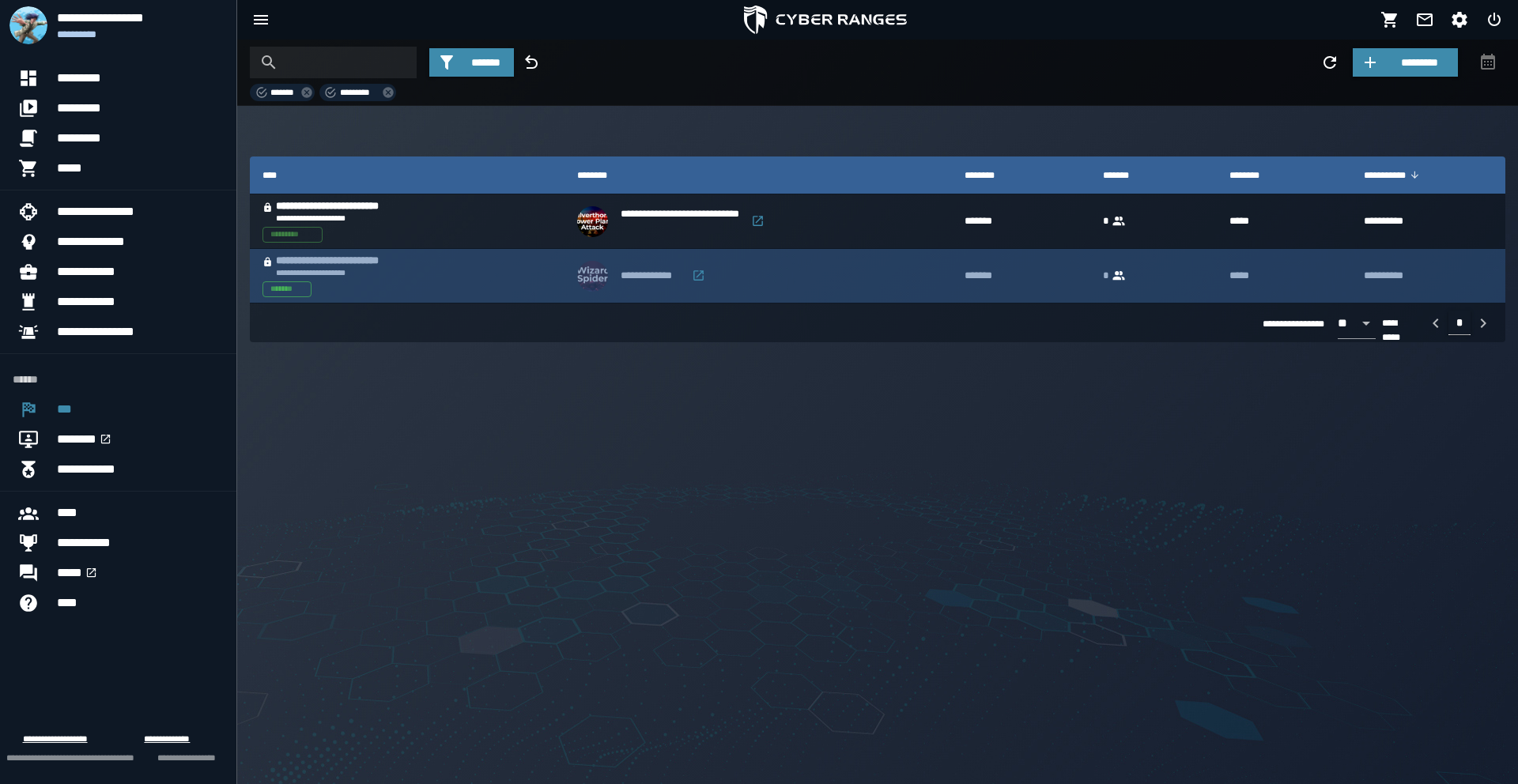click on "*******" at bounding box center [407, 289] 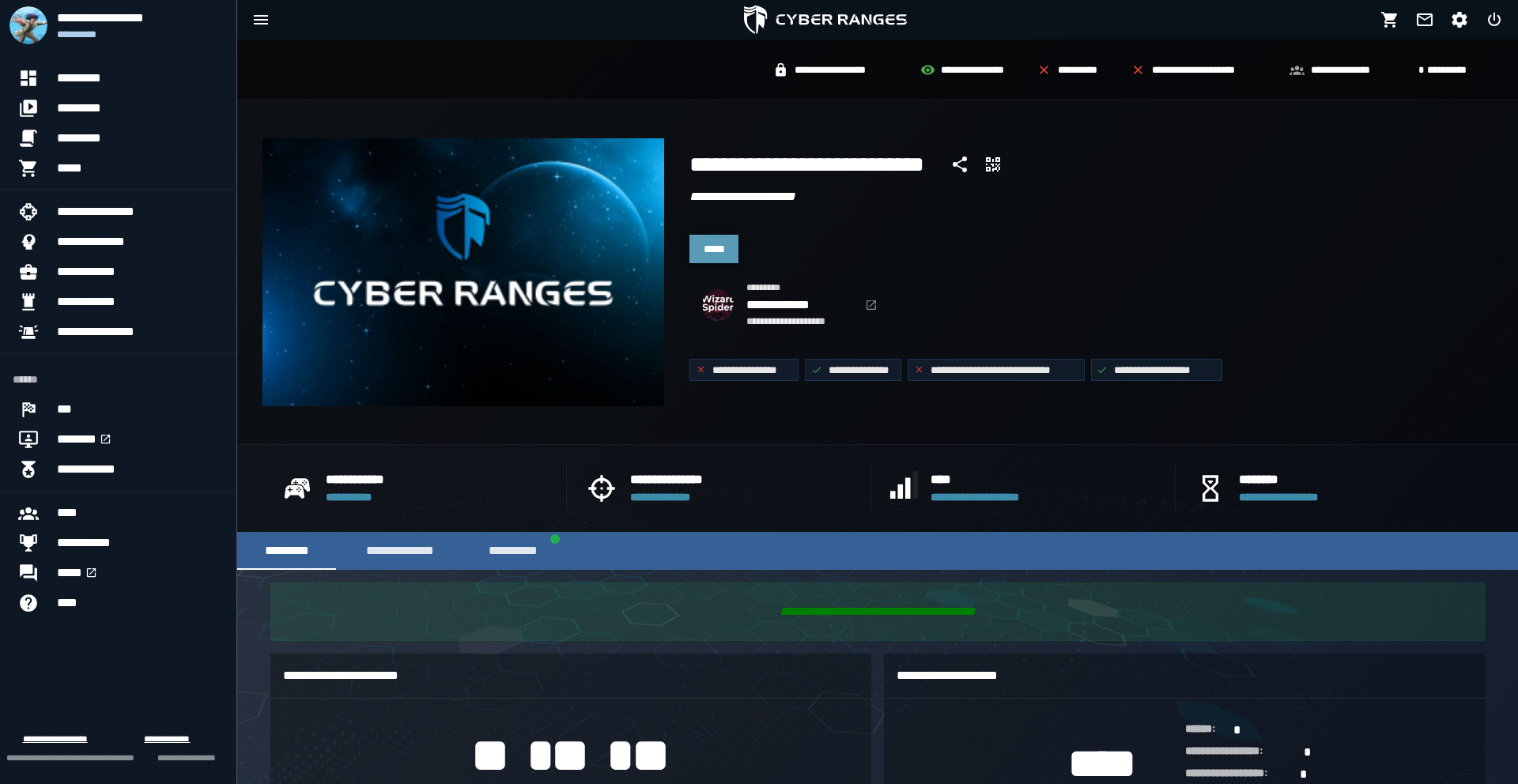 click on "*****" at bounding box center [714, 249] 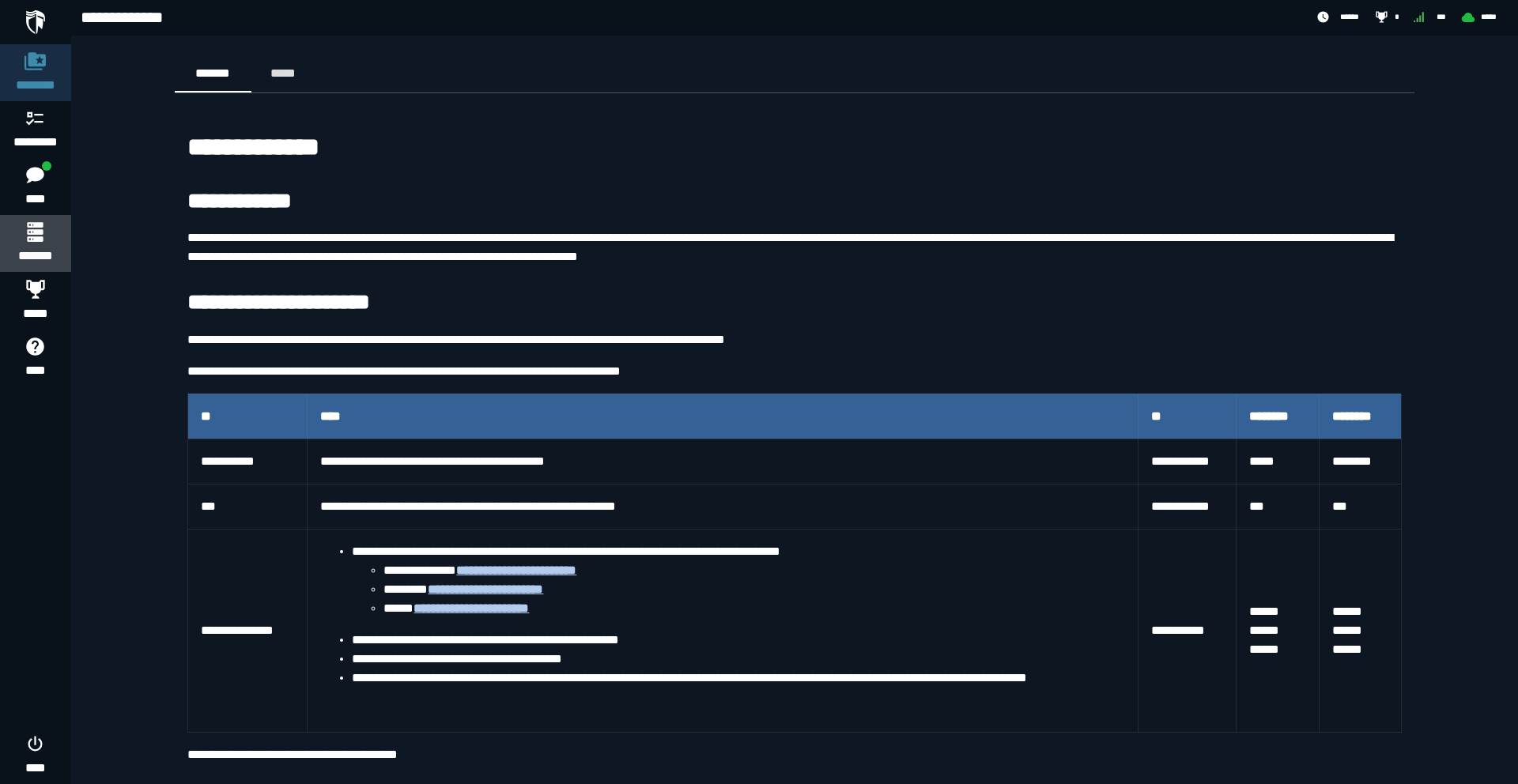 click 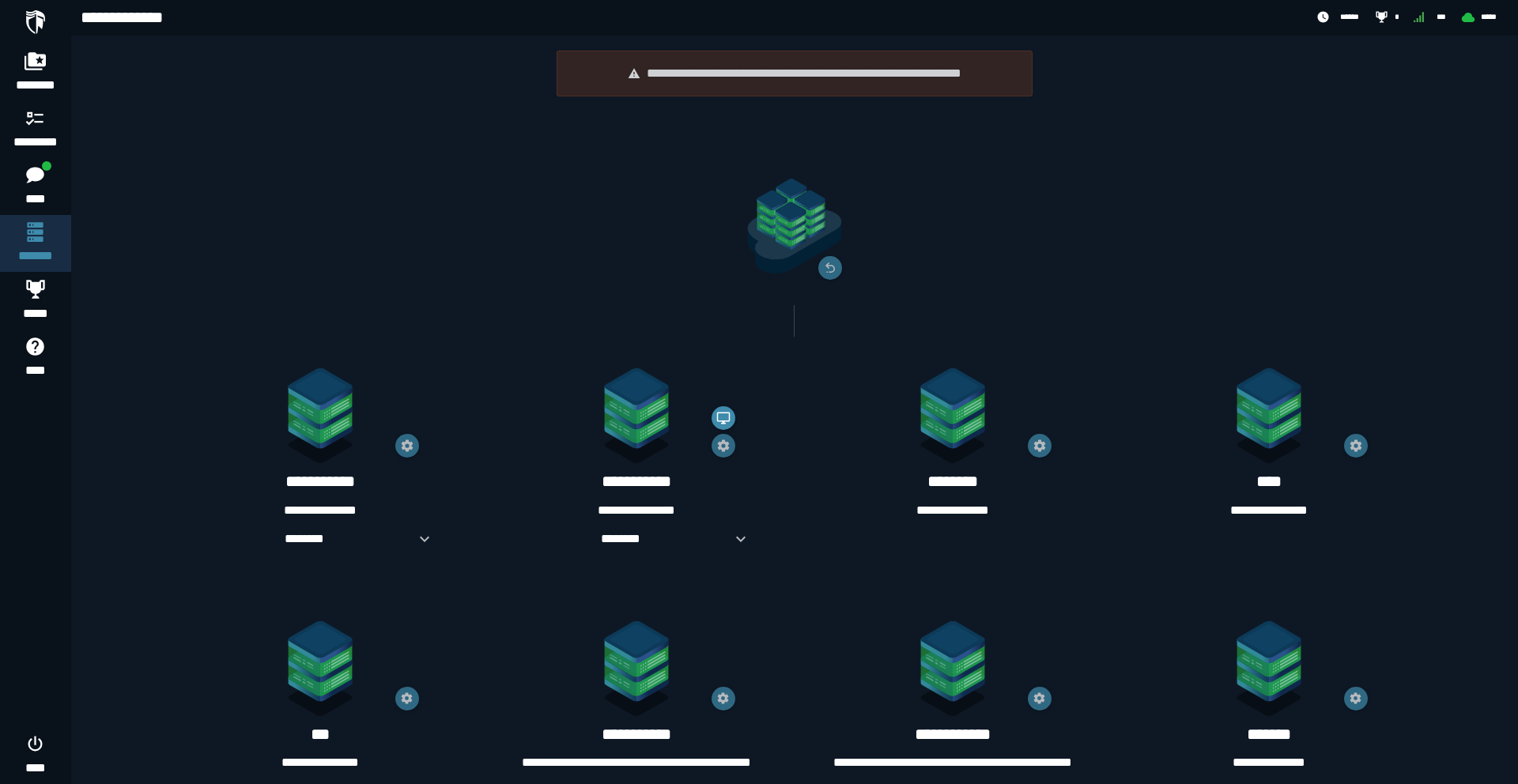 scroll, scrollTop: 28, scrollLeft: 0, axis: vertical 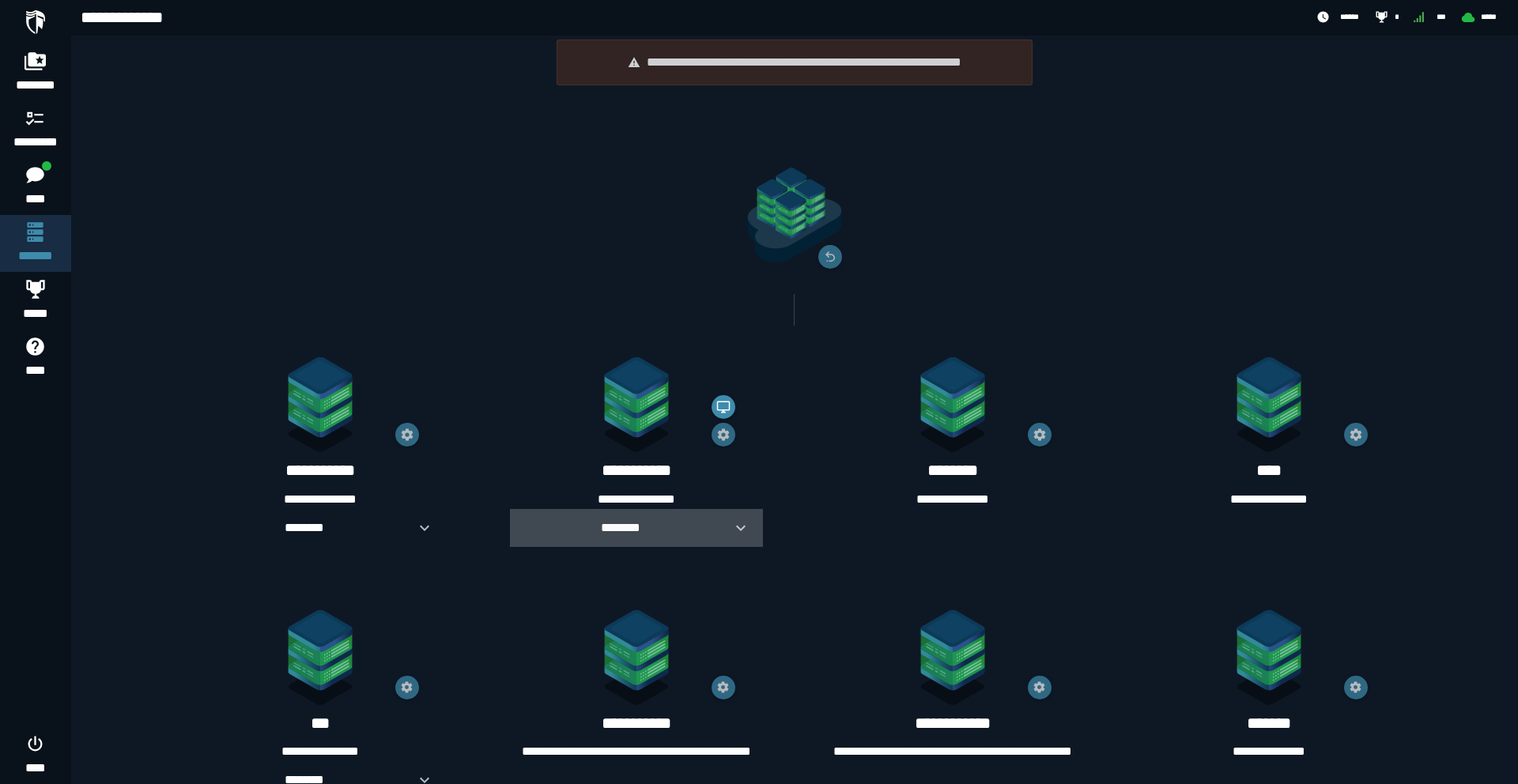 click 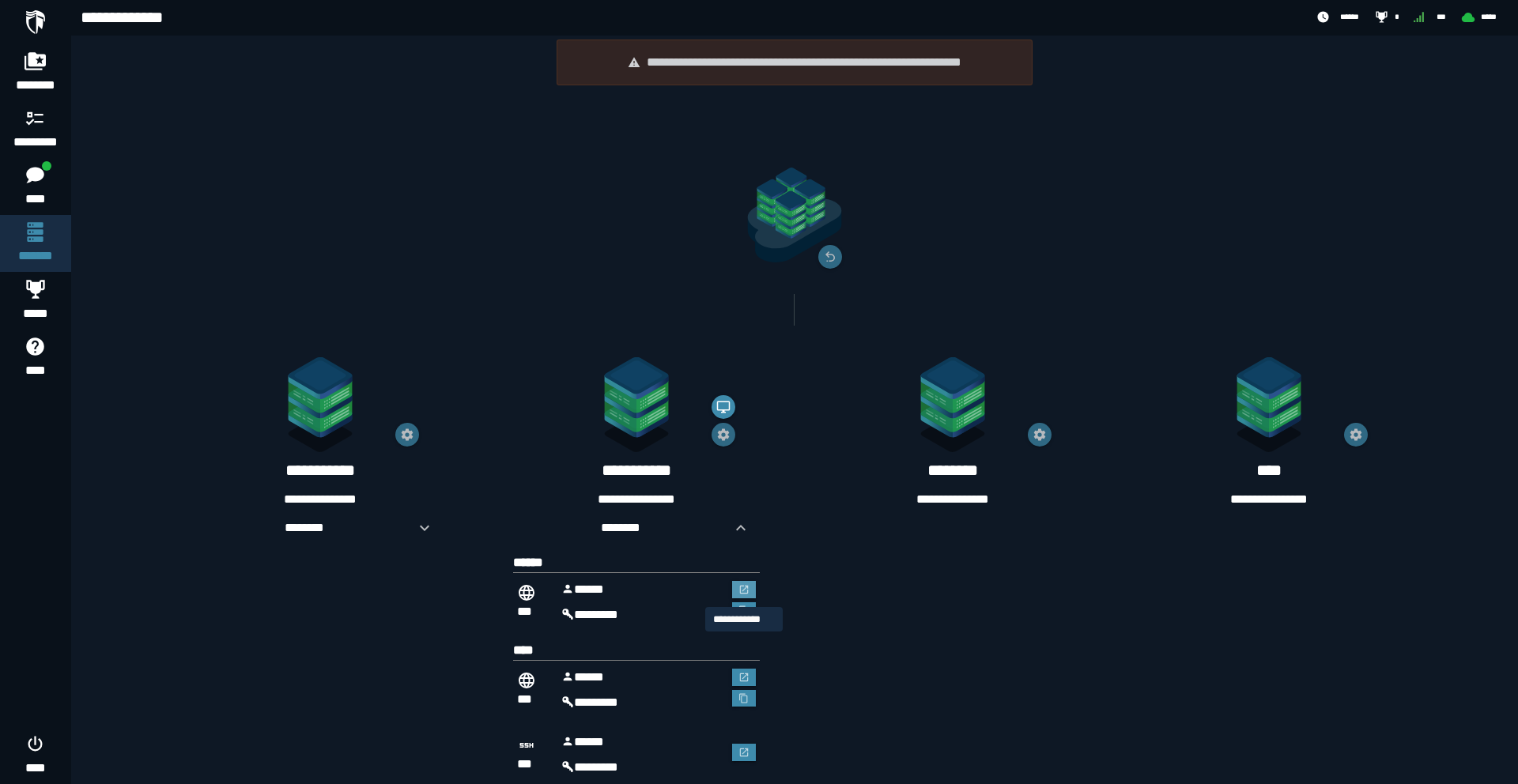 click 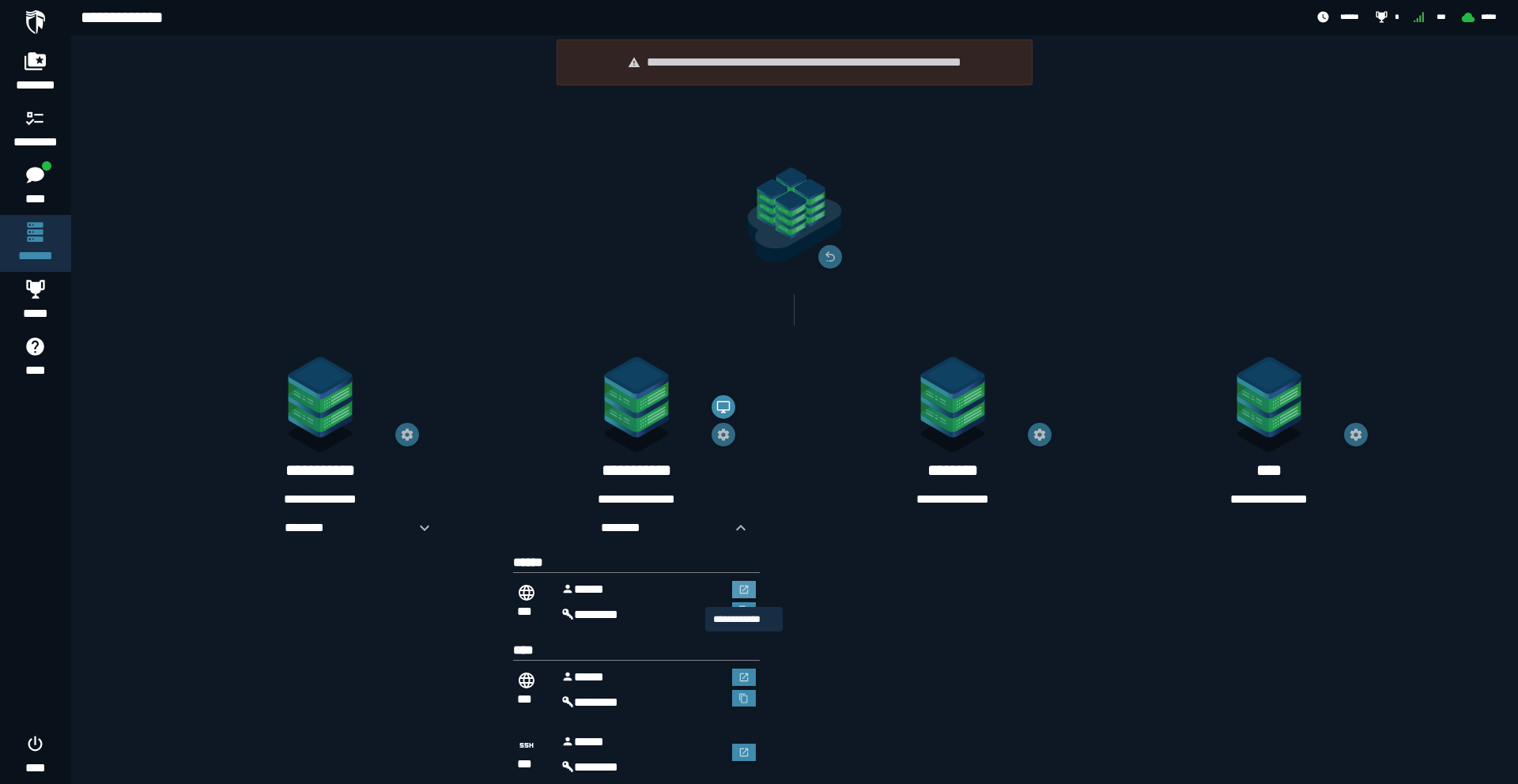 scroll, scrollTop: 0, scrollLeft: 0, axis: both 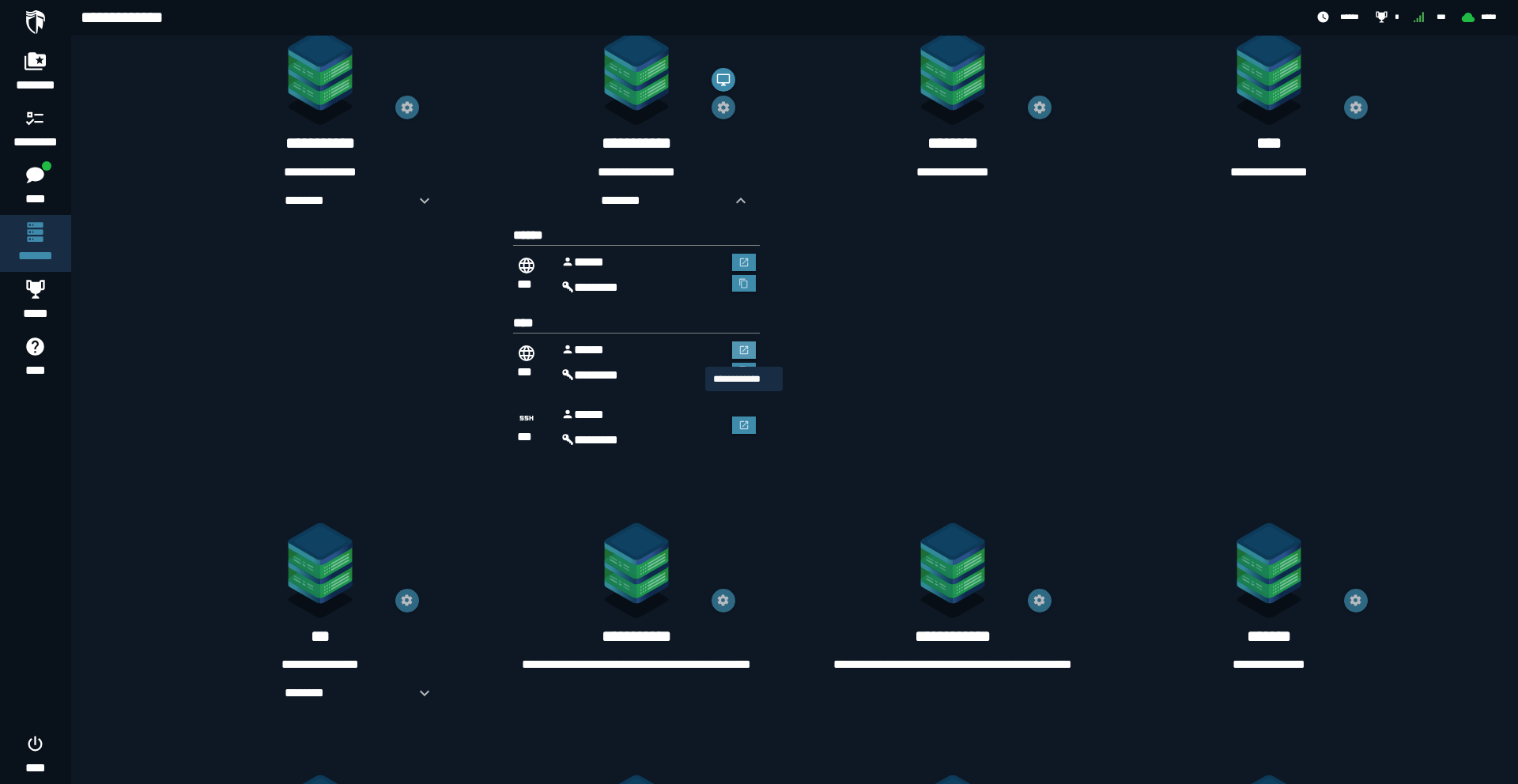 click 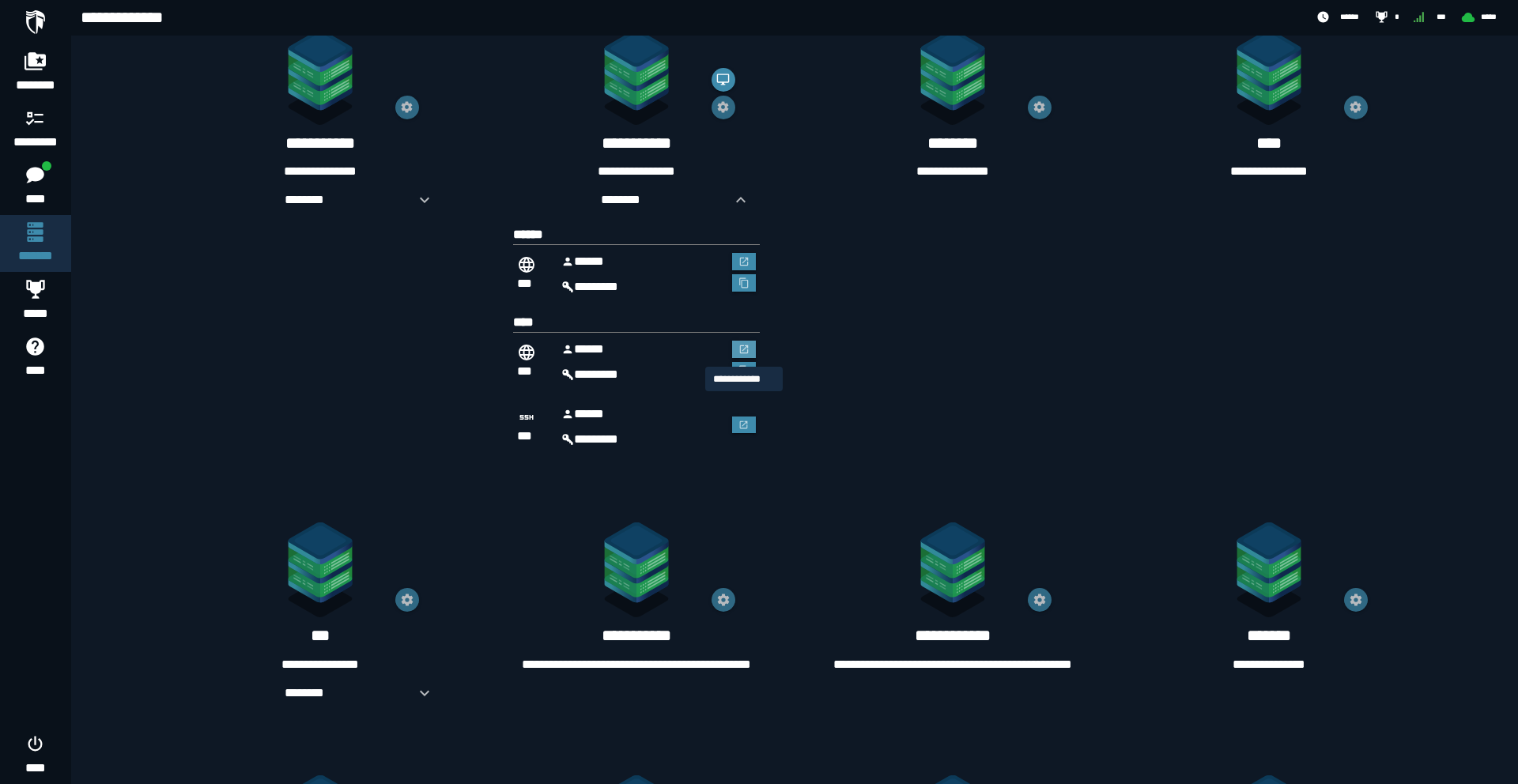 scroll, scrollTop: 0, scrollLeft: 0, axis: both 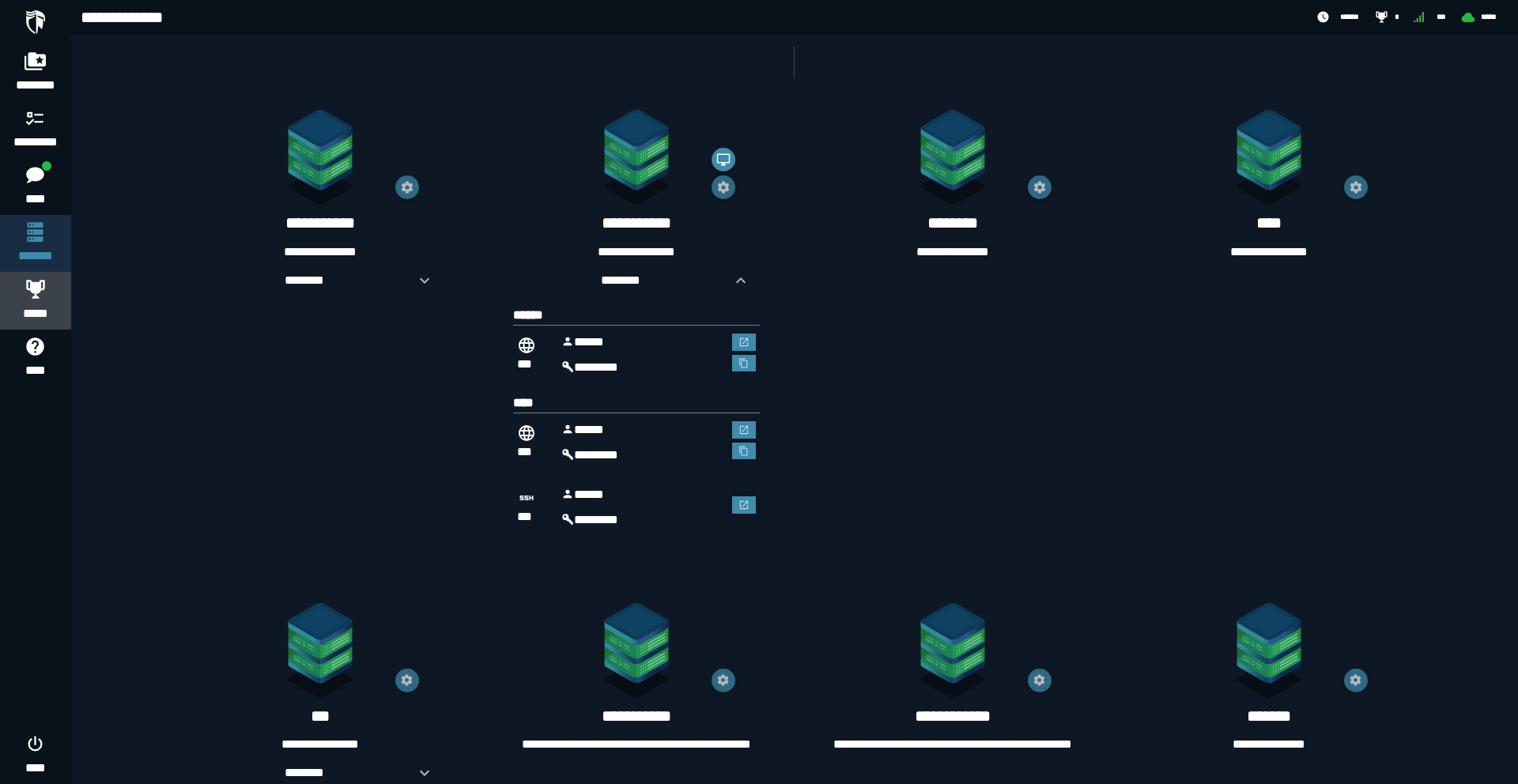 click on "*****" at bounding box center (36, 314) 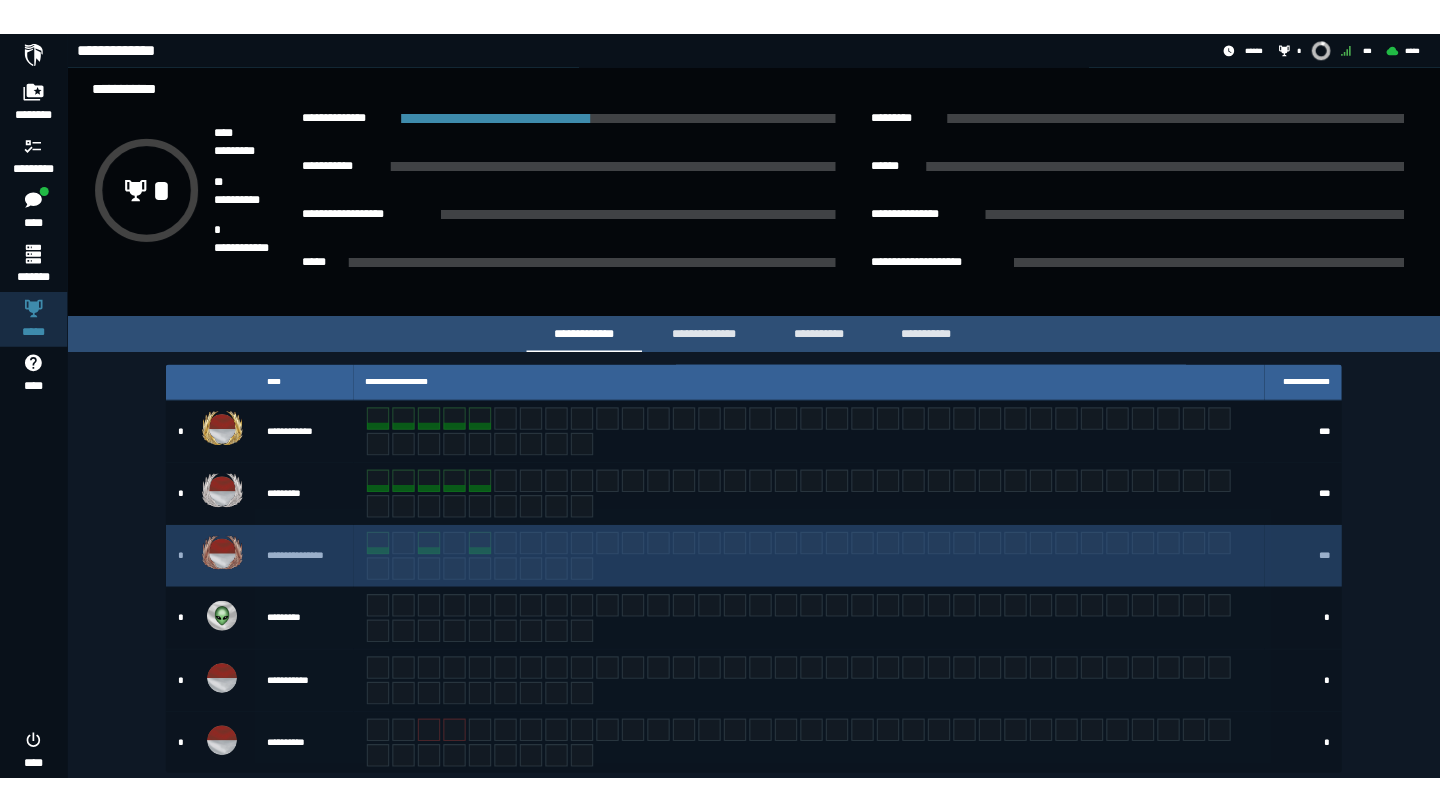 scroll, scrollTop: 0, scrollLeft: 0, axis: both 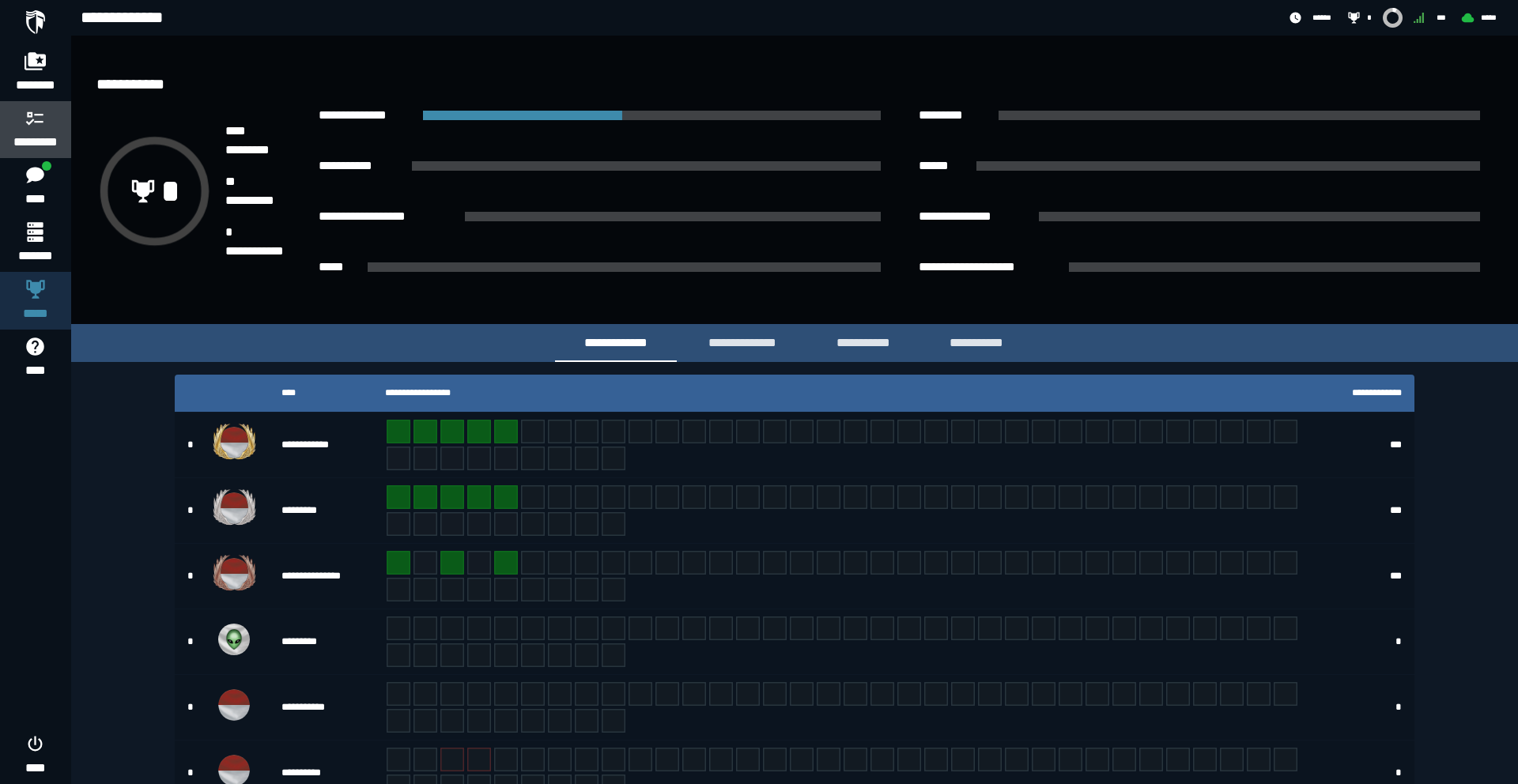 click 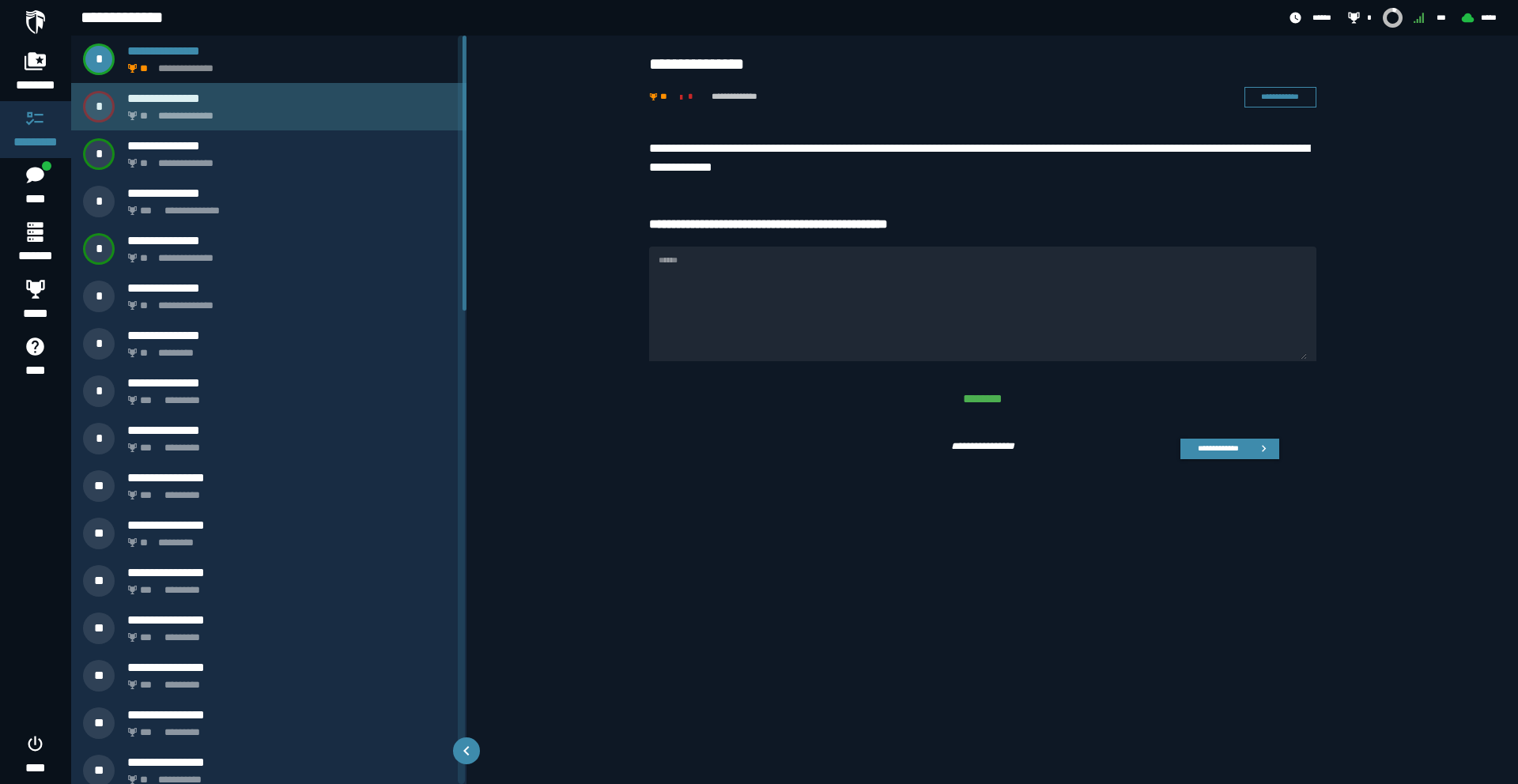 click on "**********" 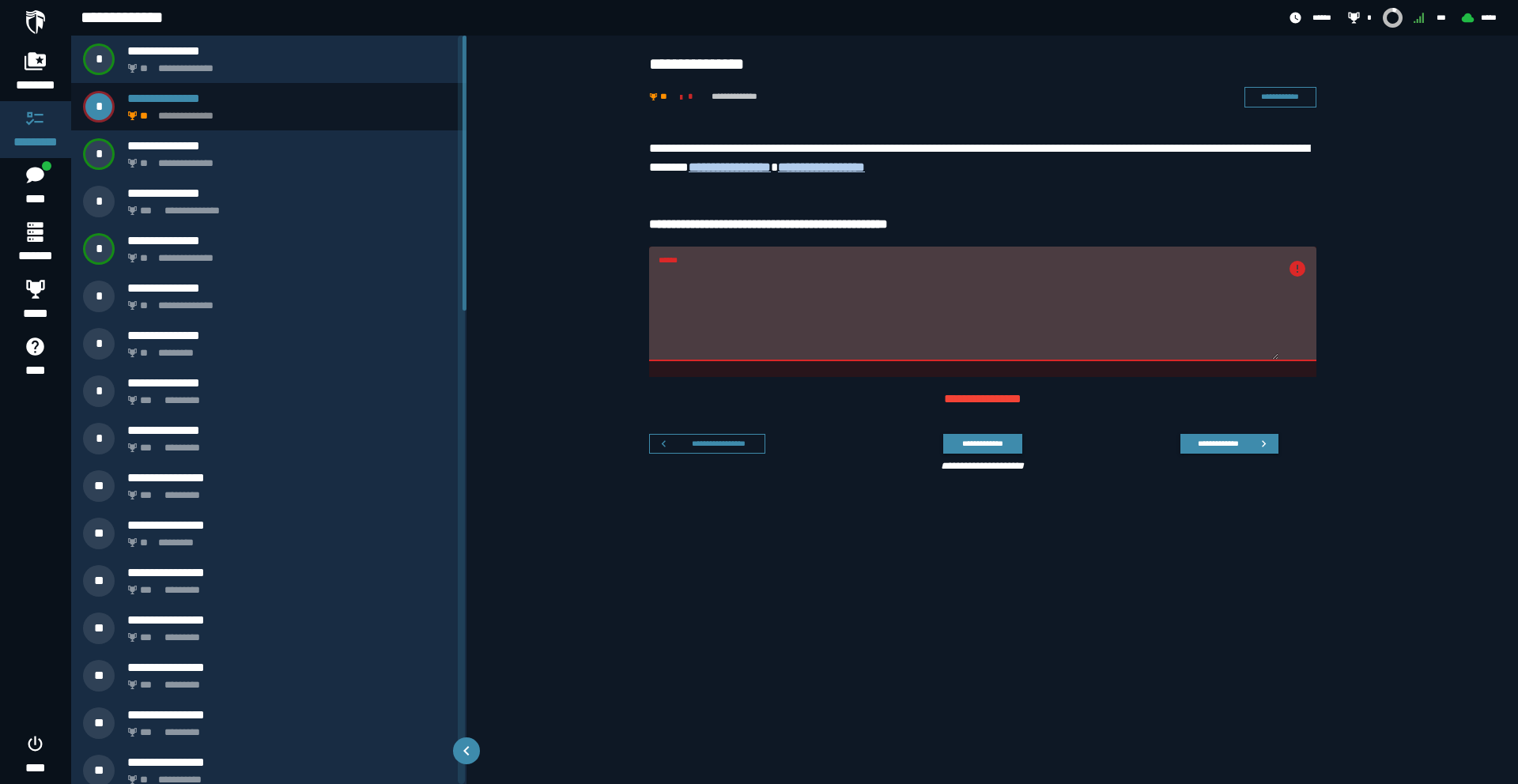 drag, startPoint x: 764, startPoint y: 275, endPoint x: 671, endPoint y: 277, distance: 93.0215 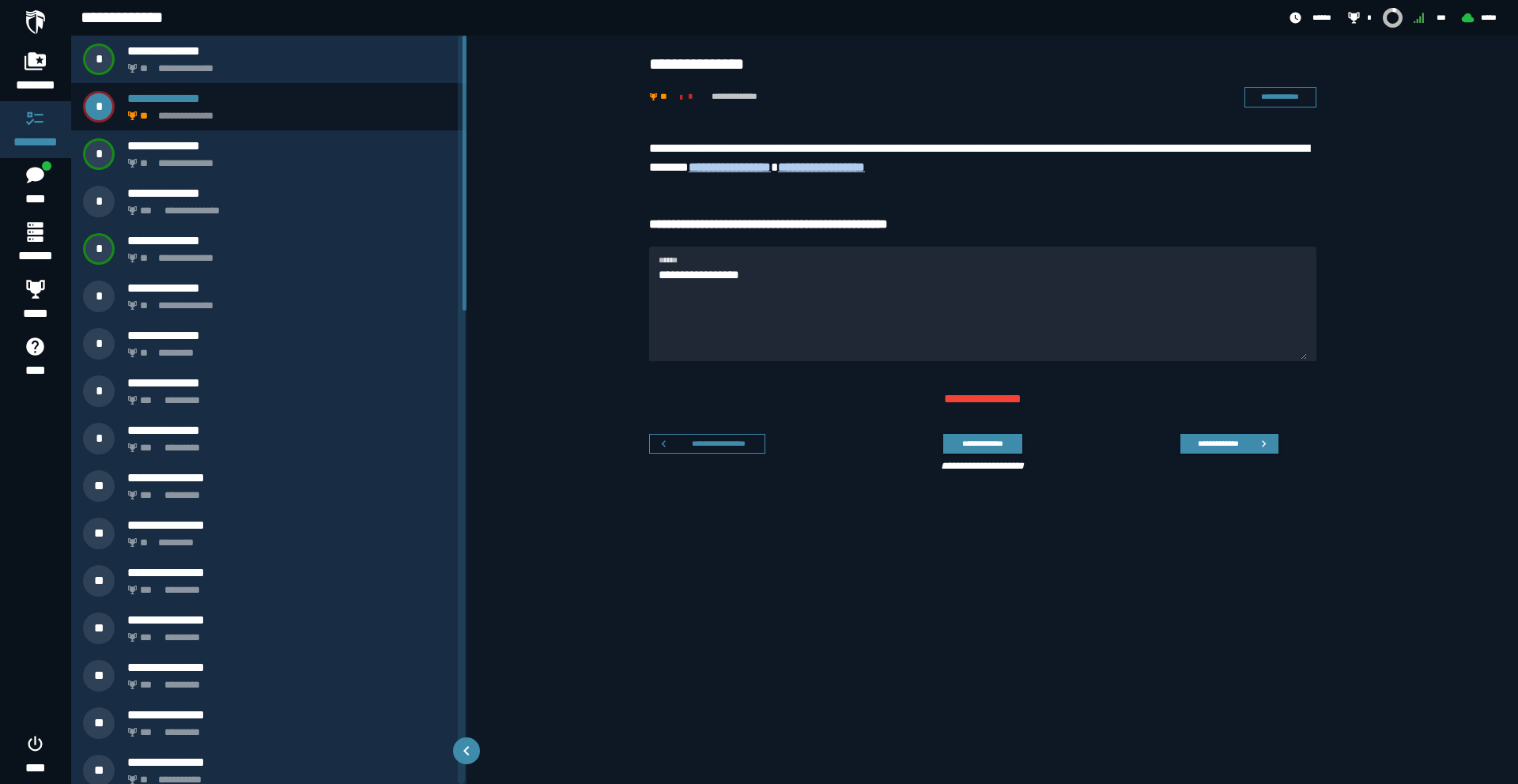 click on "**********" at bounding box center (976, 450) 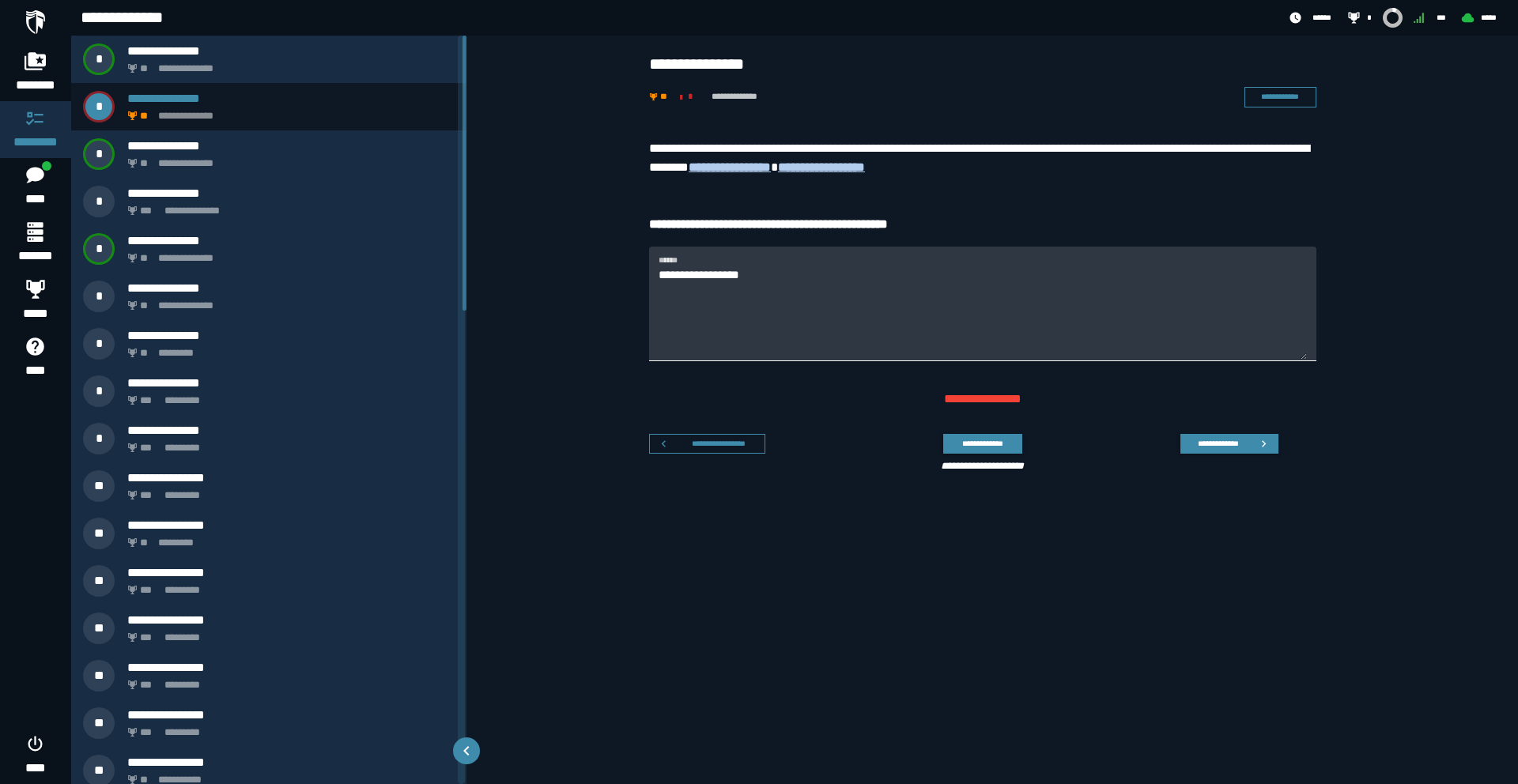 click on "**********" at bounding box center [983, 313] 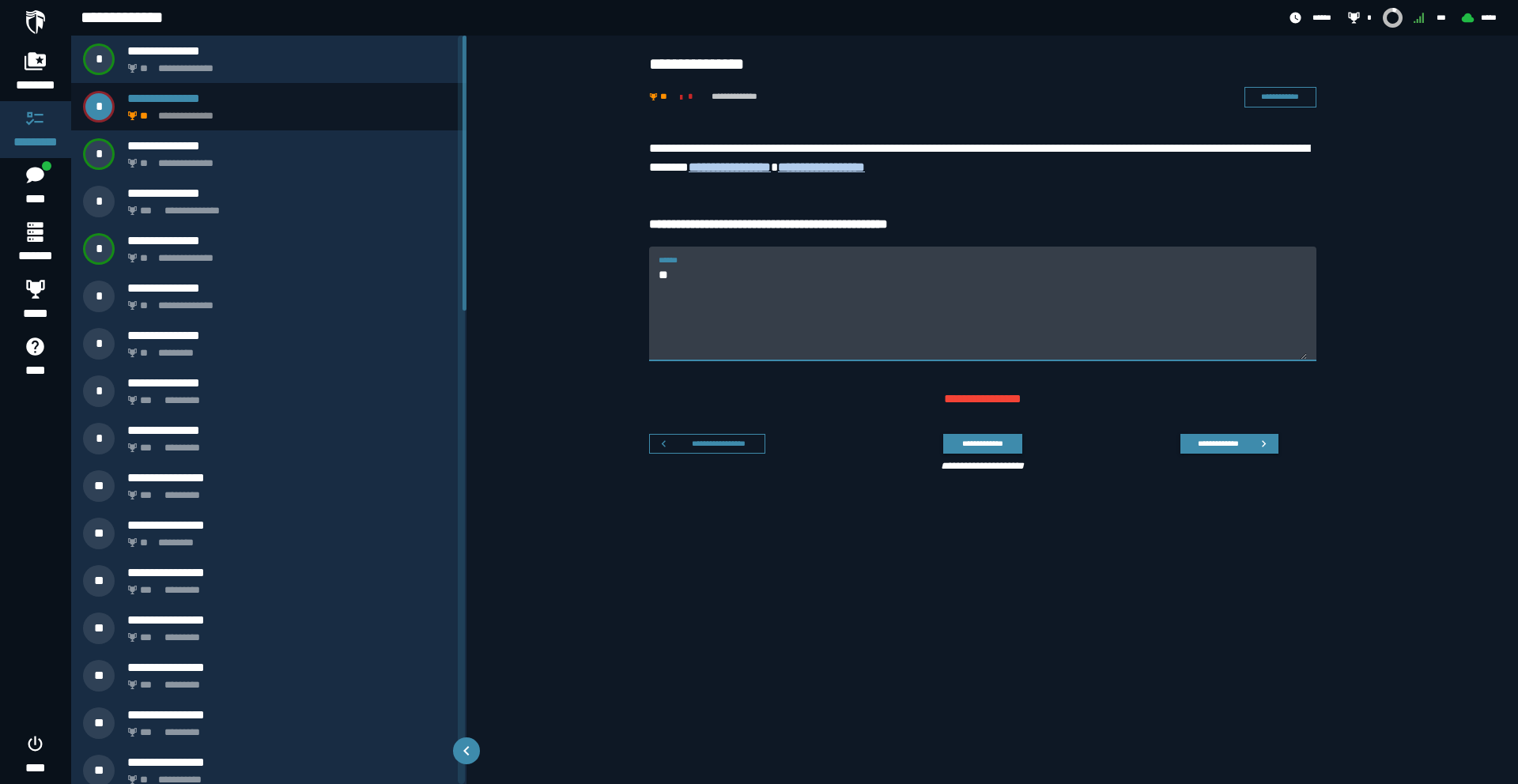 paste on "**********" 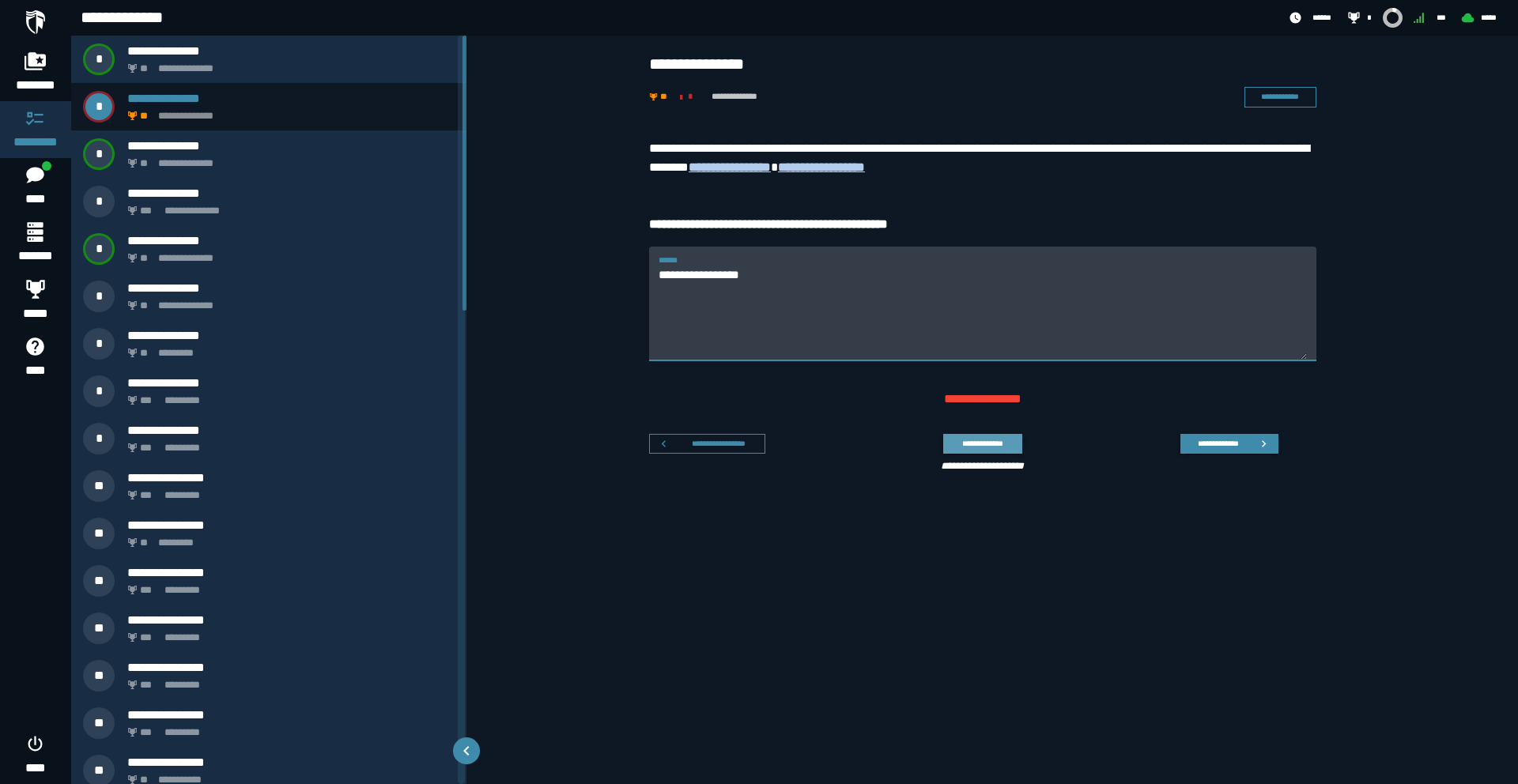 click on "**********" at bounding box center [982, 443] 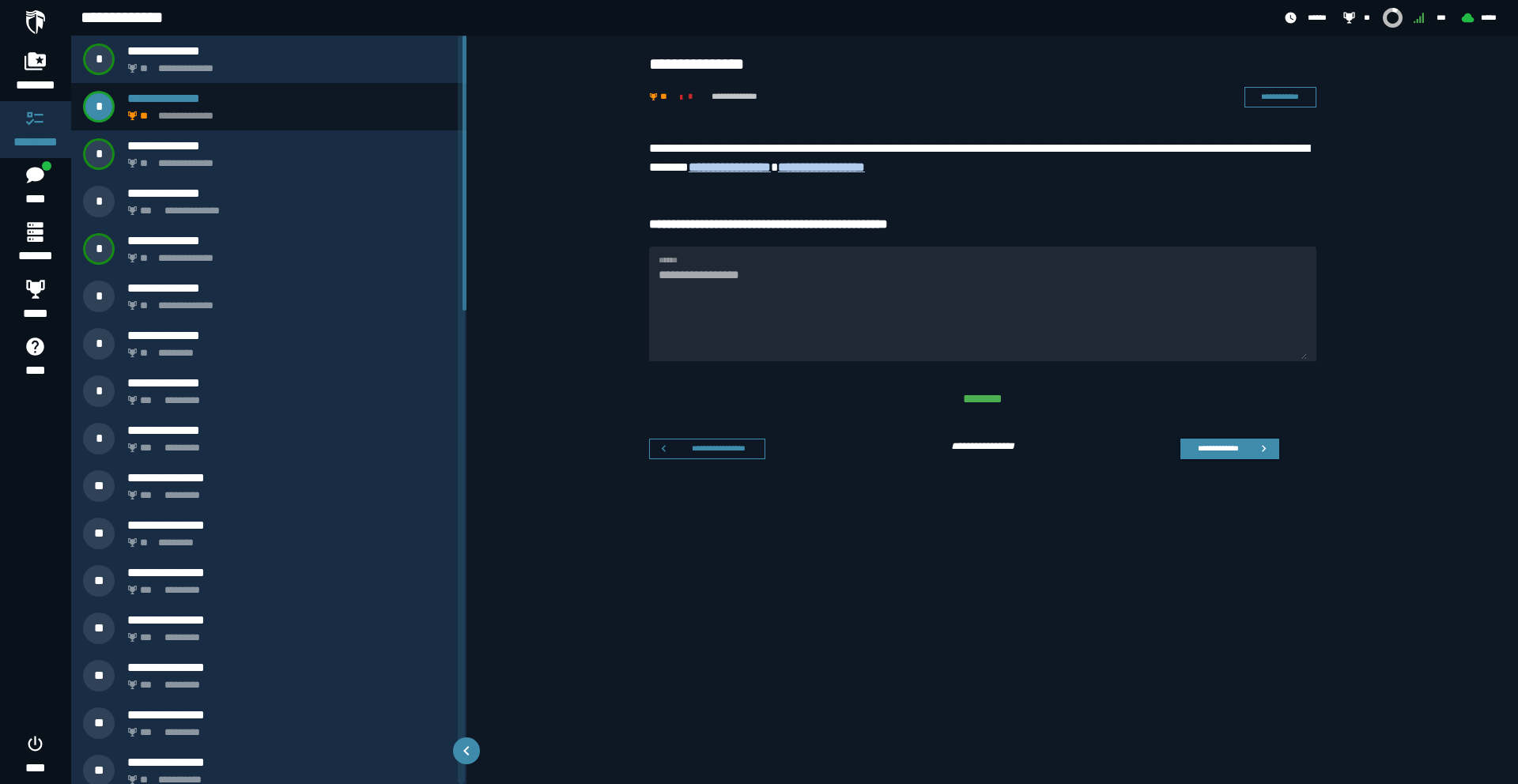 click on "**********" at bounding box center [992, 446] 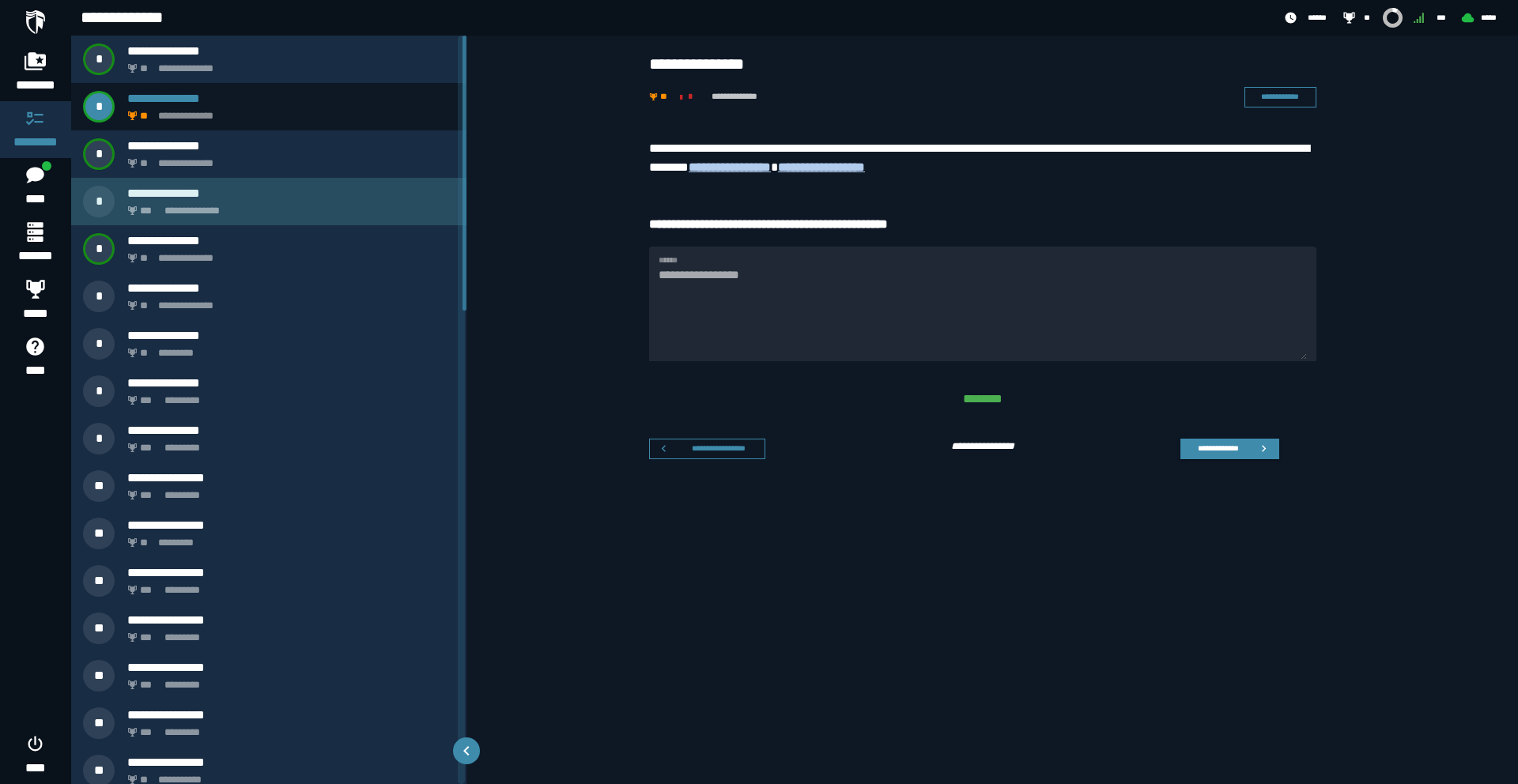 click on "**********" at bounding box center (288, 206) 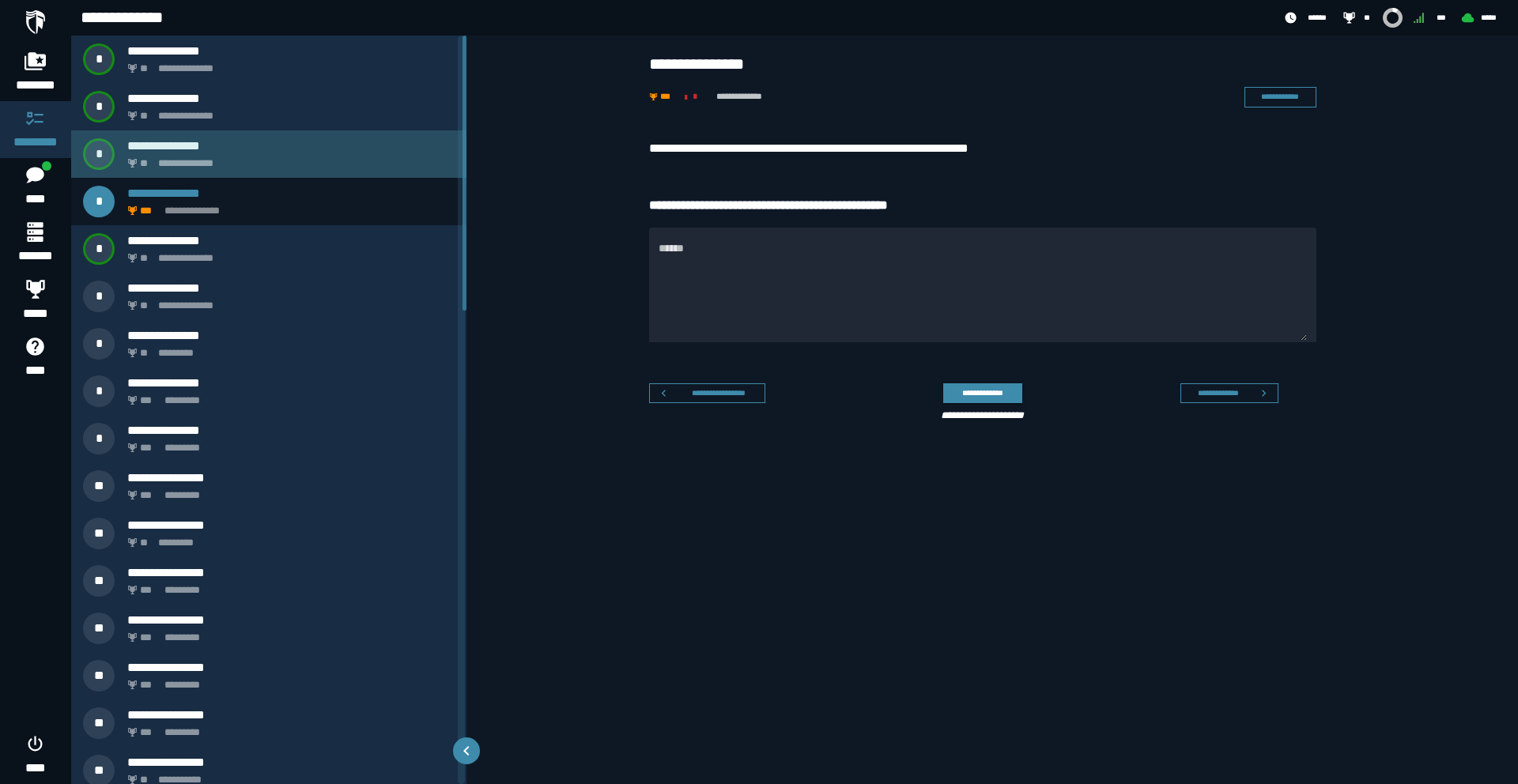 click on "**********" at bounding box center (269, 154) 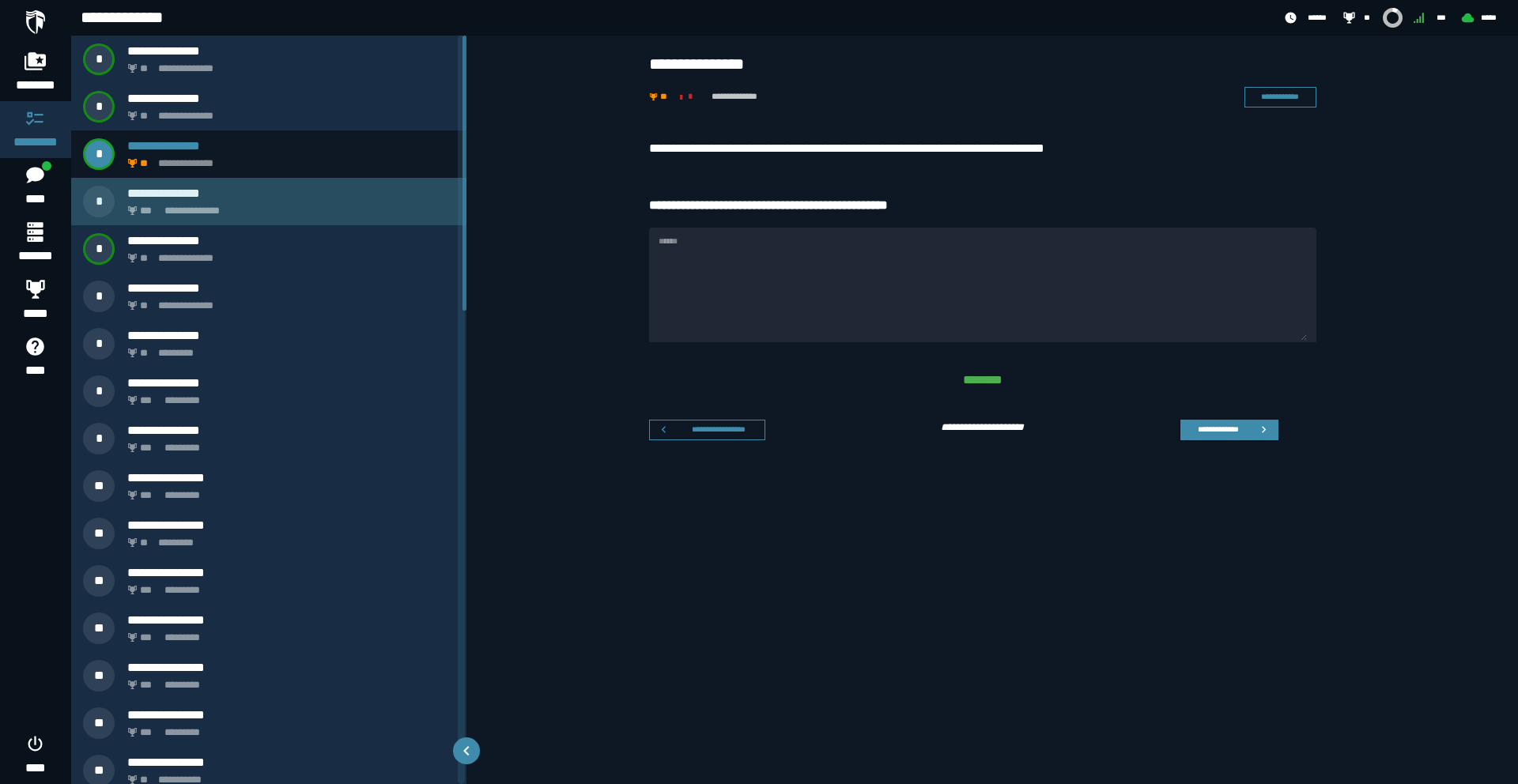 click on "**********" at bounding box center [288, 206] 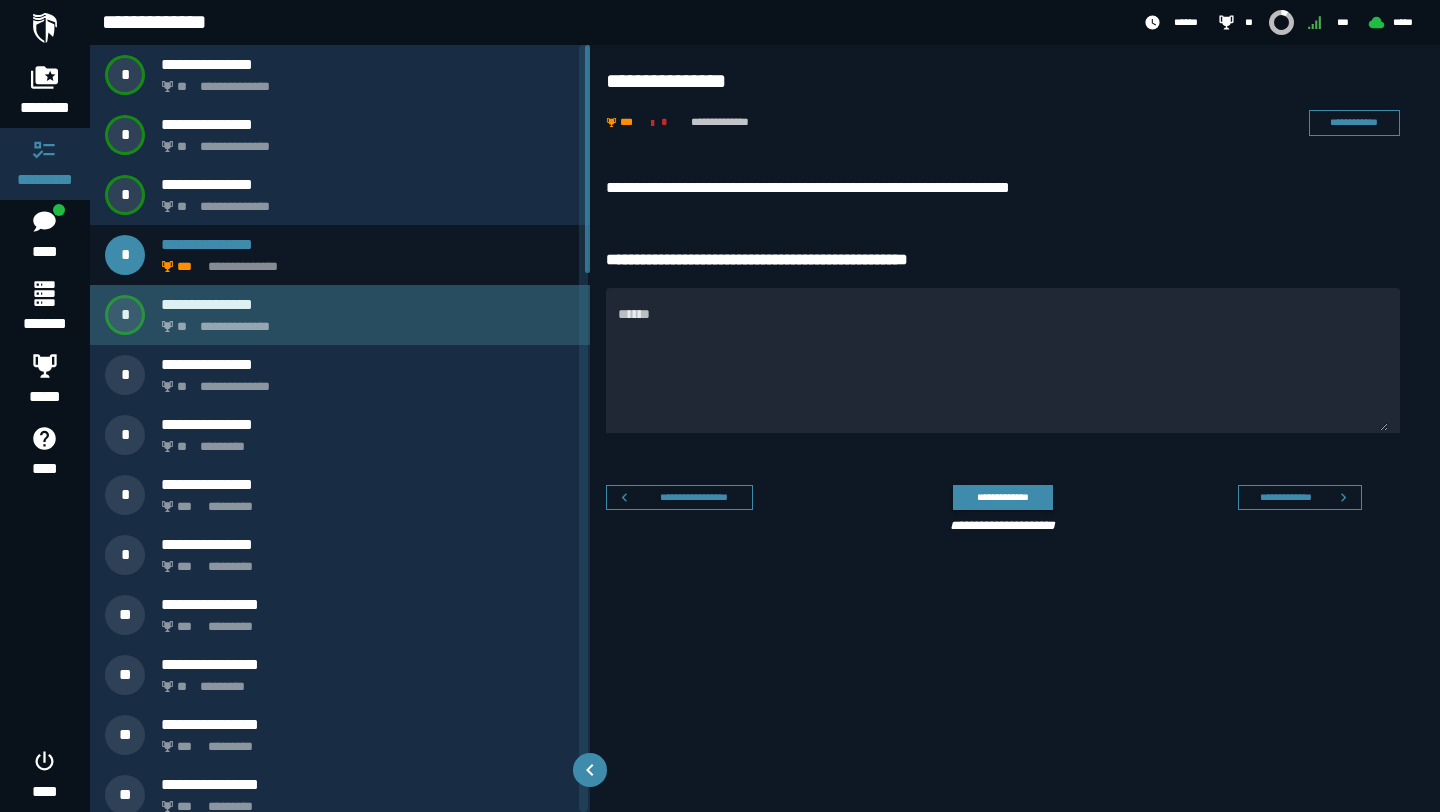 click on "**********" at bounding box center [340, 315] 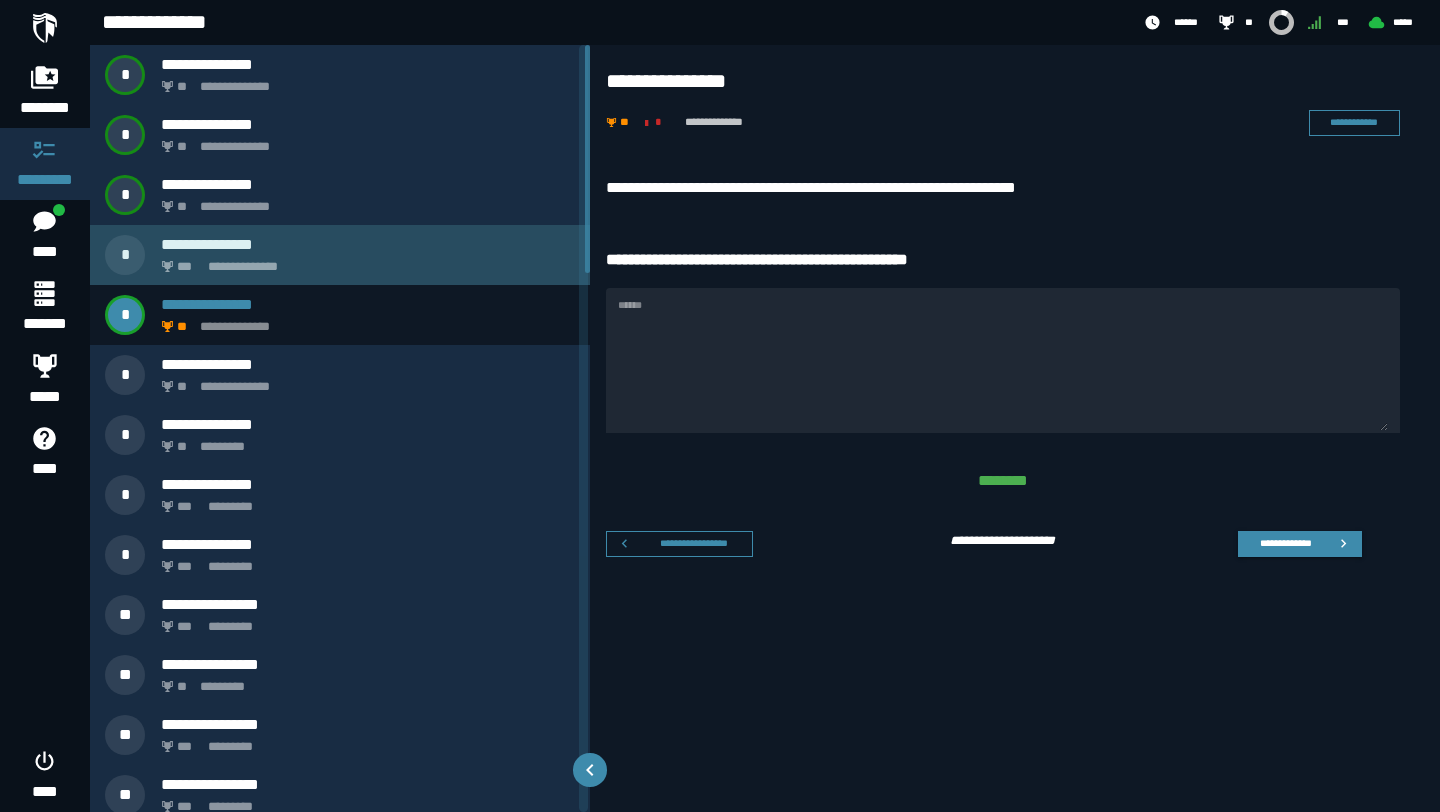 click on "**********" at bounding box center (364, 261) 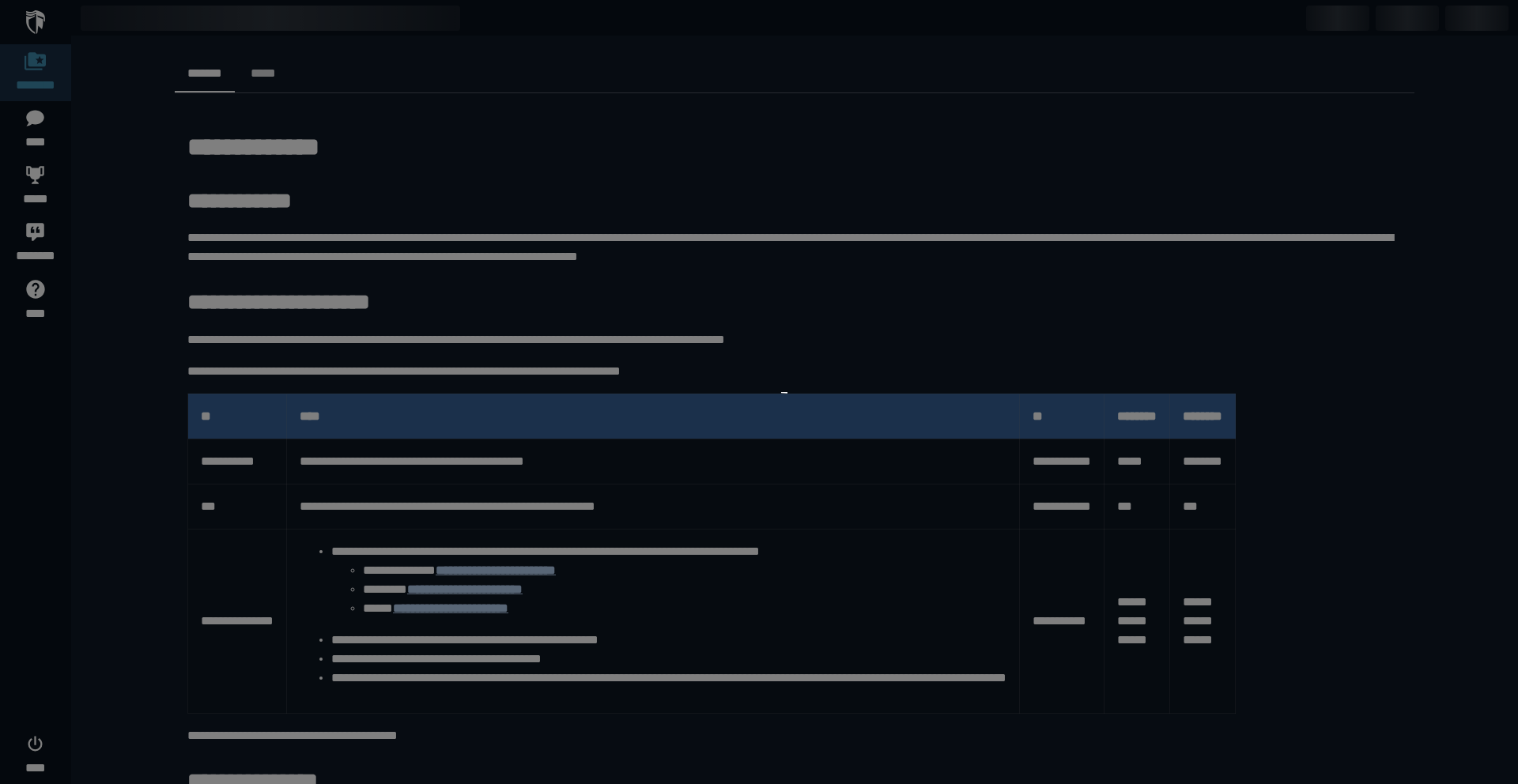 scroll, scrollTop: 0, scrollLeft: 0, axis: both 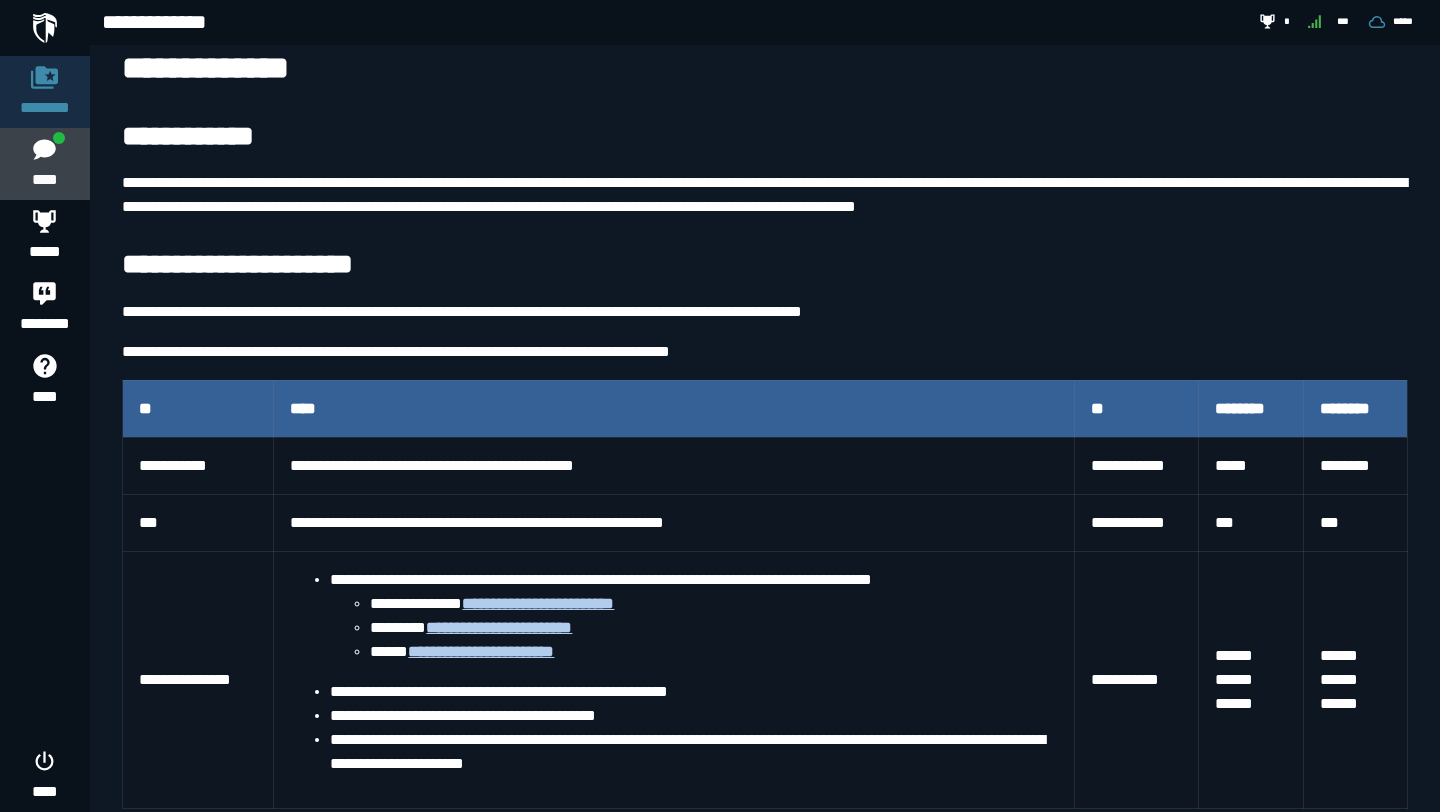 click 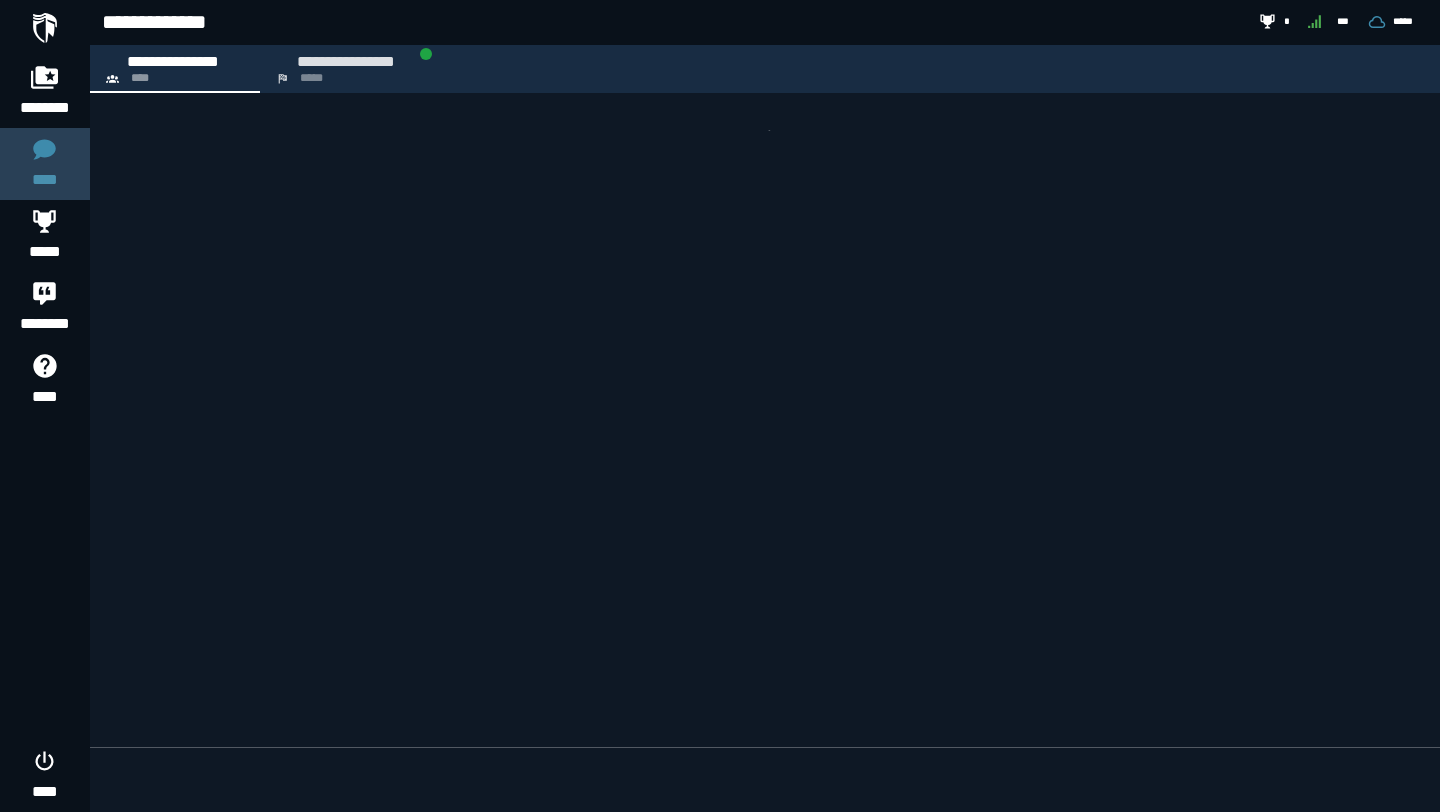 scroll, scrollTop: 0, scrollLeft: 0, axis: both 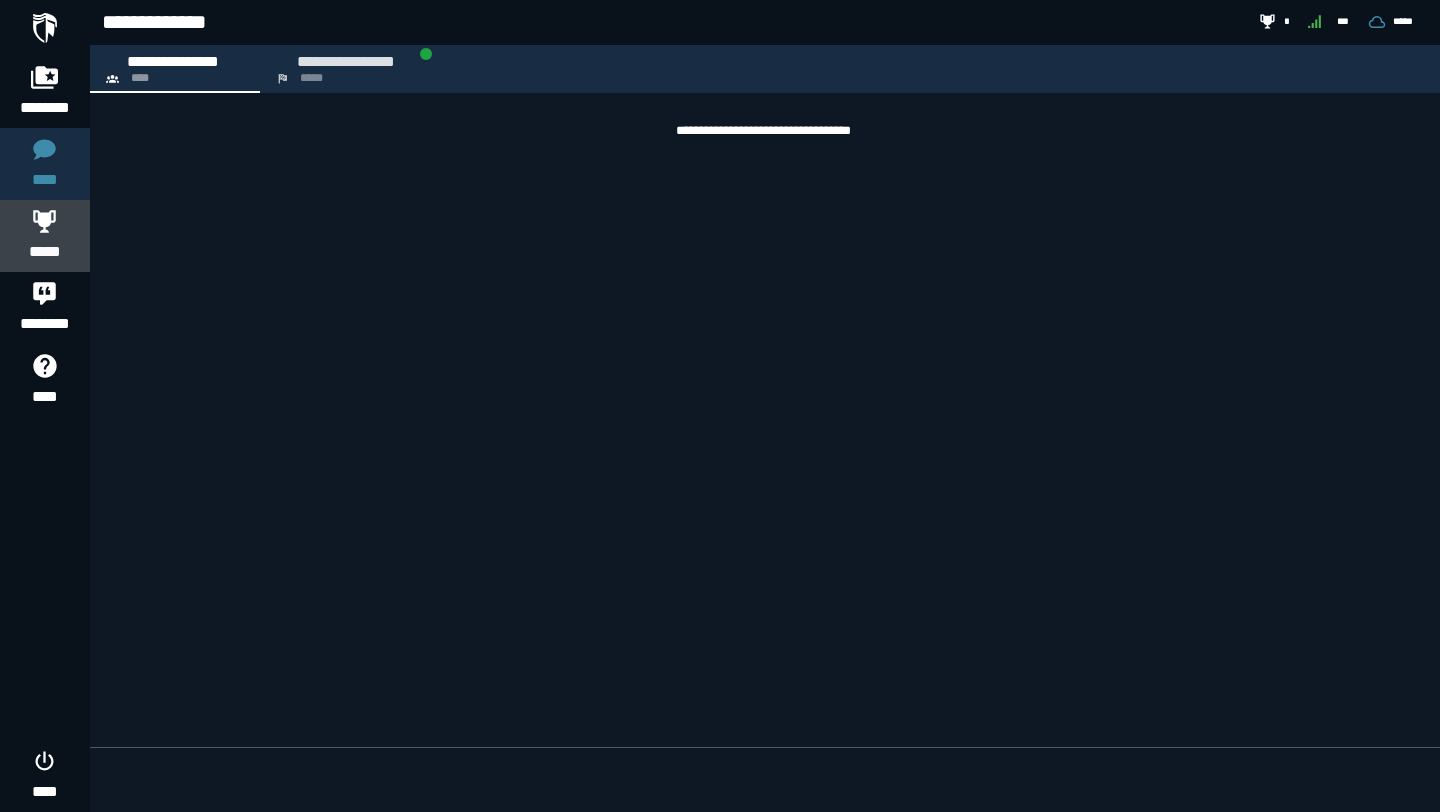 click on "*****" at bounding box center (45, 236) 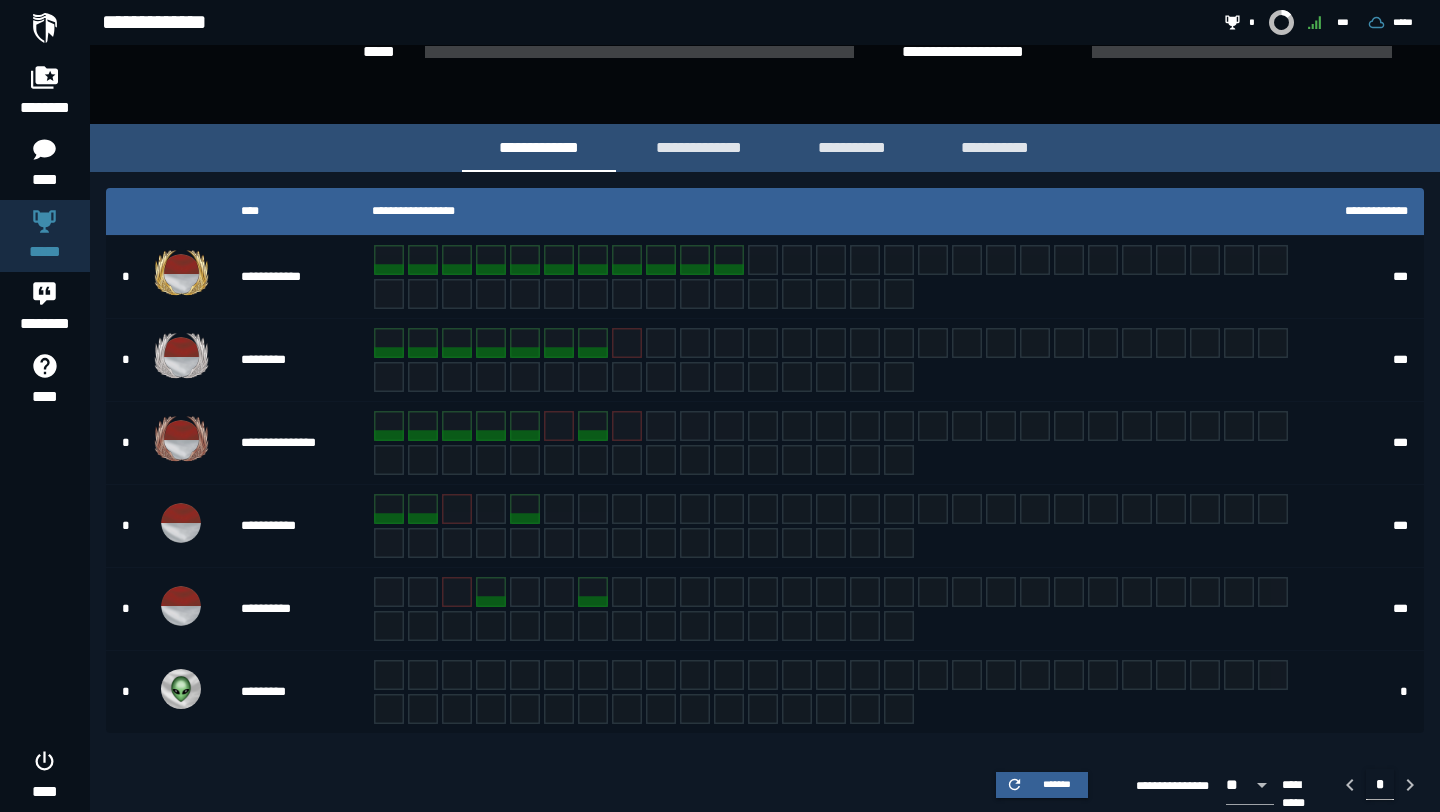 scroll, scrollTop: 287, scrollLeft: 0, axis: vertical 